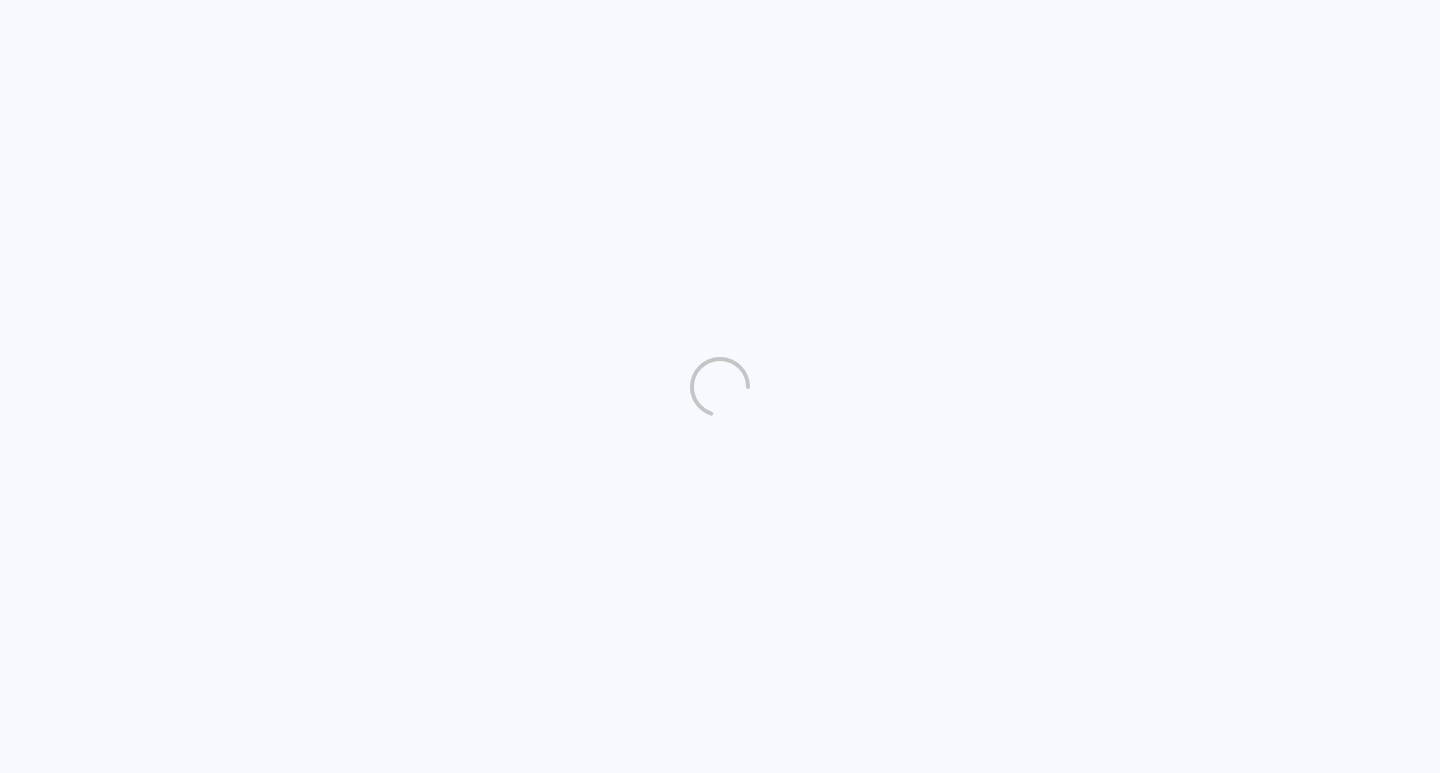 scroll, scrollTop: 0, scrollLeft: 0, axis: both 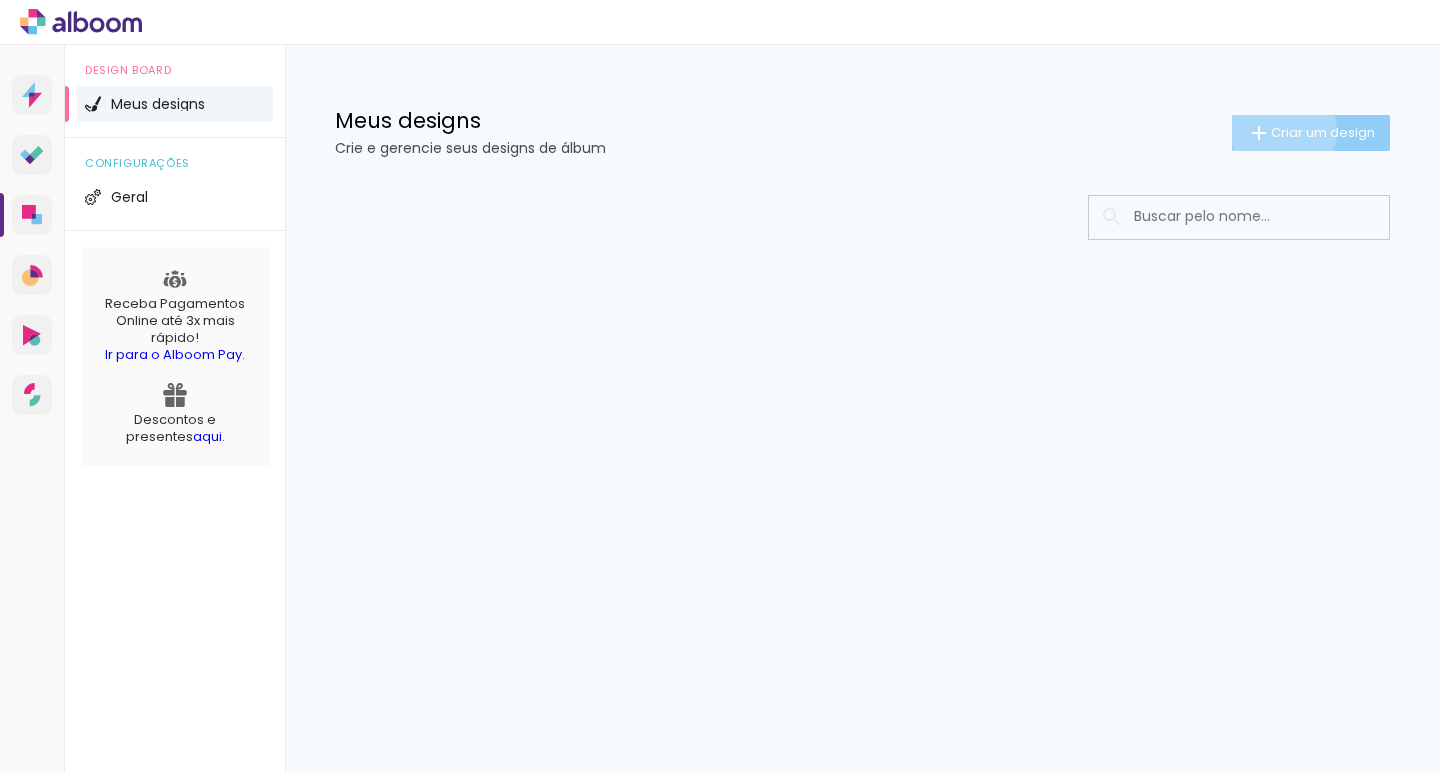 click on "Criar um design" 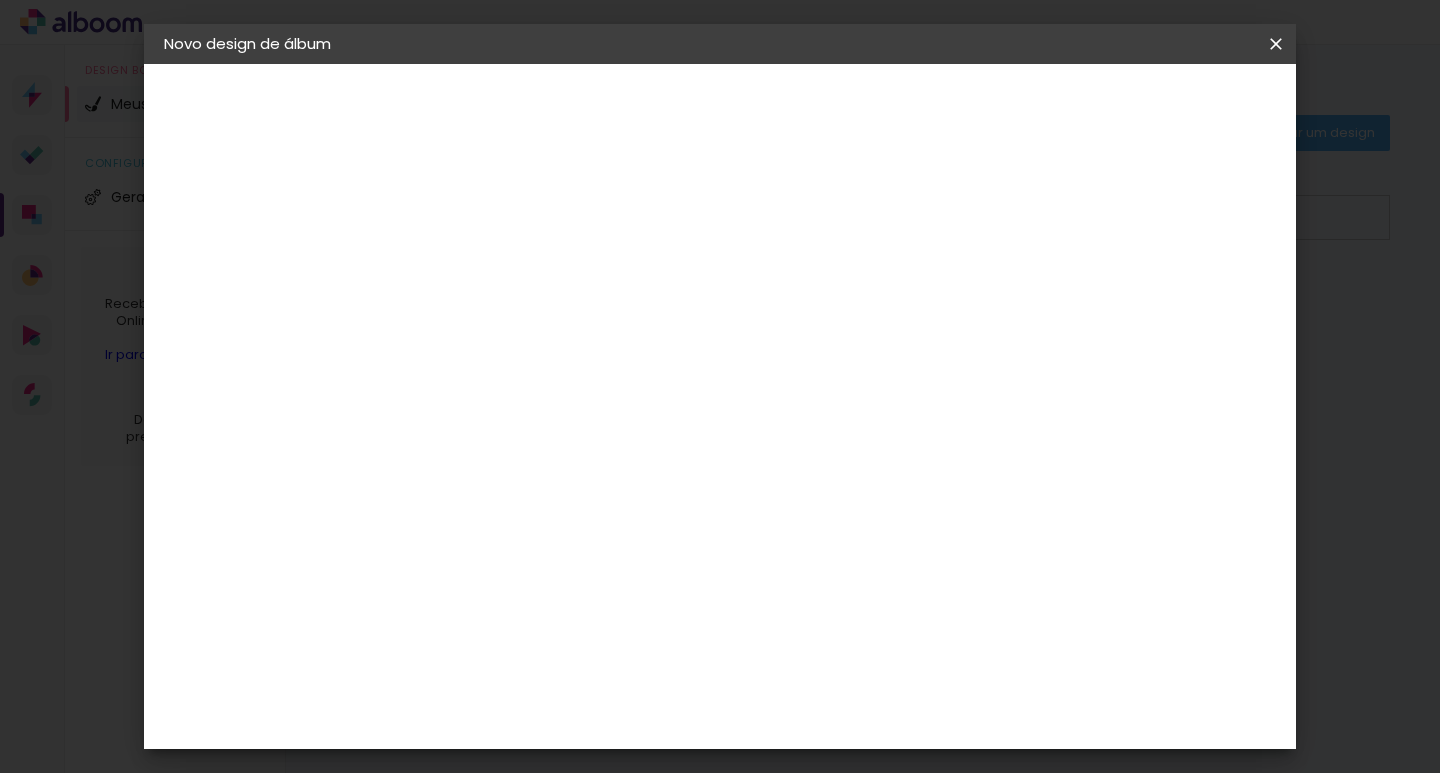 click at bounding box center (491, 268) 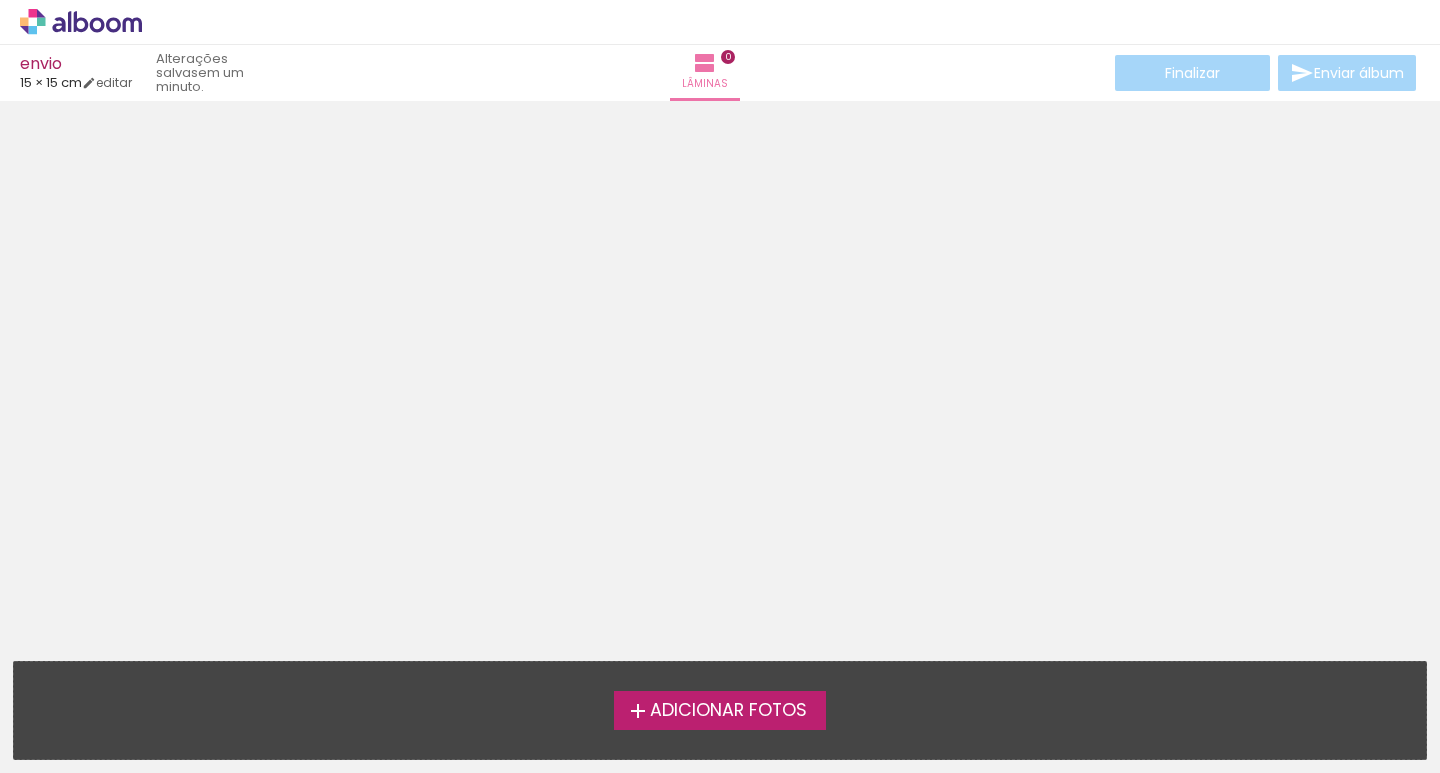 click on "Adicionar Fotos" at bounding box center (728, 711) 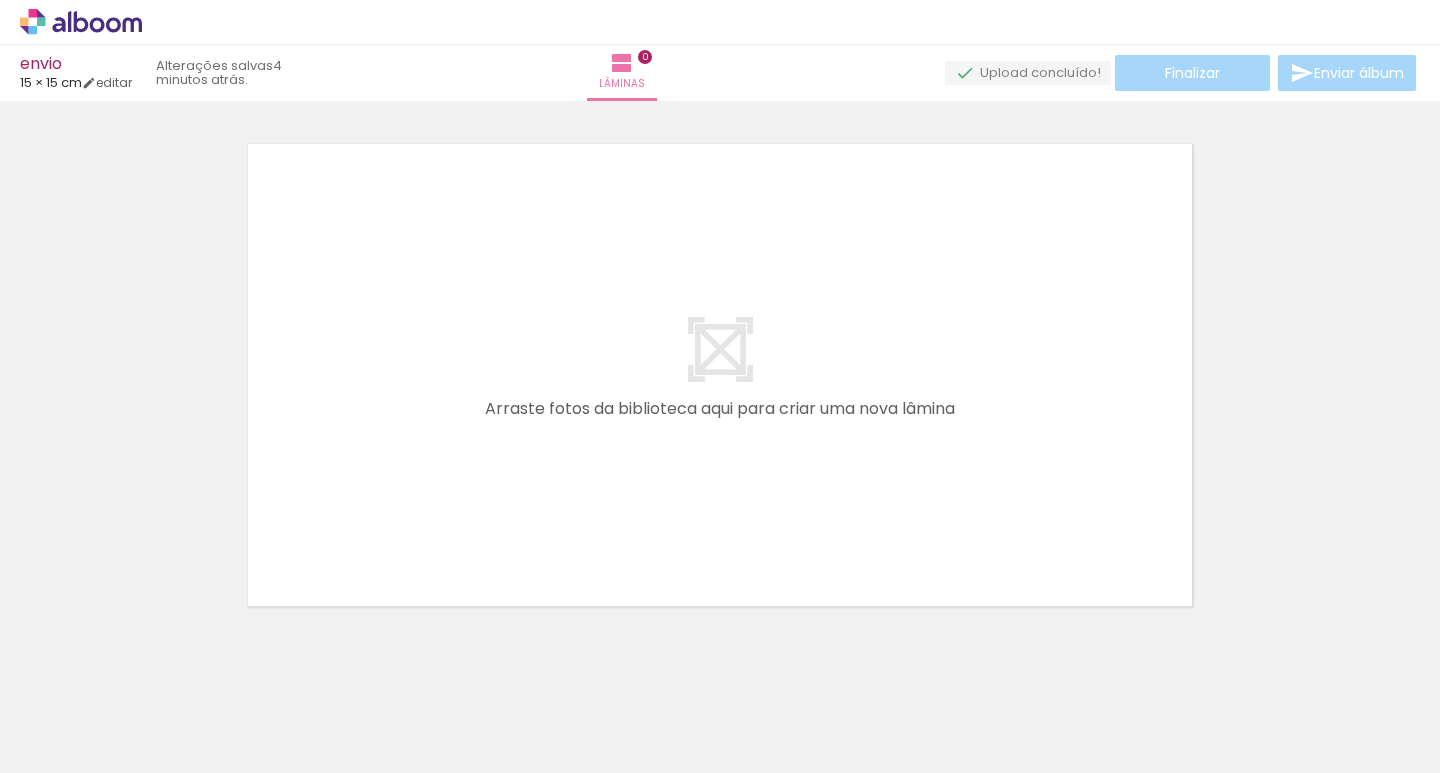 scroll, scrollTop: 26, scrollLeft: 0, axis: vertical 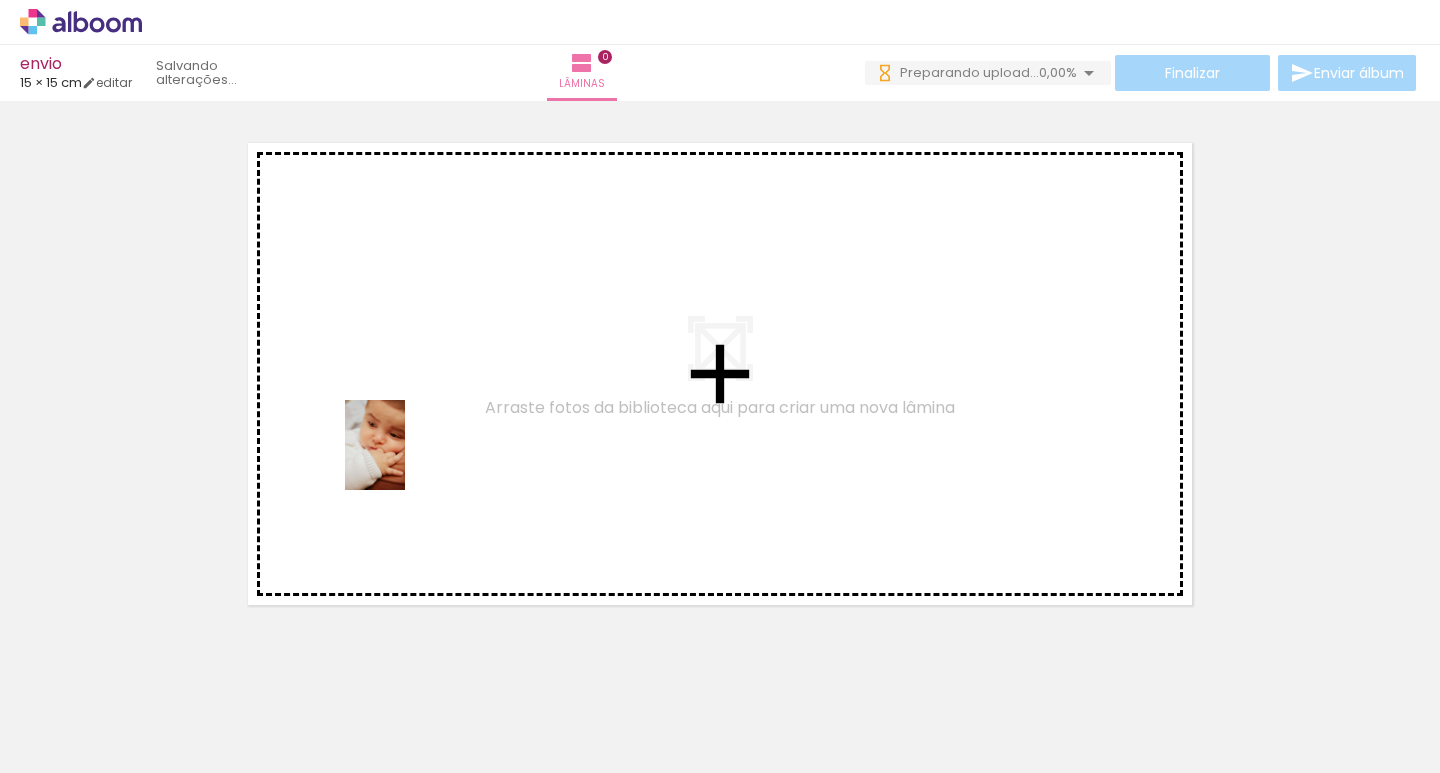 drag, startPoint x: 237, startPoint y: 734, endPoint x: 406, endPoint y: 443, distance: 336.5145 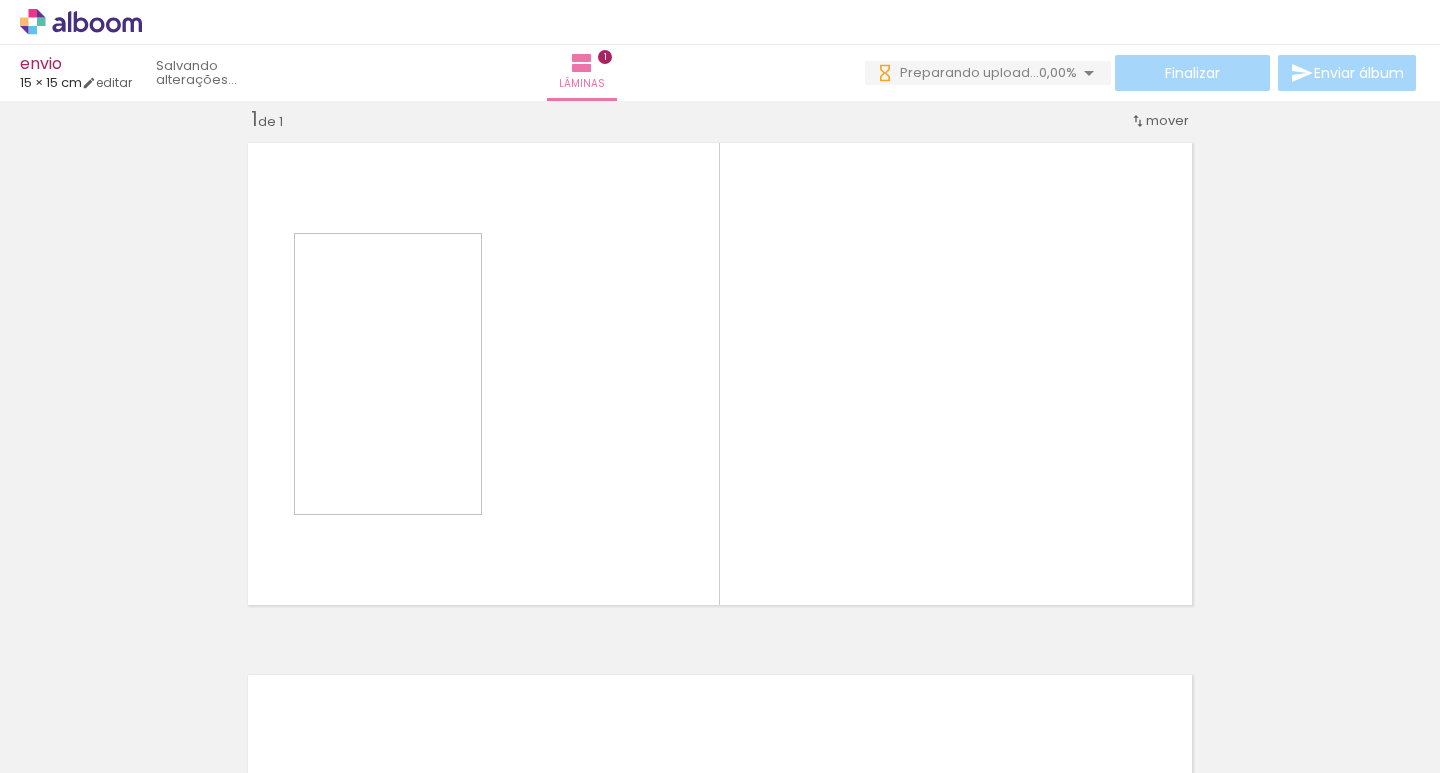 scroll, scrollTop: 26, scrollLeft: 0, axis: vertical 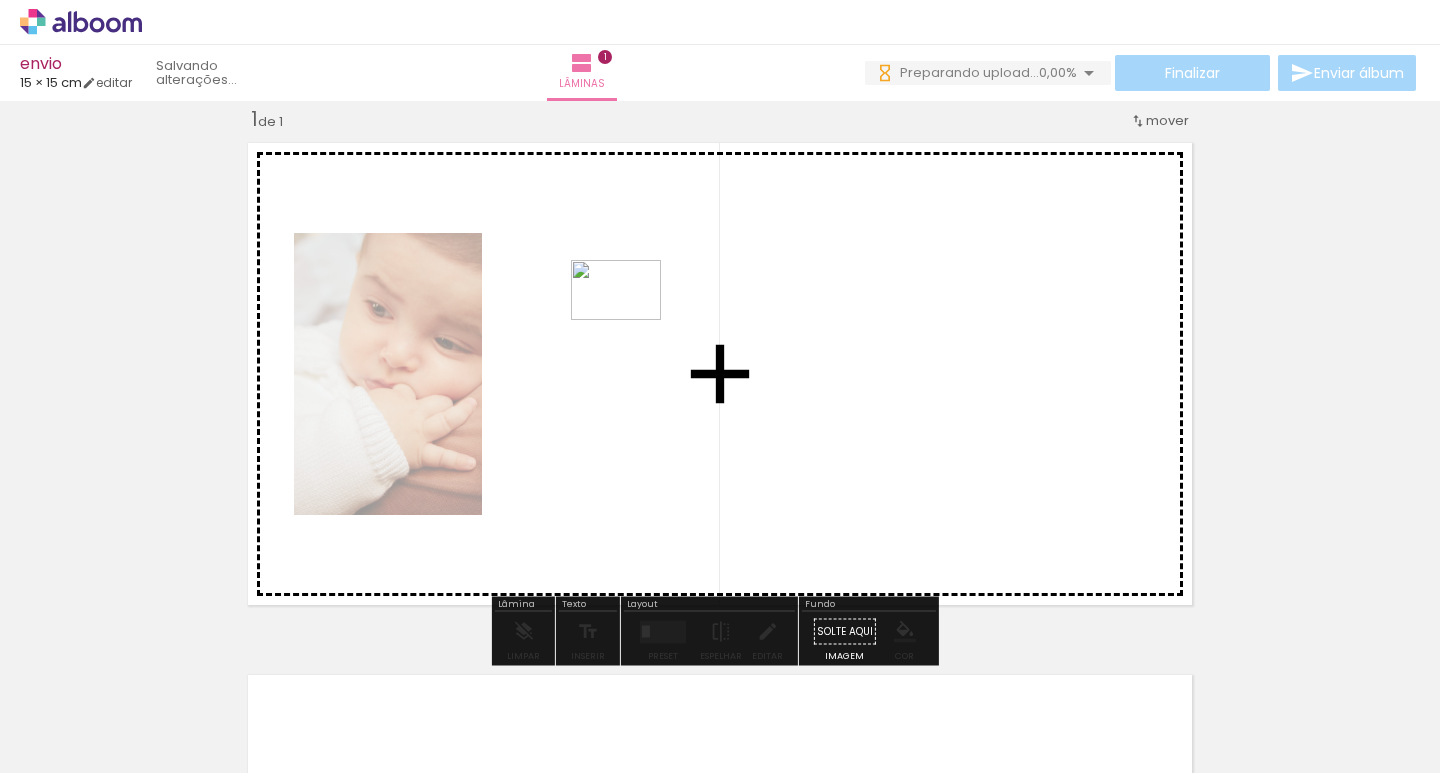 drag, startPoint x: 333, startPoint y: 718, endPoint x: 625, endPoint y: 320, distance: 493.62738 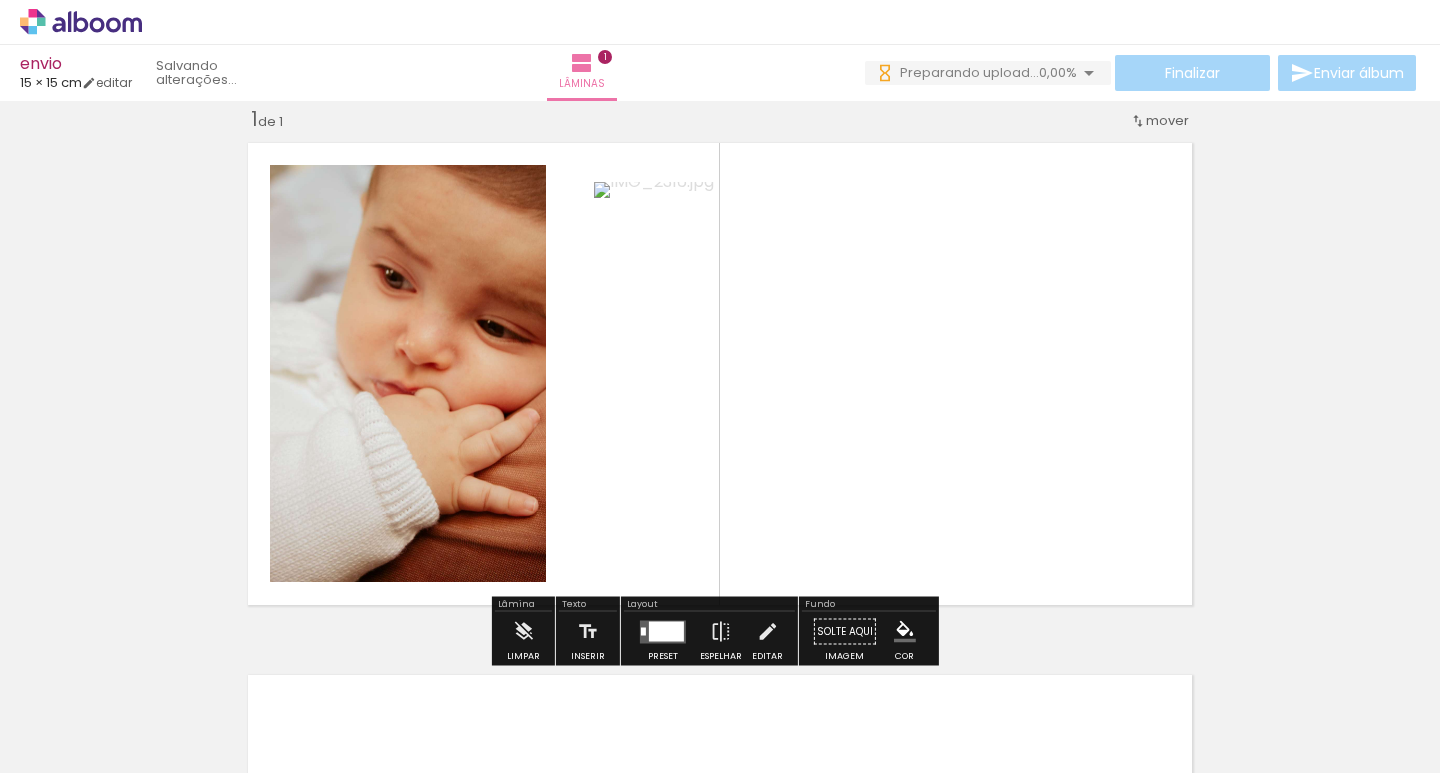 scroll, scrollTop: 0, scrollLeft: 0, axis: both 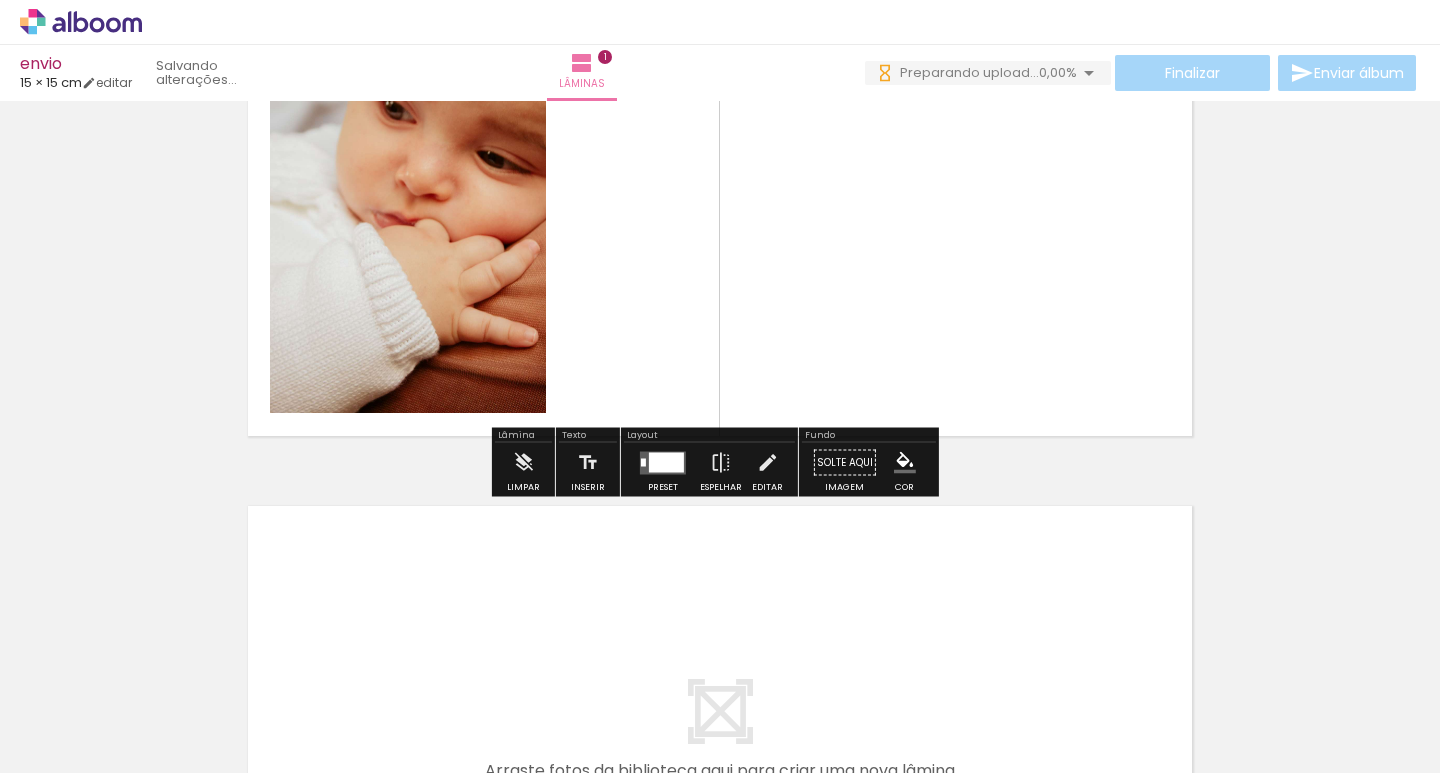click at bounding box center (666, 462) 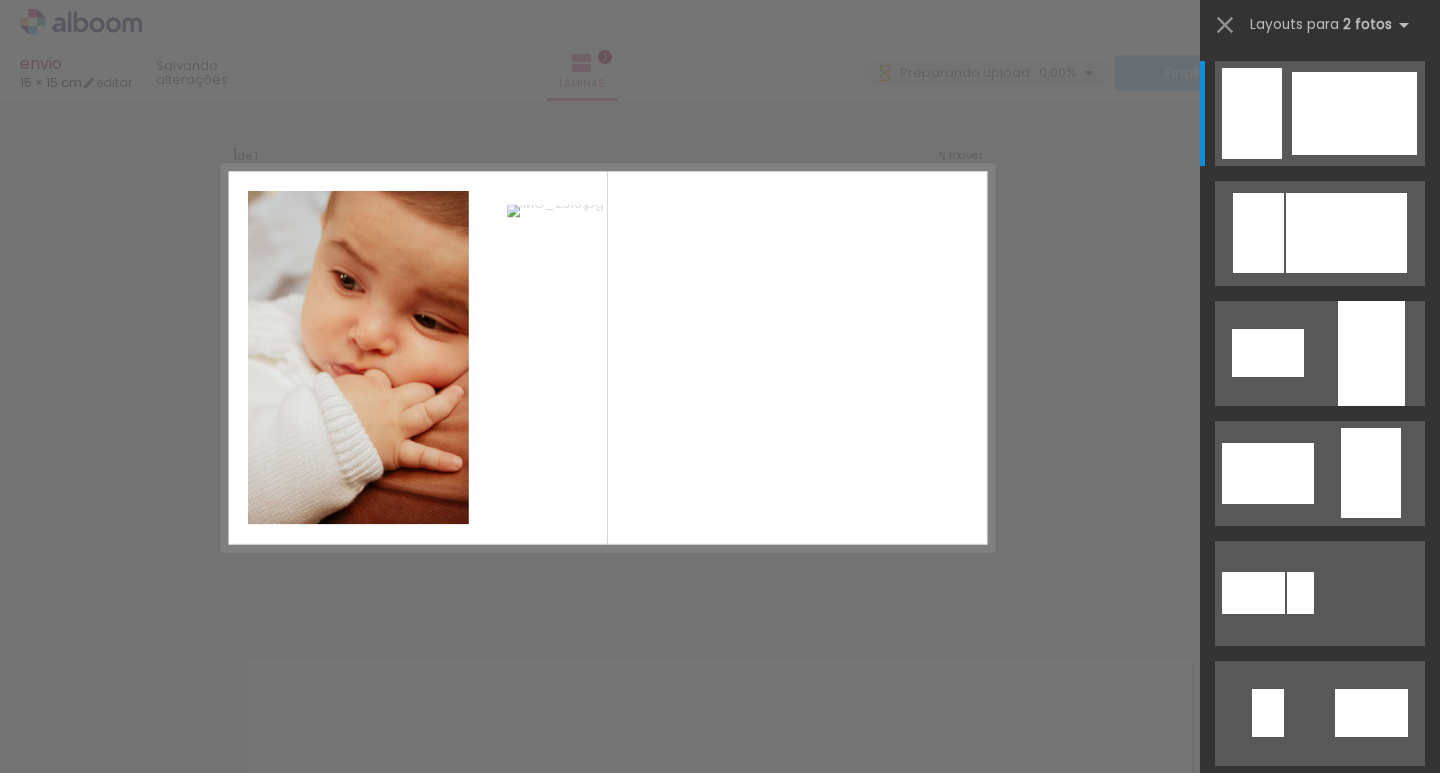 scroll, scrollTop: 25, scrollLeft: 0, axis: vertical 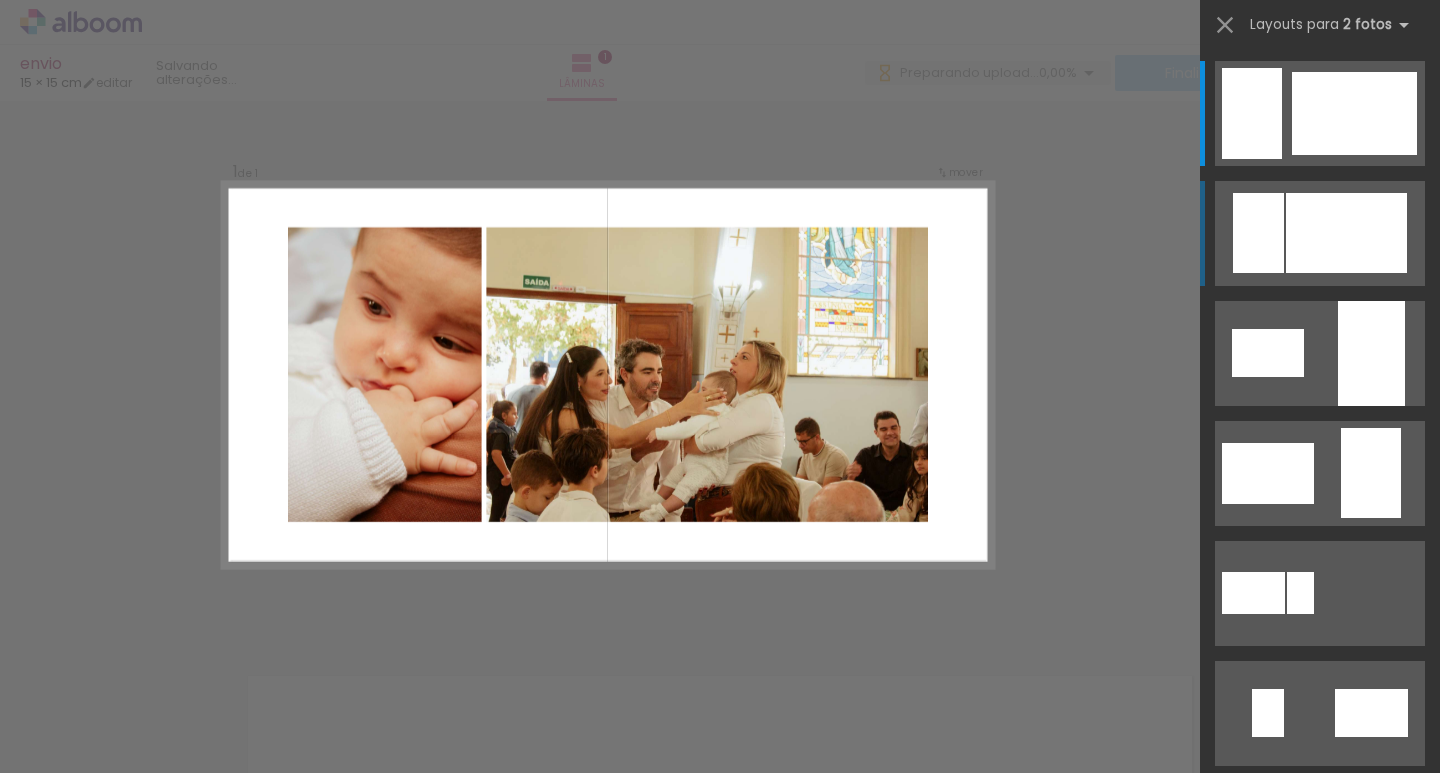 click at bounding box center (1354, 113) 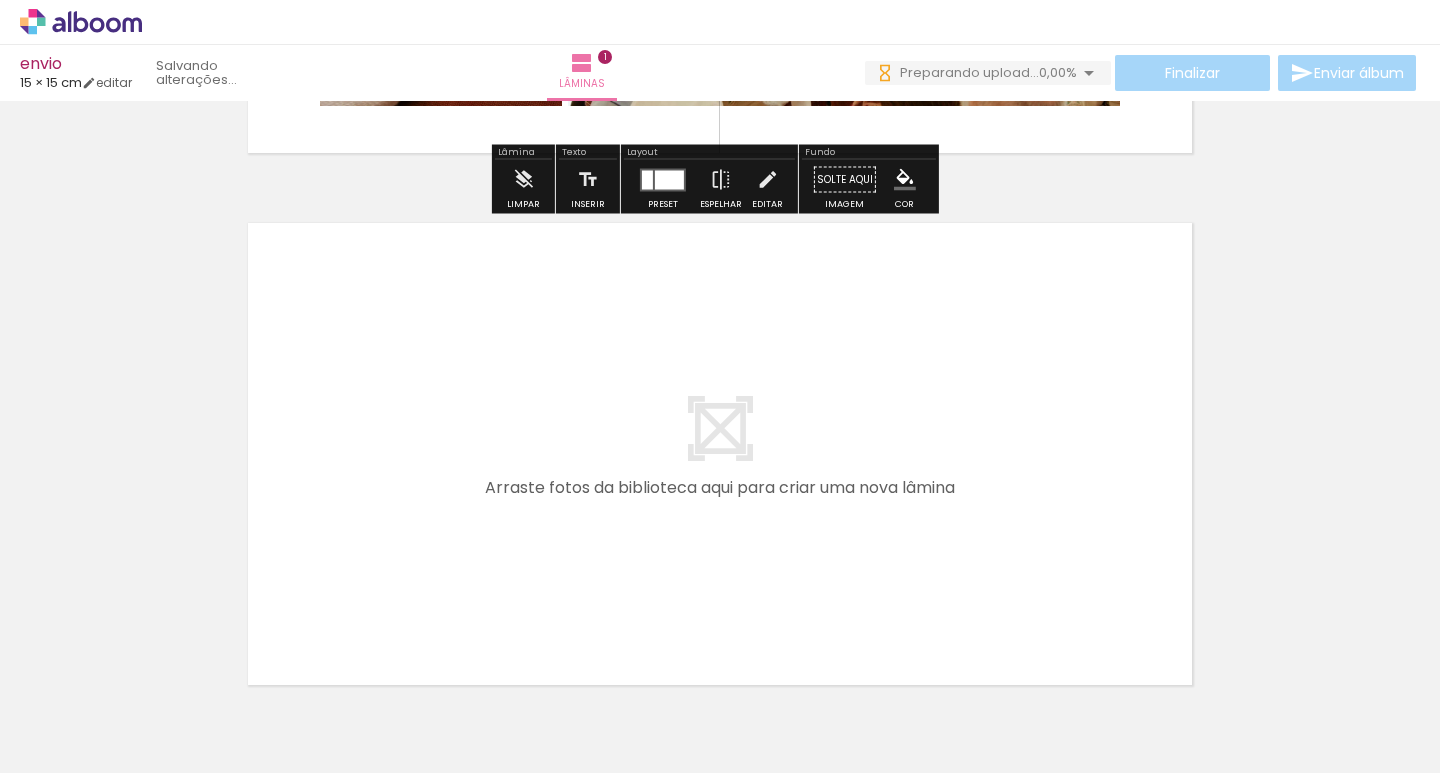 scroll, scrollTop: 525, scrollLeft: 0, axis: vertical 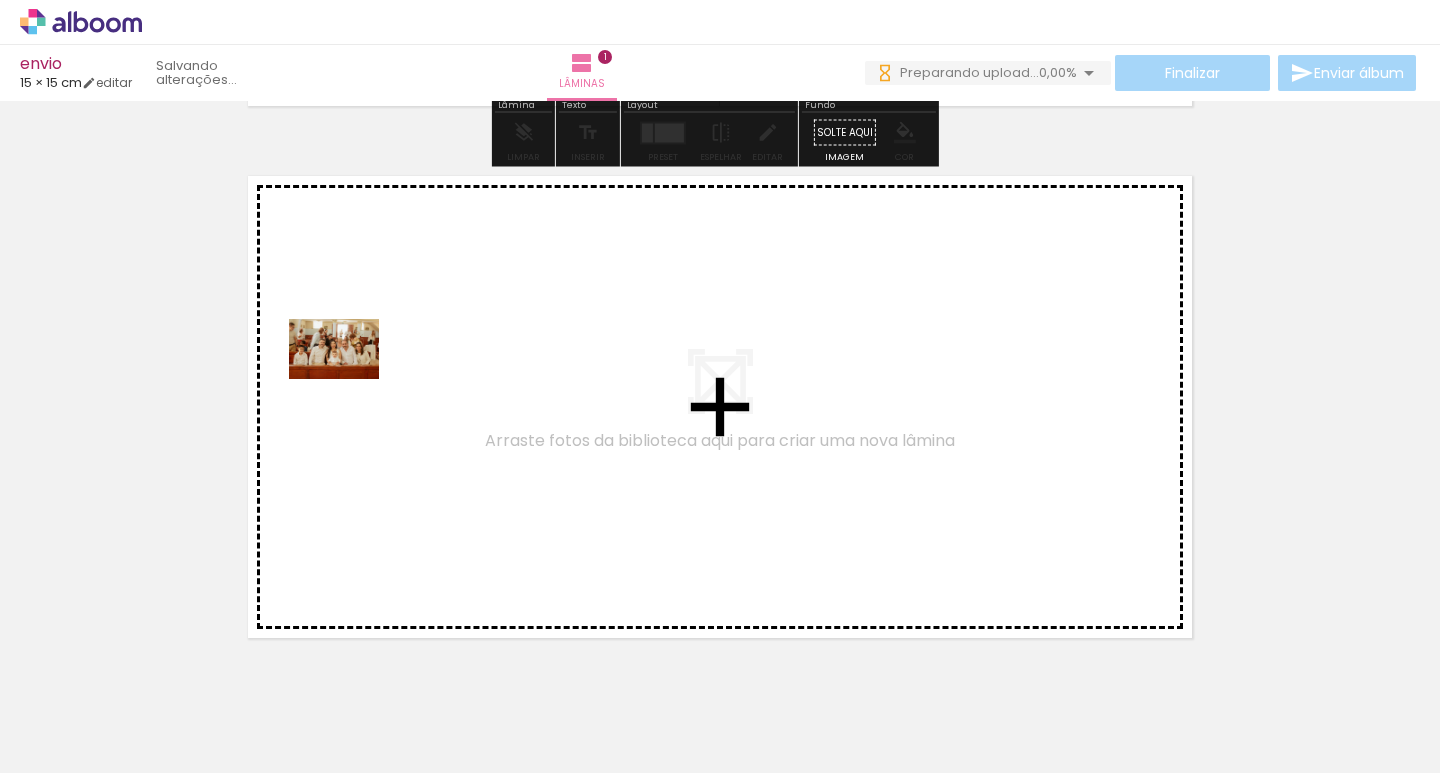 drag, startPoint x: 409, startPoint y: 730, endPoint x: 386, endPoint y: 338, distance: 392.67416 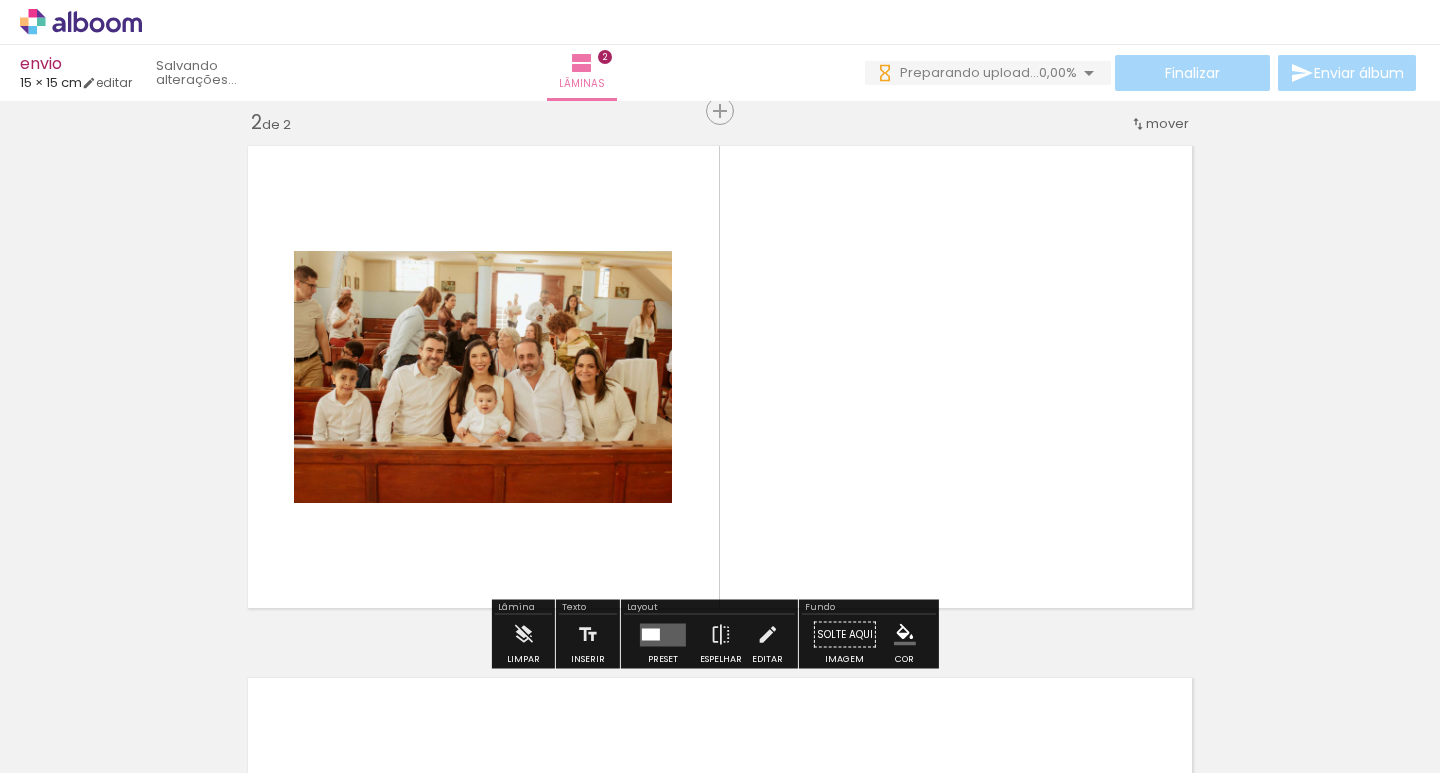 scroll, scrollTop: 558, scrollLeft: 0, axis: vertical 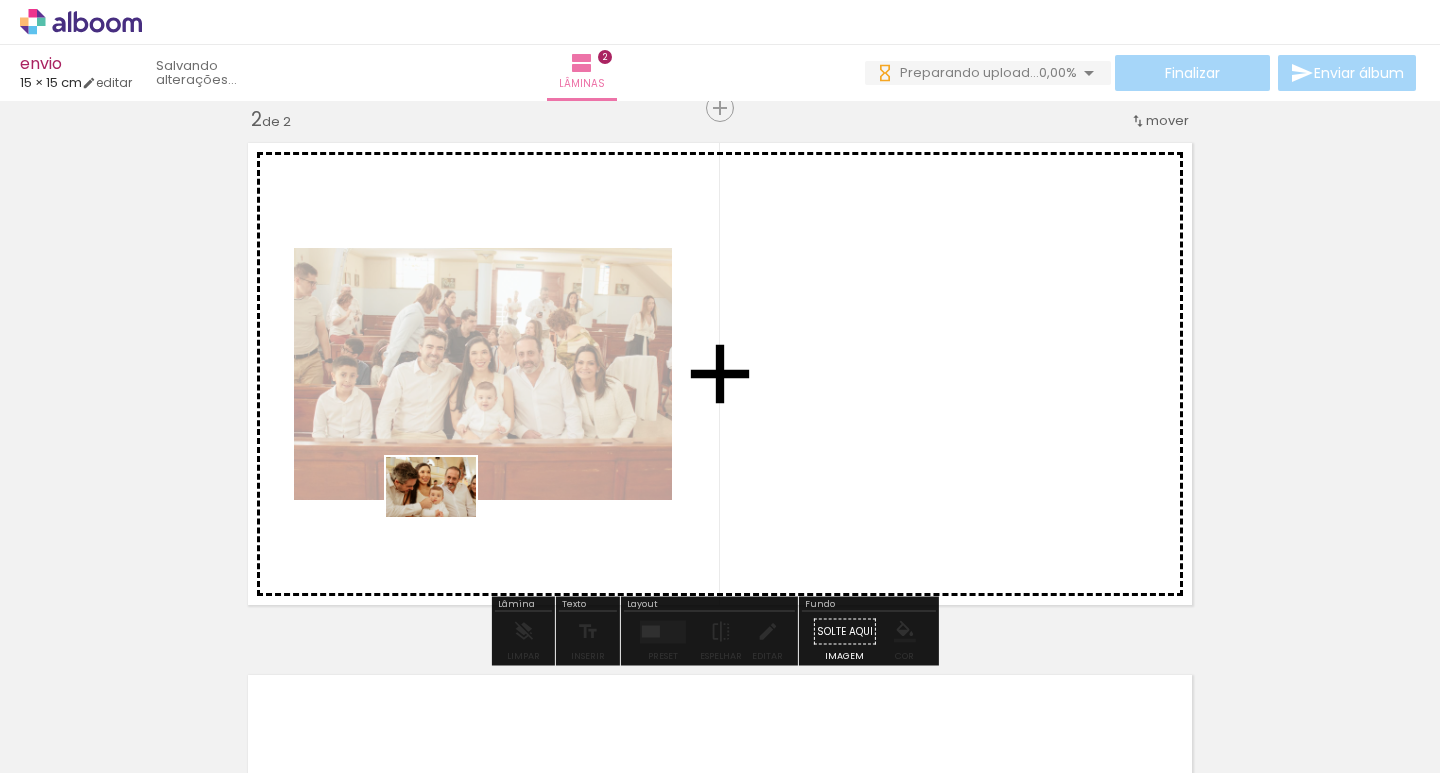 drag, startPoint x: 559, startPoint y: 715, endPoint x: 446, endPoint y: 517, distance: 227.97588 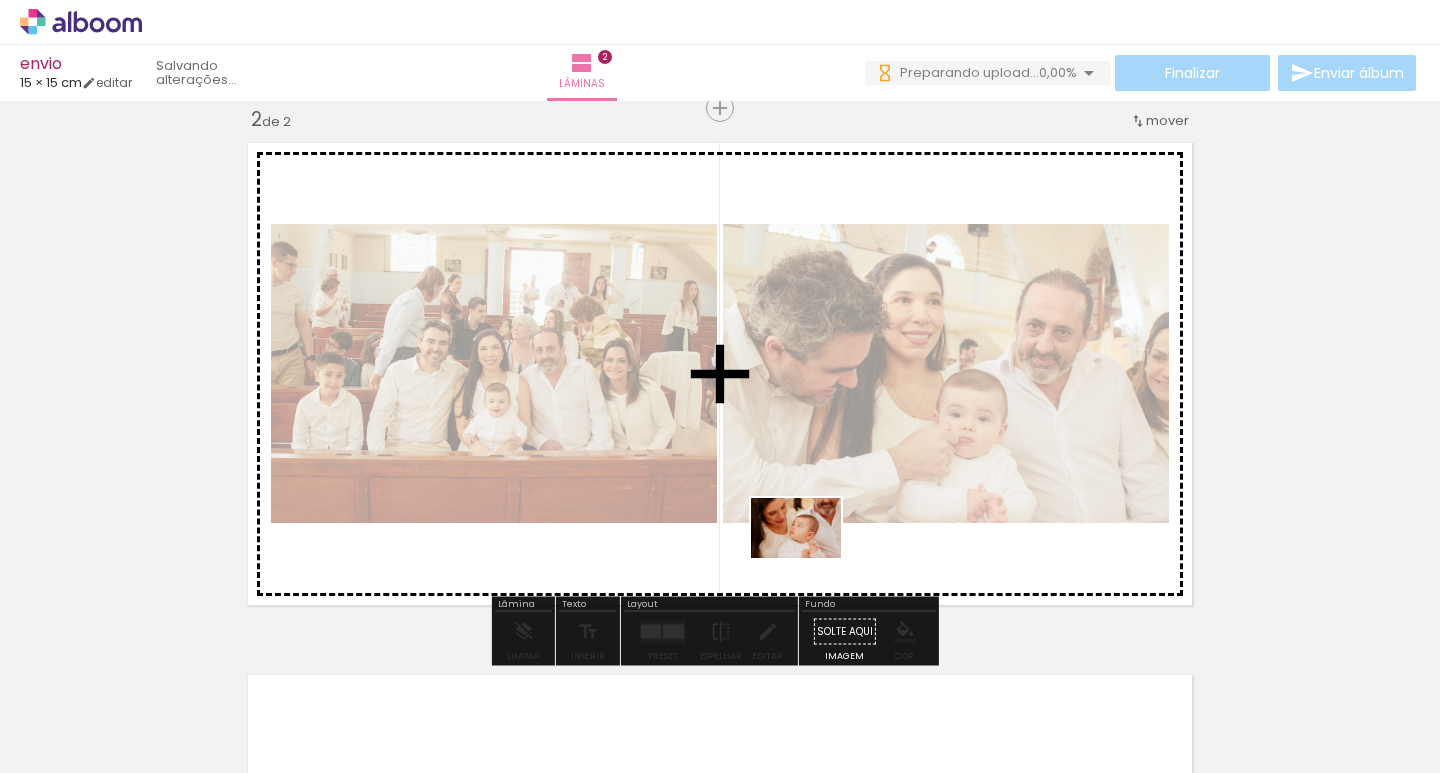 drag, startPoint x: 667, startPoint y: 712, endPoint x: 815, endPoint y: 553, distance: 217.22108 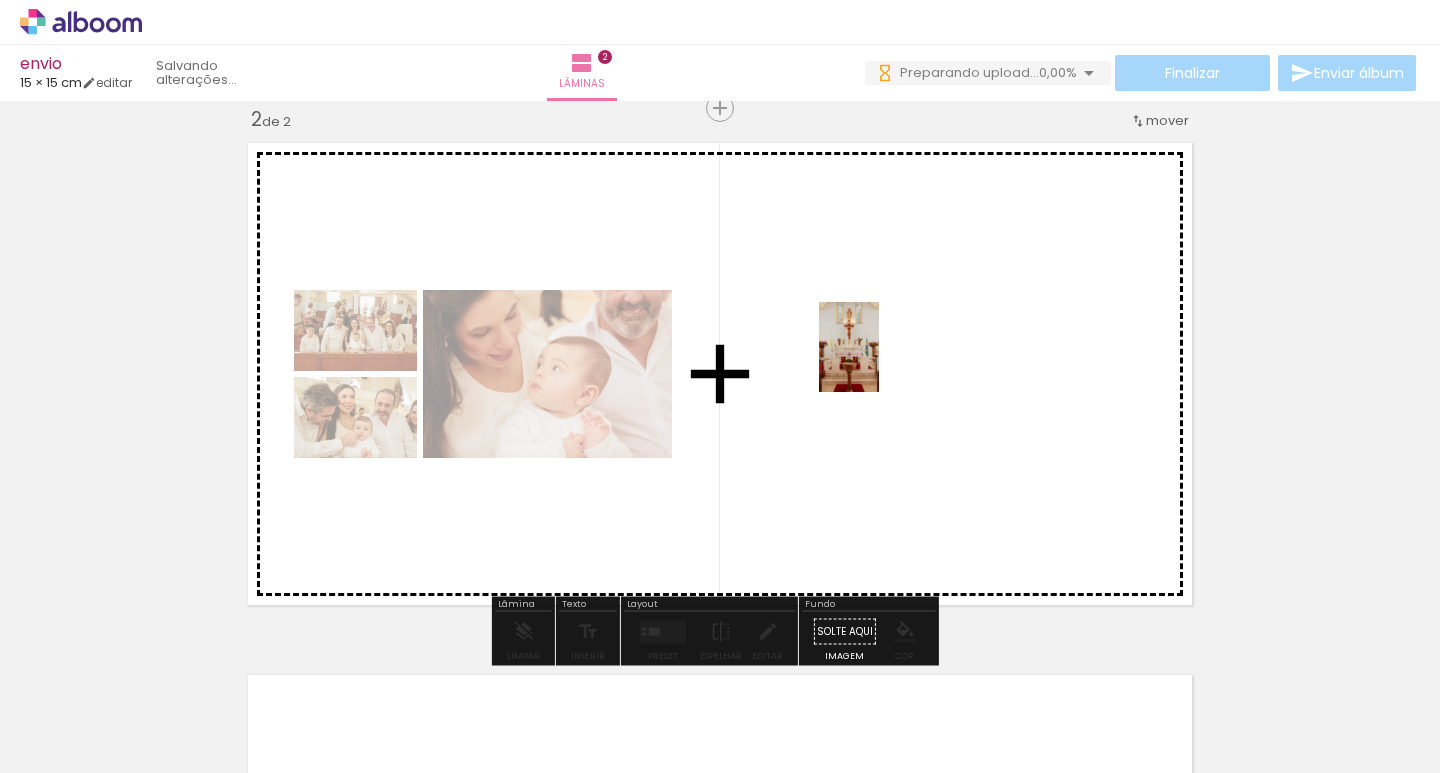 drag, startPoint x: 768, startPoint y: 734, endPoint x: 879, endPoint y: 362, distance: 388.20743 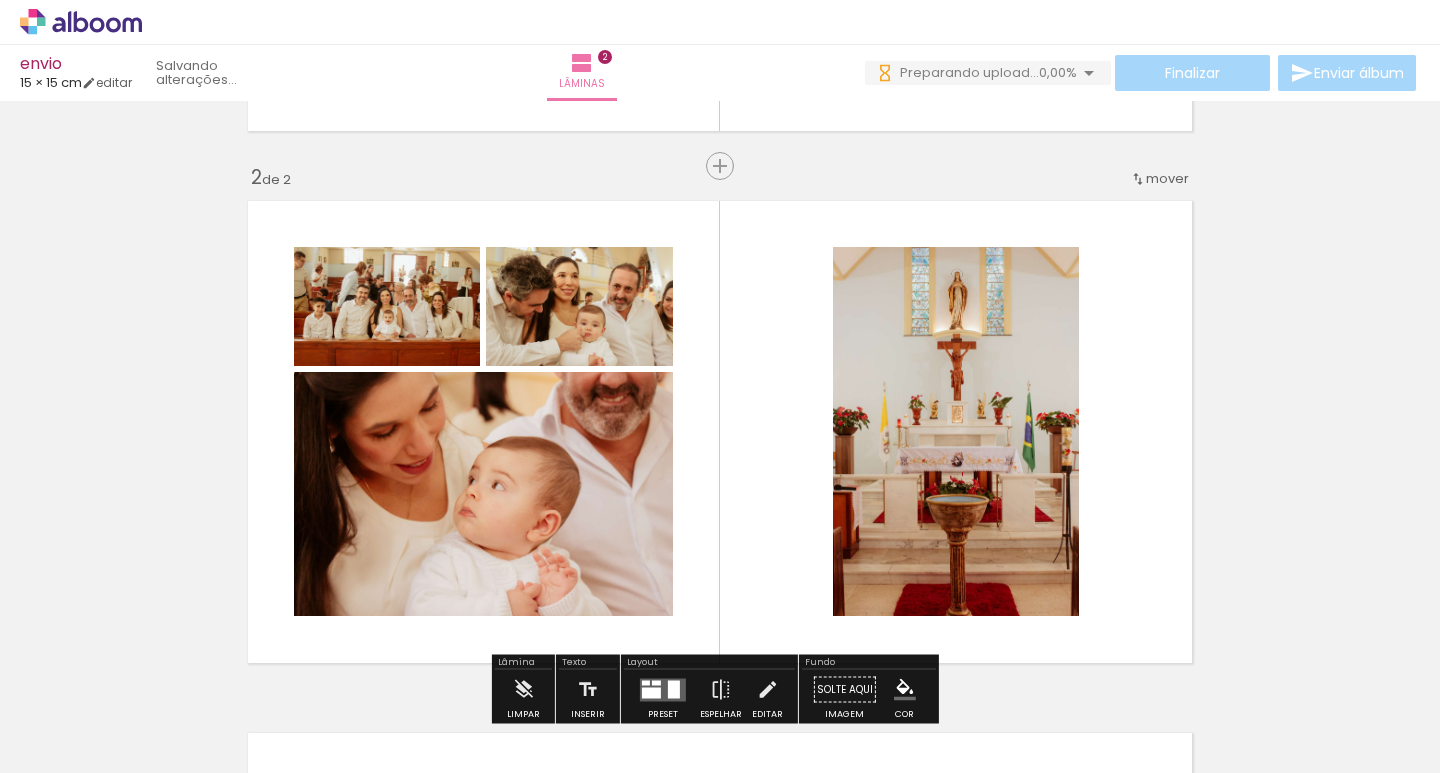 scroll, scrollTop: 600, scrollLeft: 0, axis: vertical 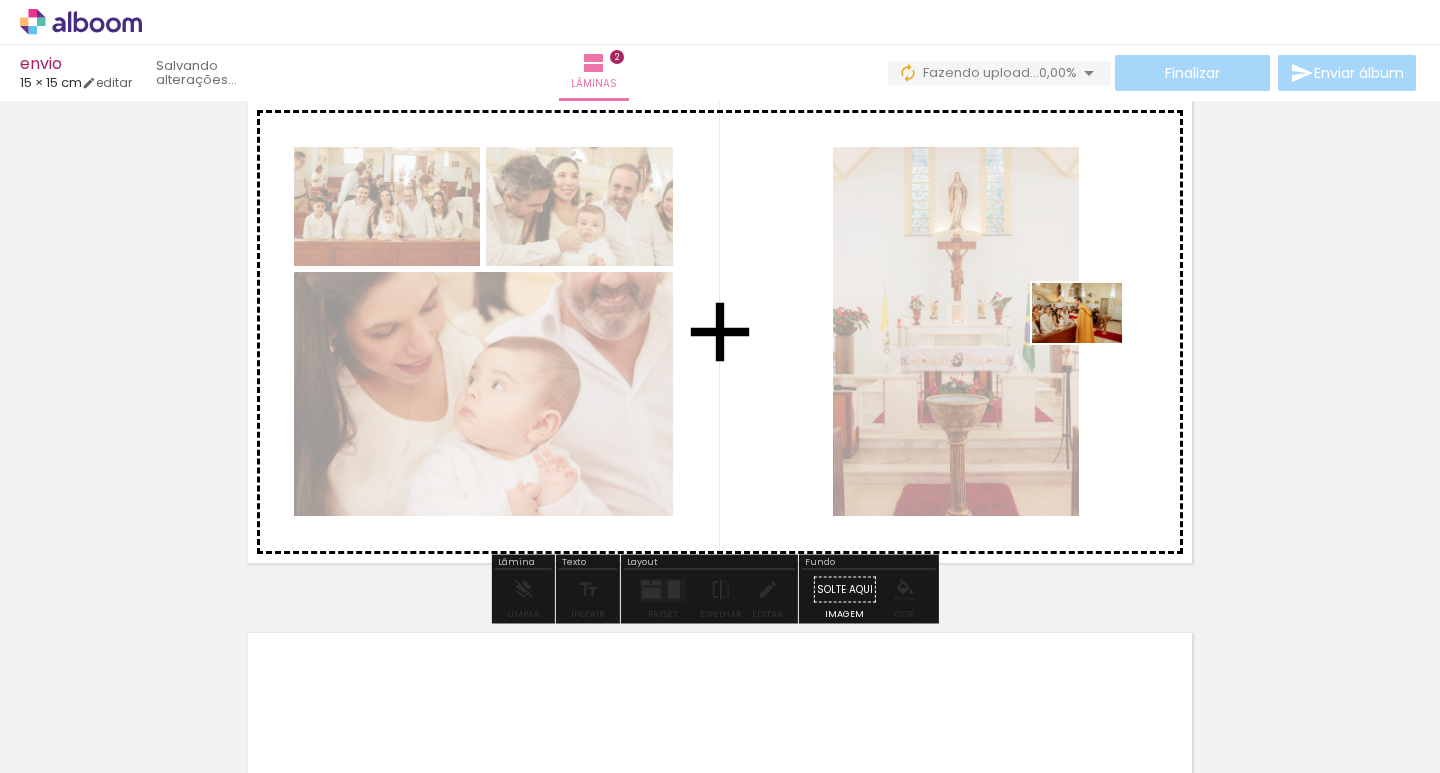 drag, startPoint x: 889, startPoint y: 721, endPoint x: 1090, endPoint y: 343, distance: 428.11798 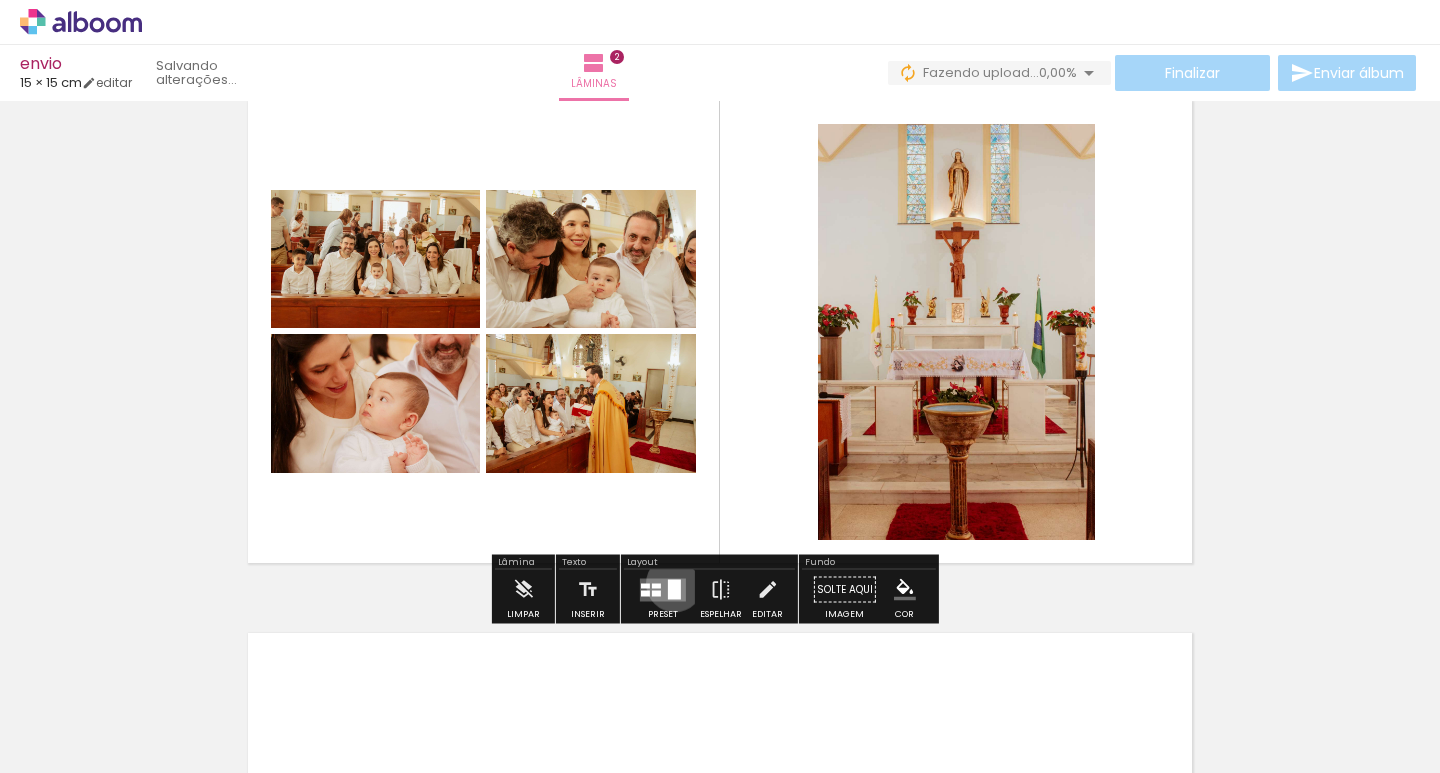 click at bounding box center [674, 589] 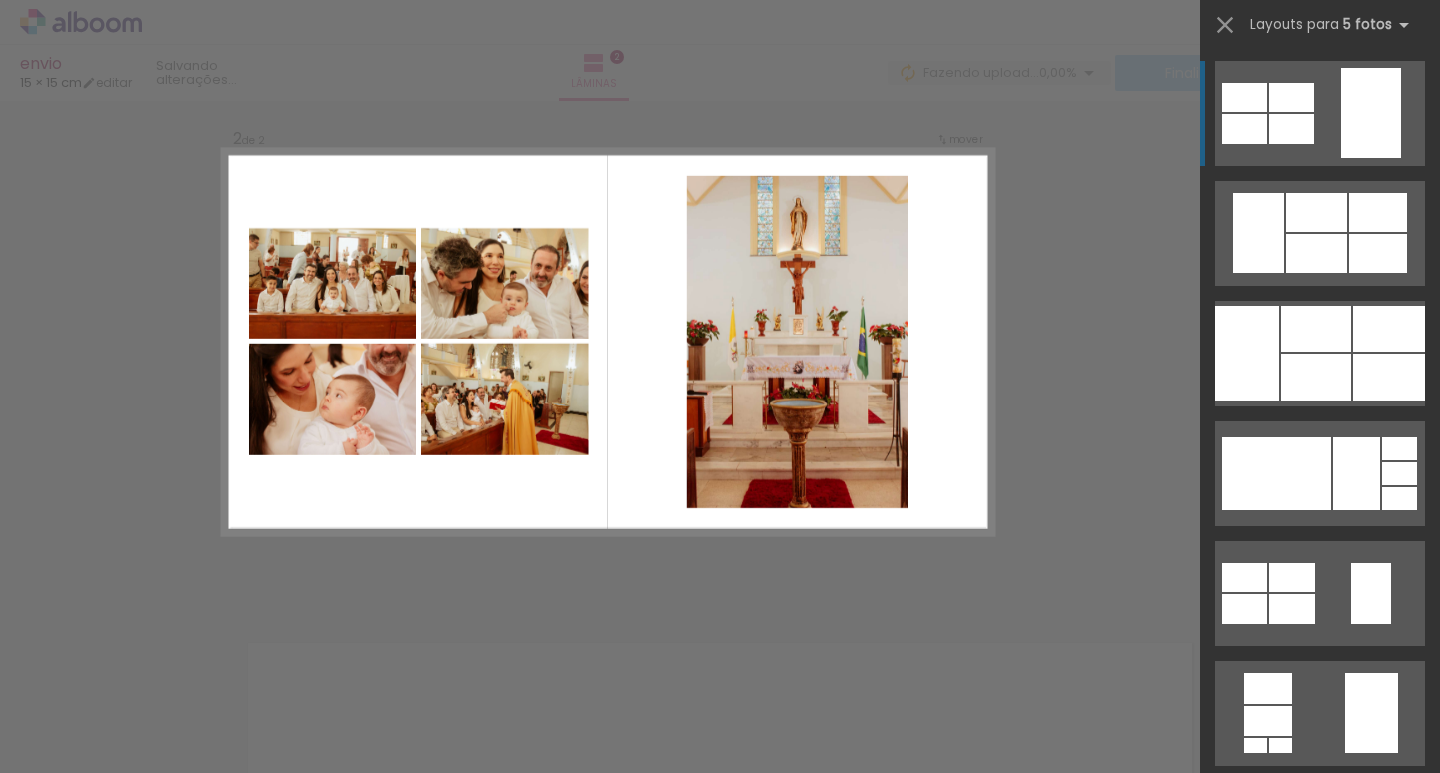 scroll, scrollTop: 558, scrollLeft: 0, axis: vertical 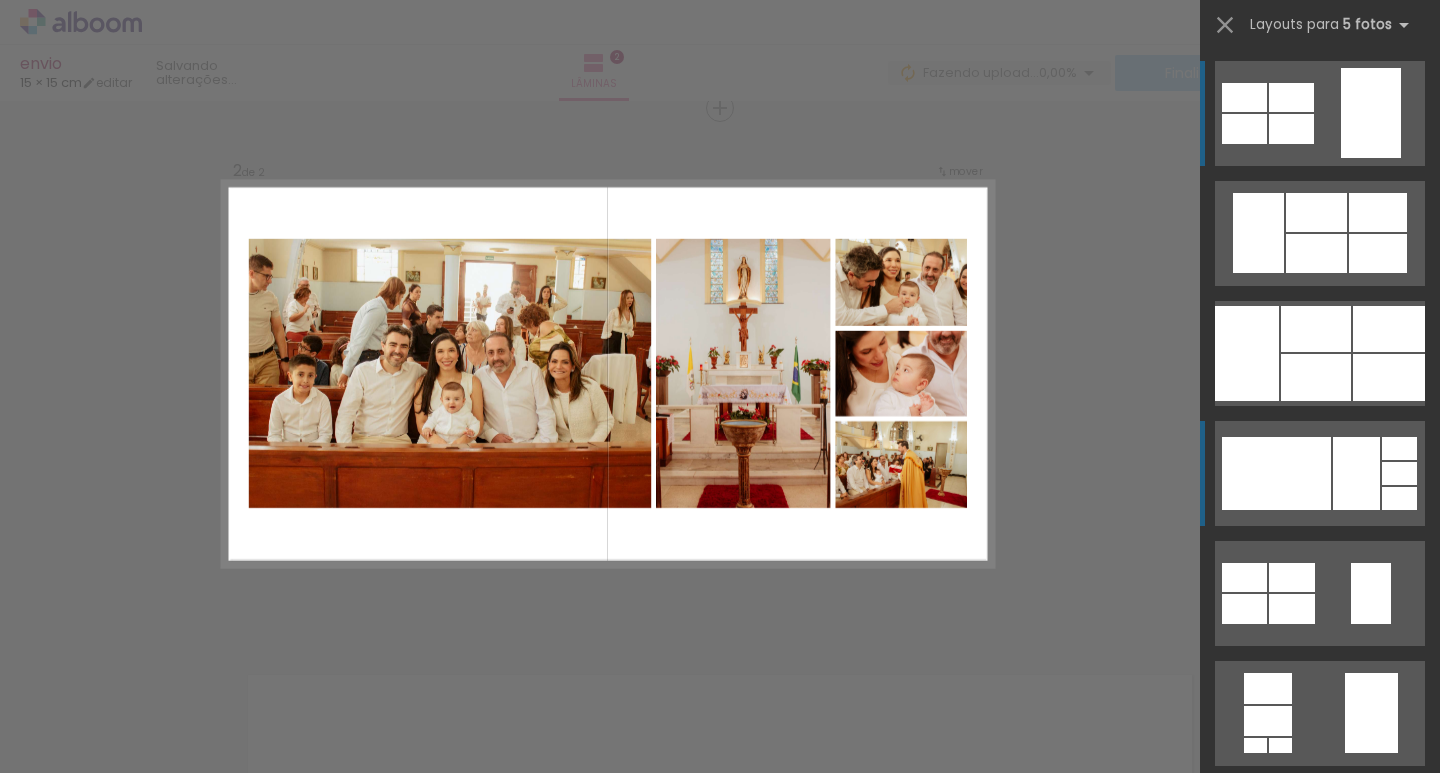 click at bounding box center (1291, 97) 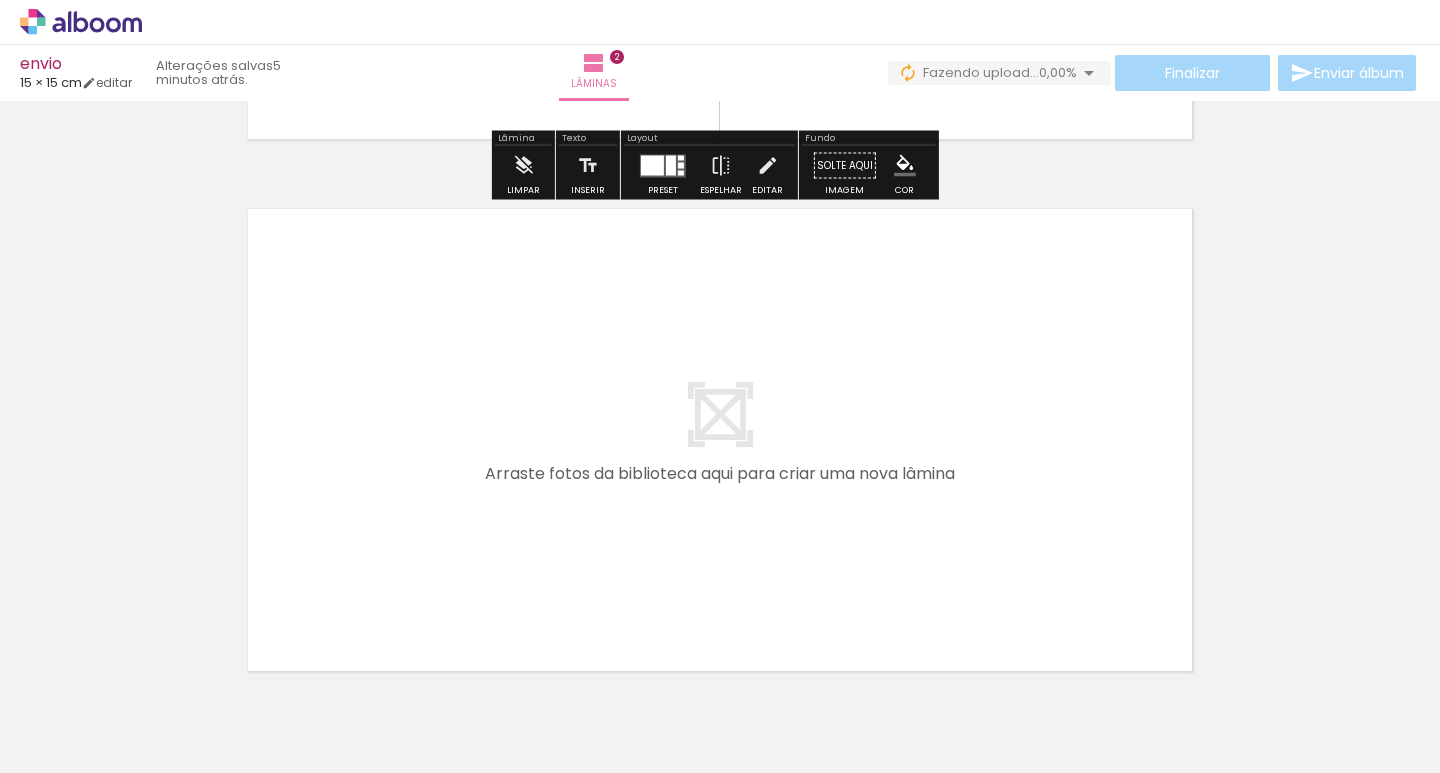 scroll, scrollTop: 1058, scrollLeft: 0, axis: vertical 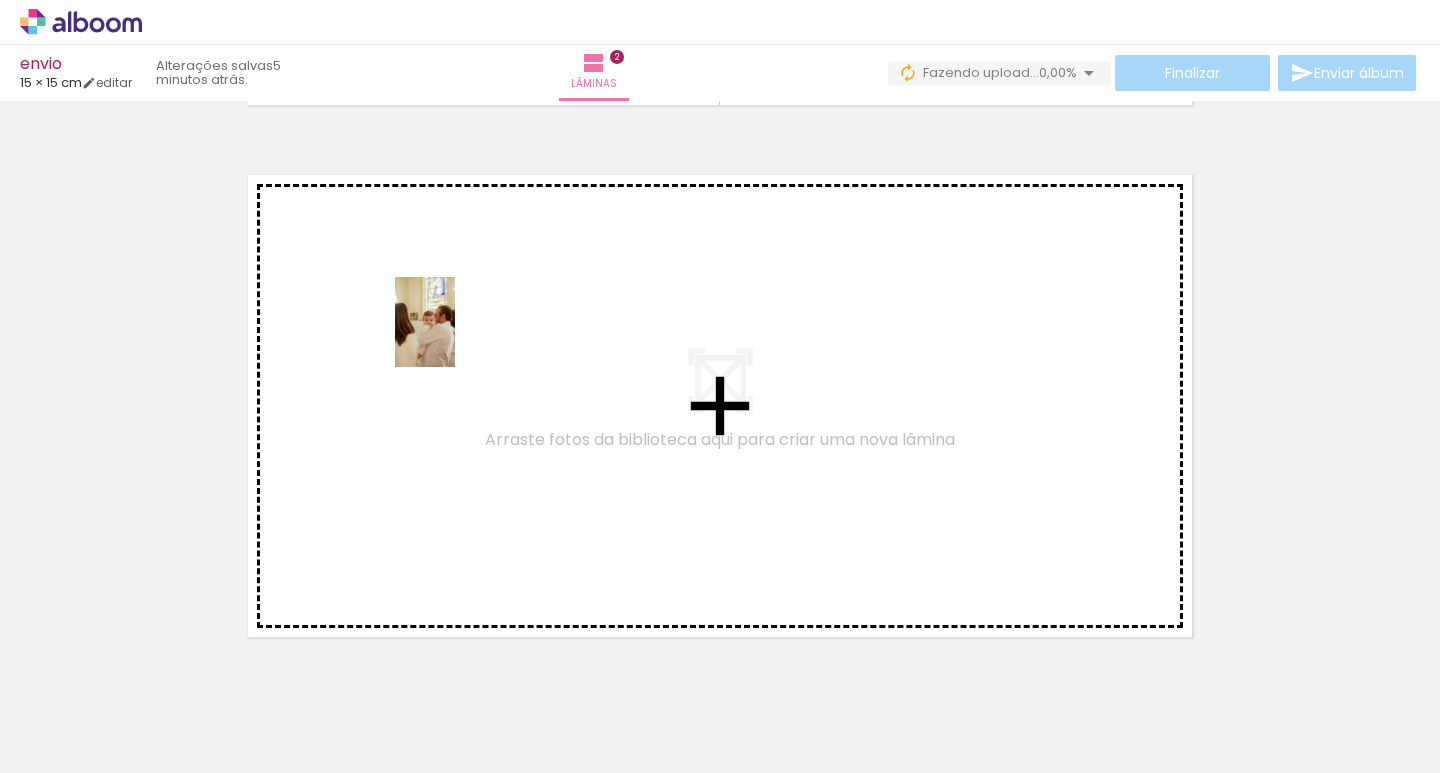 drag, startPoint x: 1001, startPoint y: 720, endPoint x: 455, endPoint y: 337, distance: 666.937 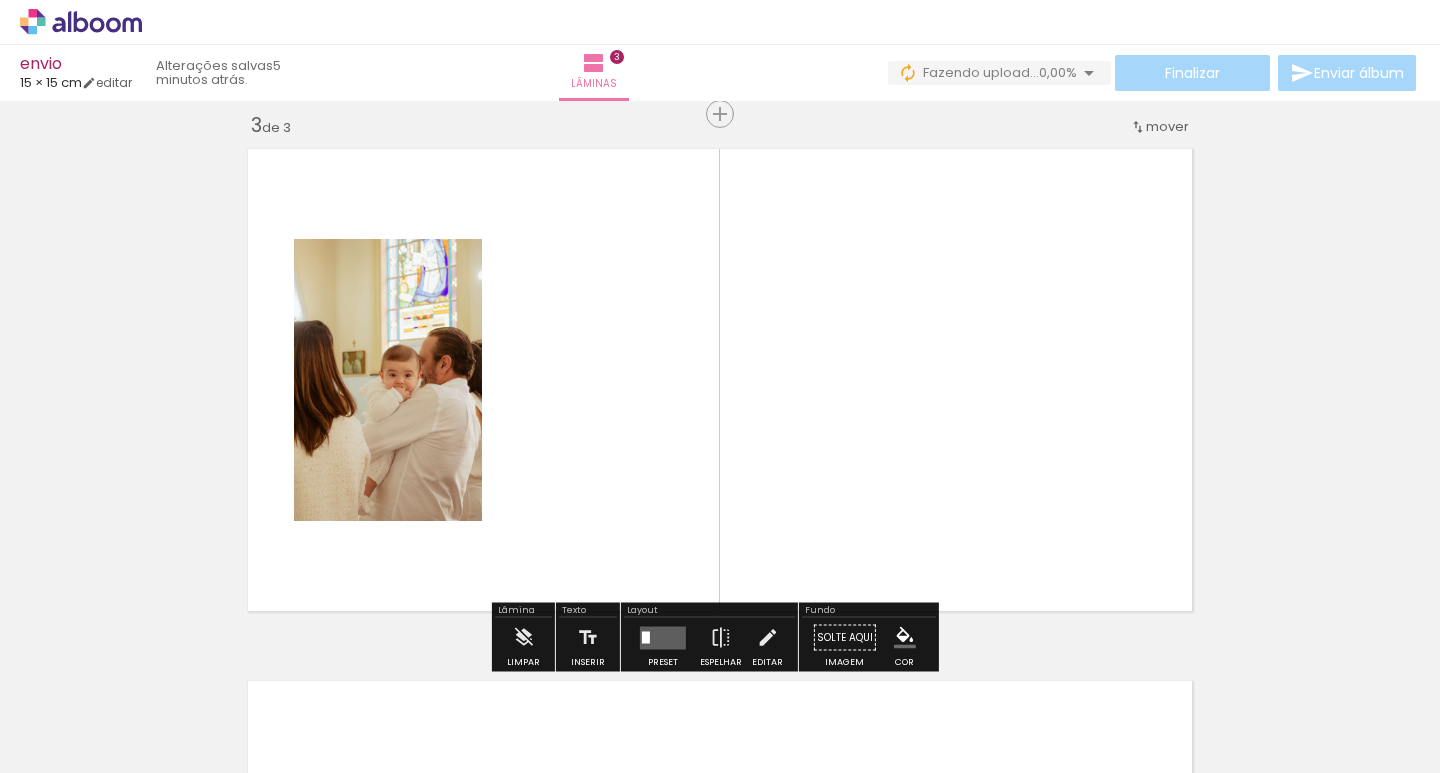 scroll, scrollTop: 1090, scrollLeft: 0, axis: vertical 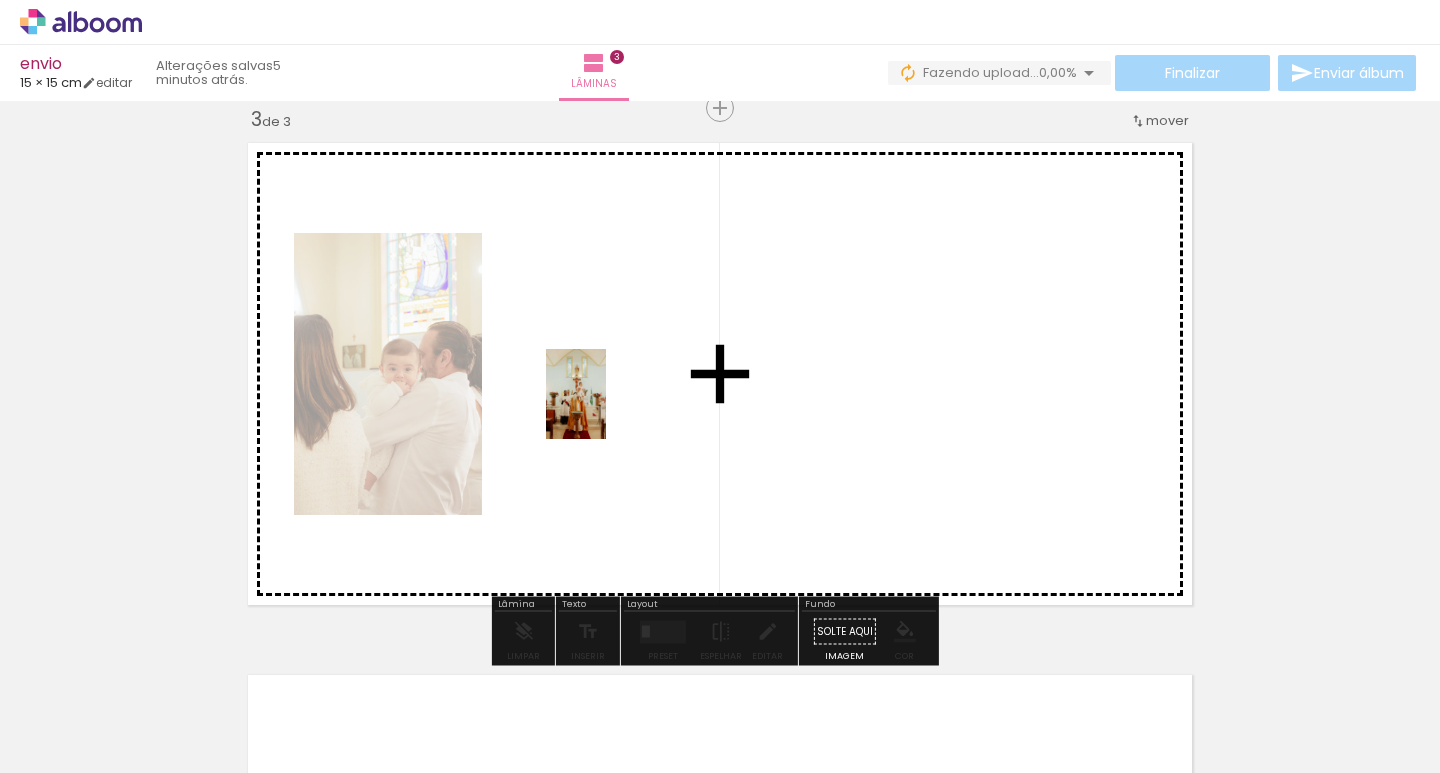 drag, startPoint x: 1214, startPoint y: 731, endPoint x: 606, endPoint y: 409, distance: 688.0029 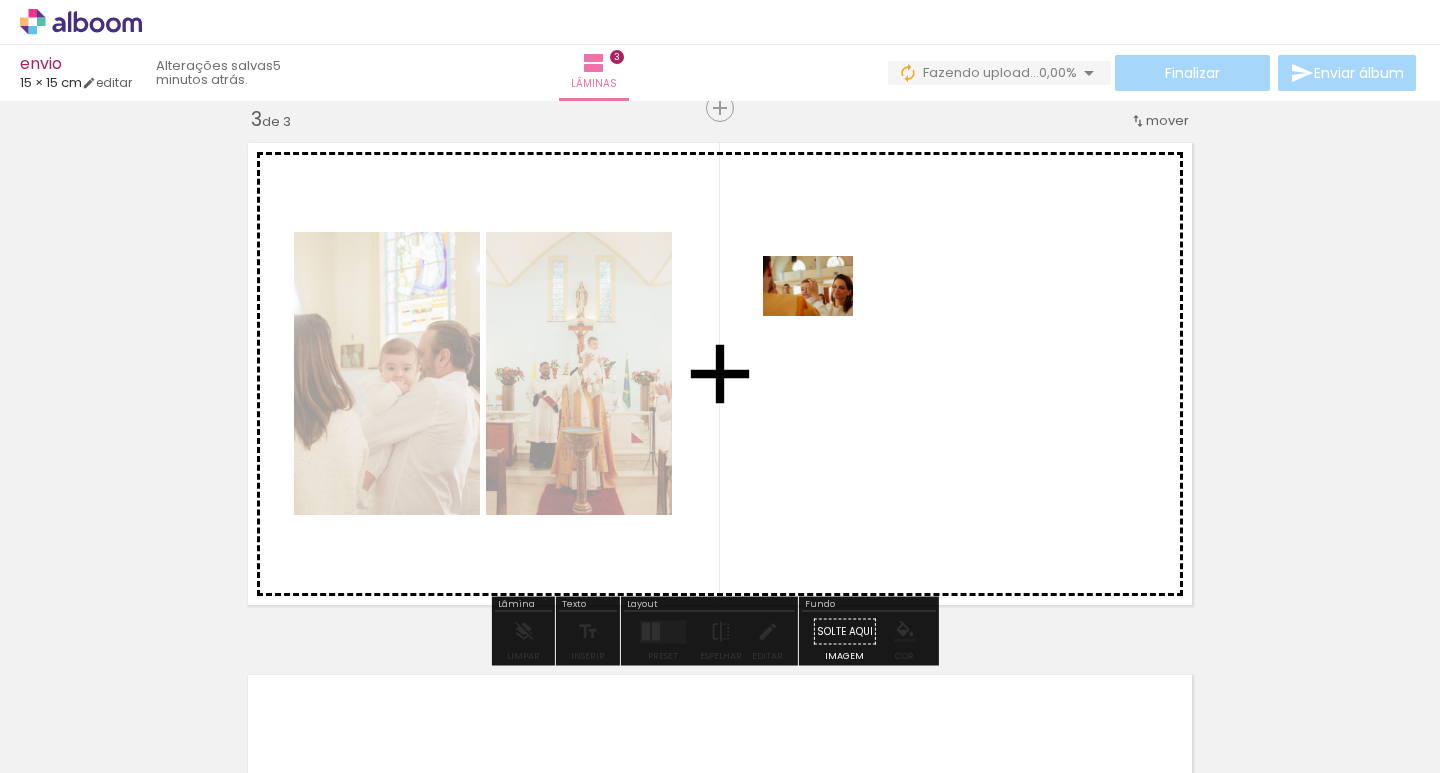 drag, startPoint x: 1080, startPoint y: 672, endPoint x: 822, endPoint y: 312, distance: 442.90405 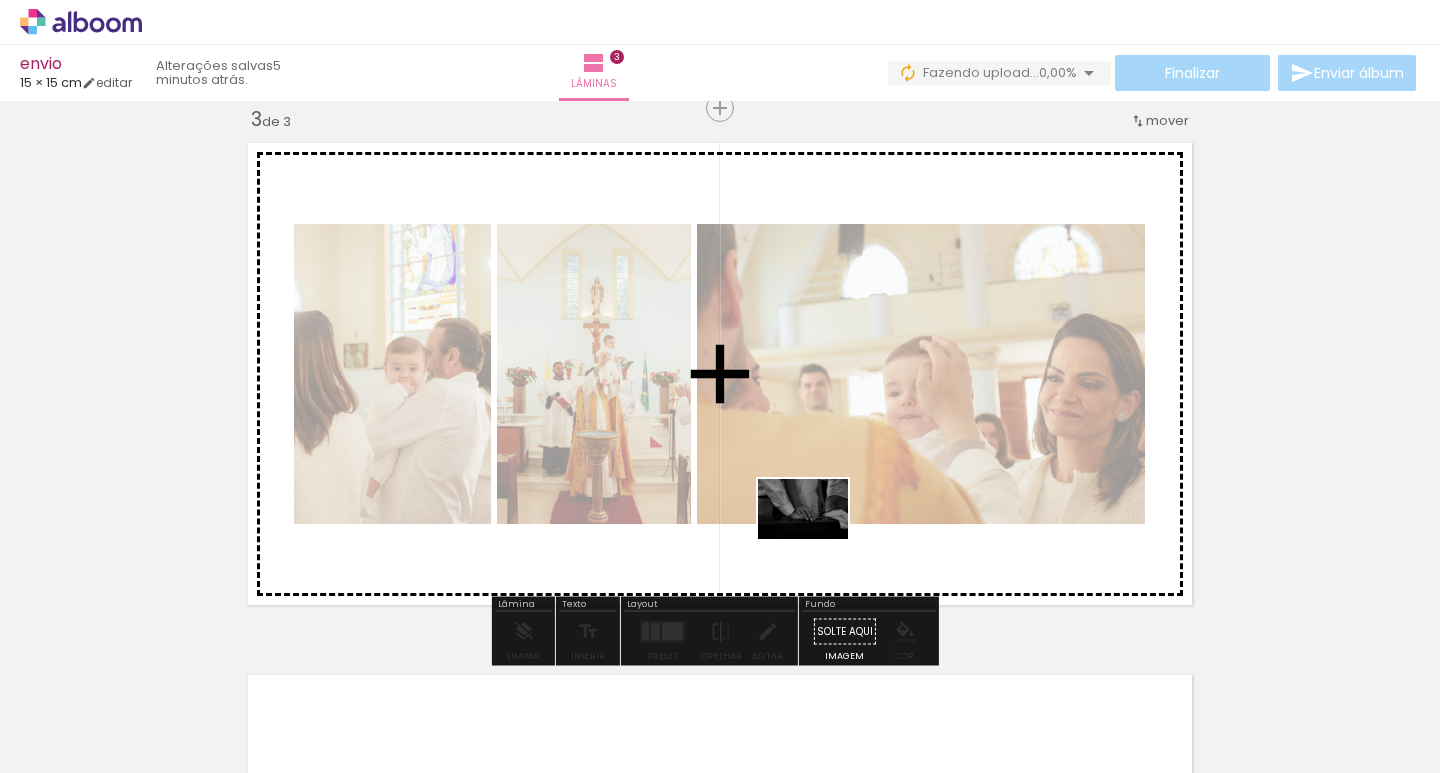 drag, startPoint x: 1280, startPoint y: 683, endPoint x: 822, endPoint y: 533, distance: 481.93774 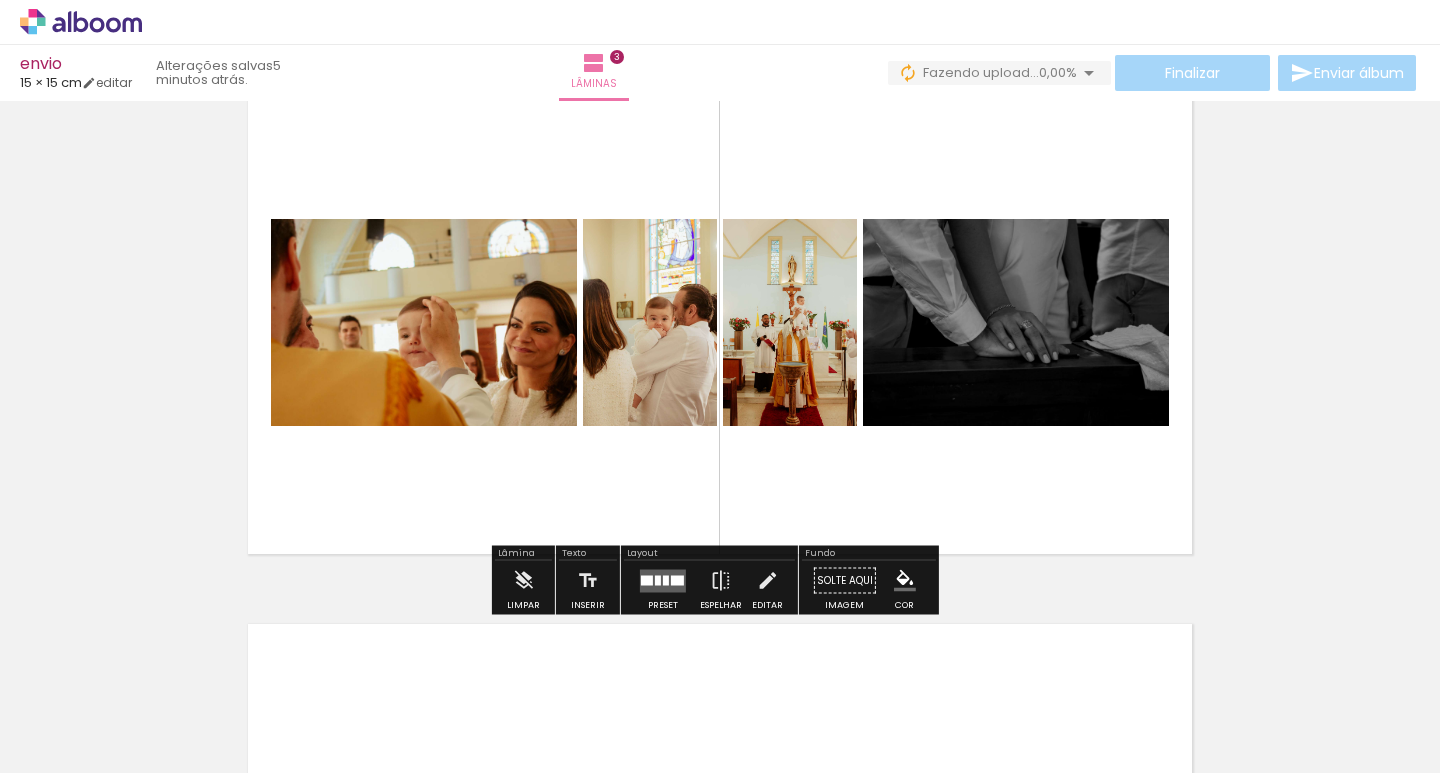 scroll, scrollTop: 1190, scrollLeft: 0, axis: vertical 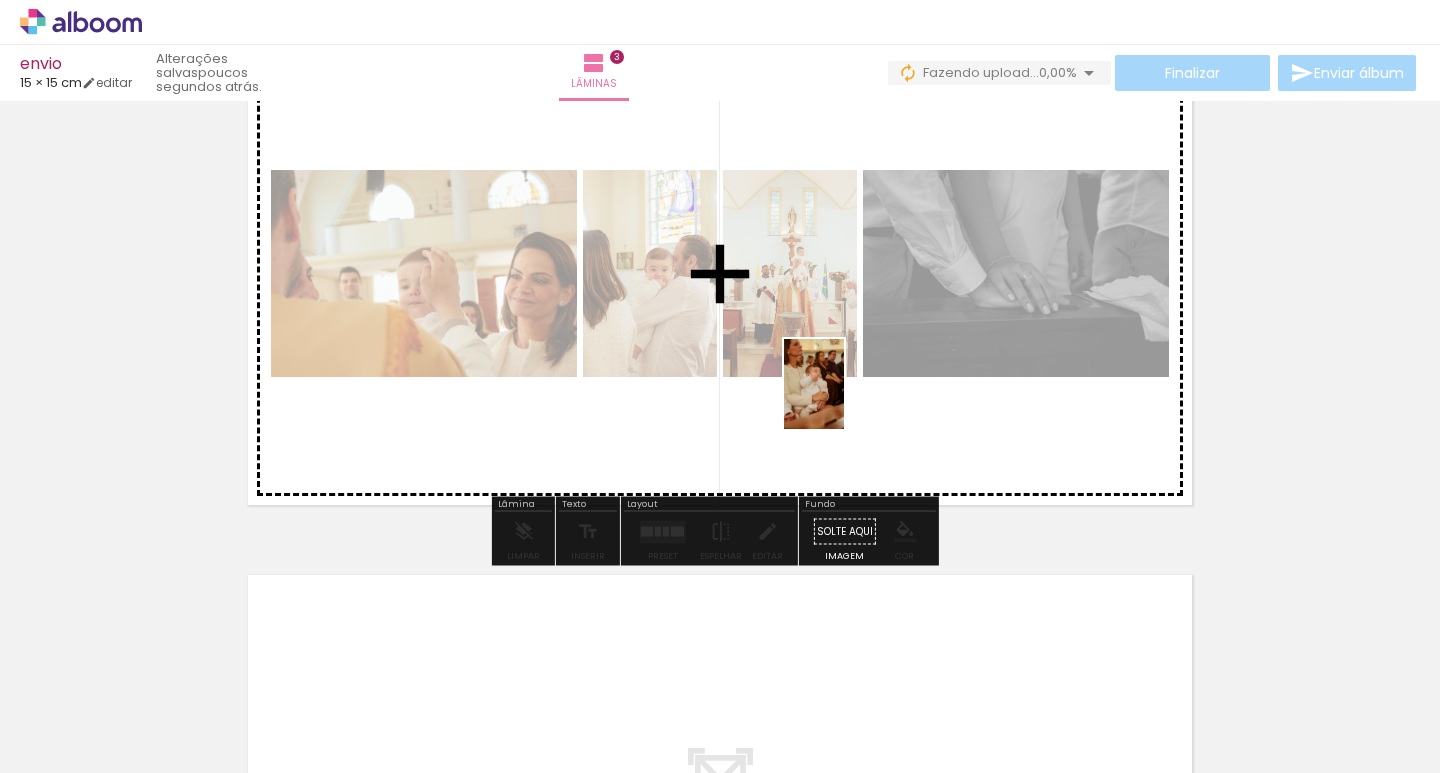 drag, startPoint x: 519, startPoint y: 728, endPoint x: 878, endPoint y: 368, distance: 508.41028 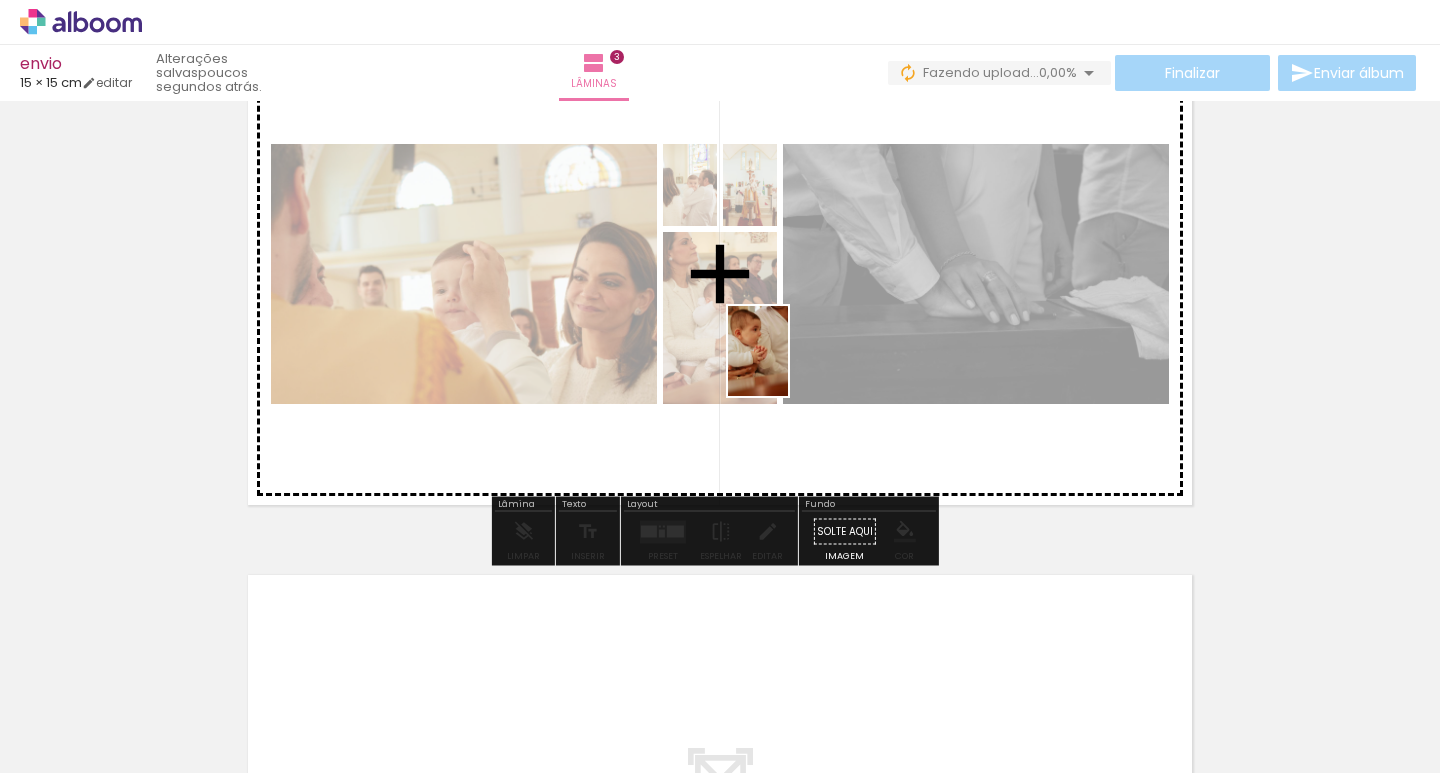 drag, startPoint x: 645, startPoint y: 731, endPoint x: 790, endPoint y: 362, distance: 396.4669 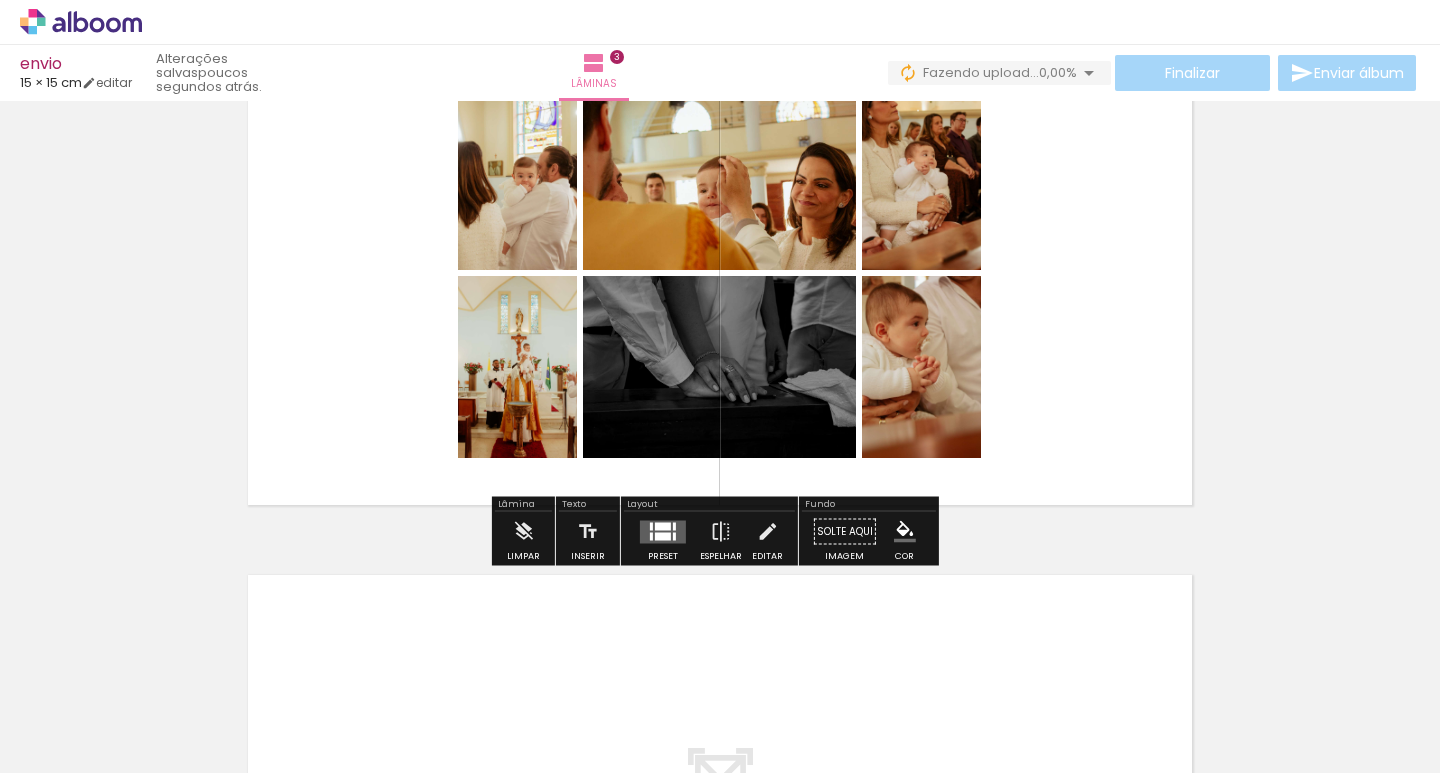 click at bounding box center (663, 532) 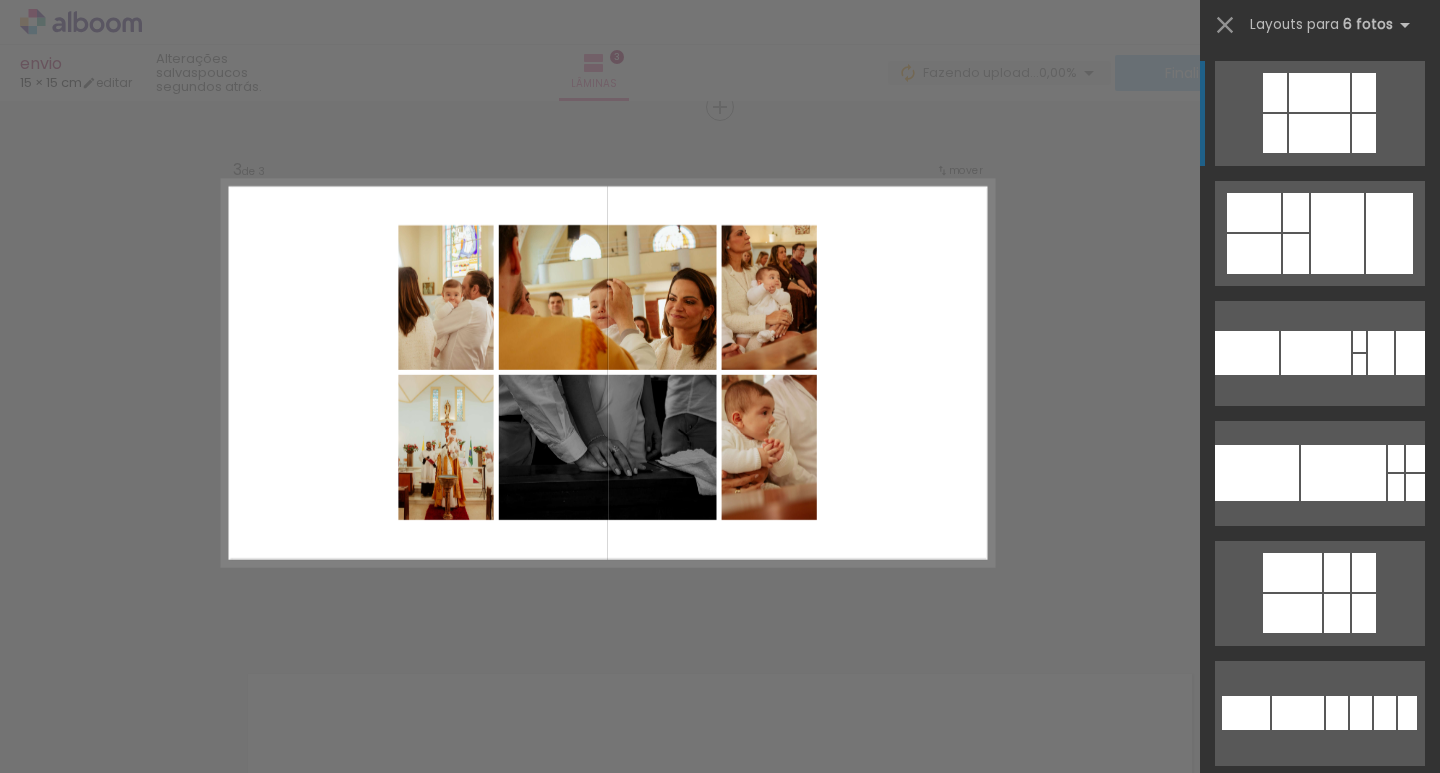 scroll, scrollTop: 1090, scrollLeft: 0, axis: vertical 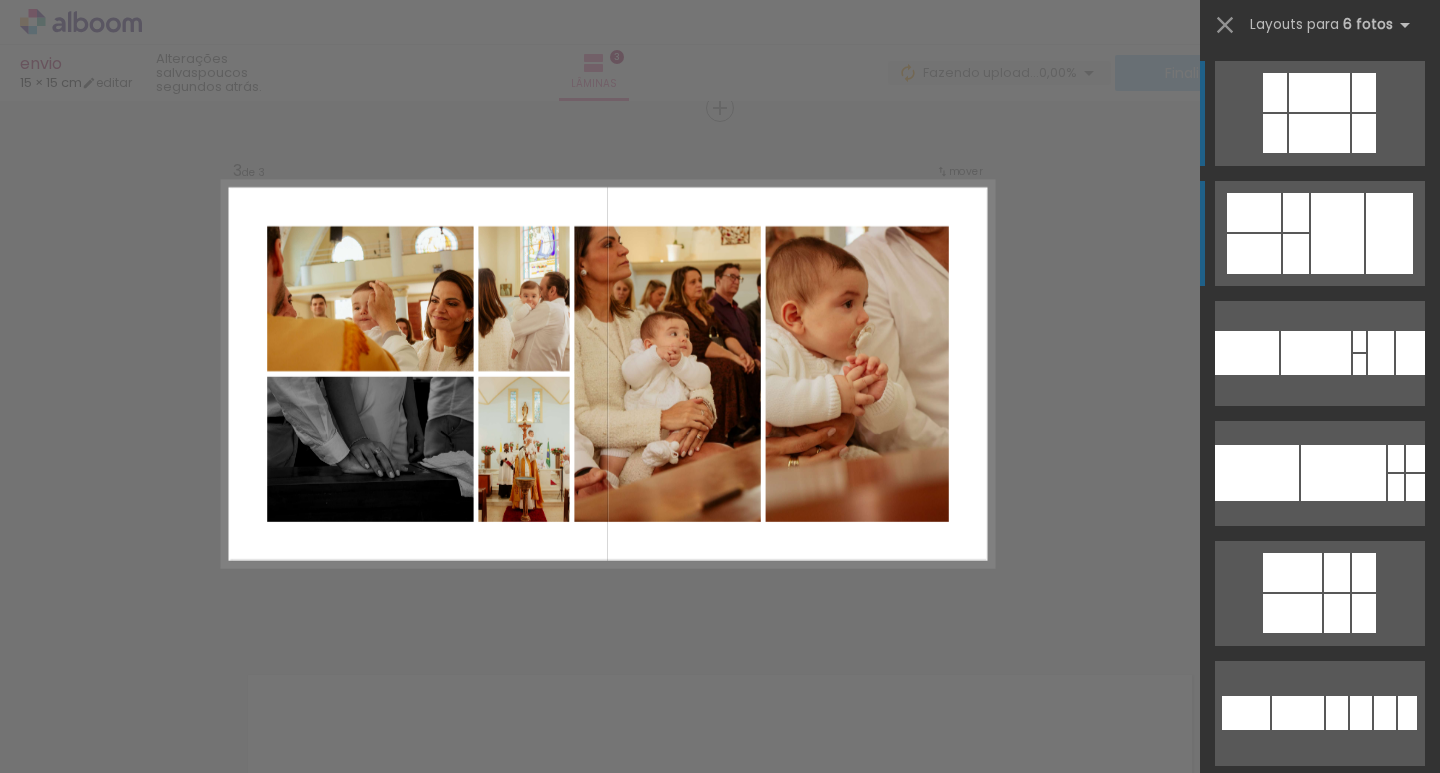 click at bounding box center (1275, 133) 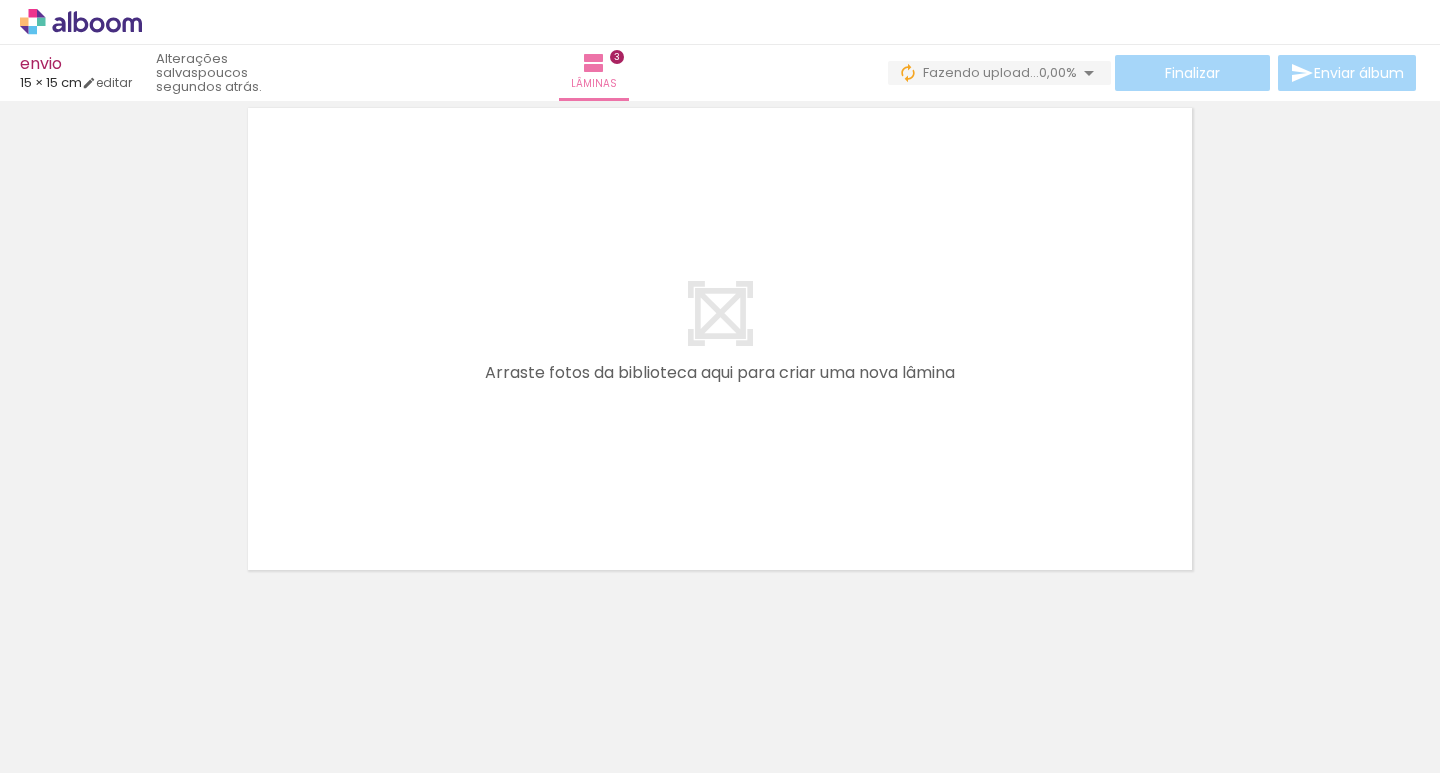 scroll, scrollTop: 1659, scrollLeft: 0, axis: vertical 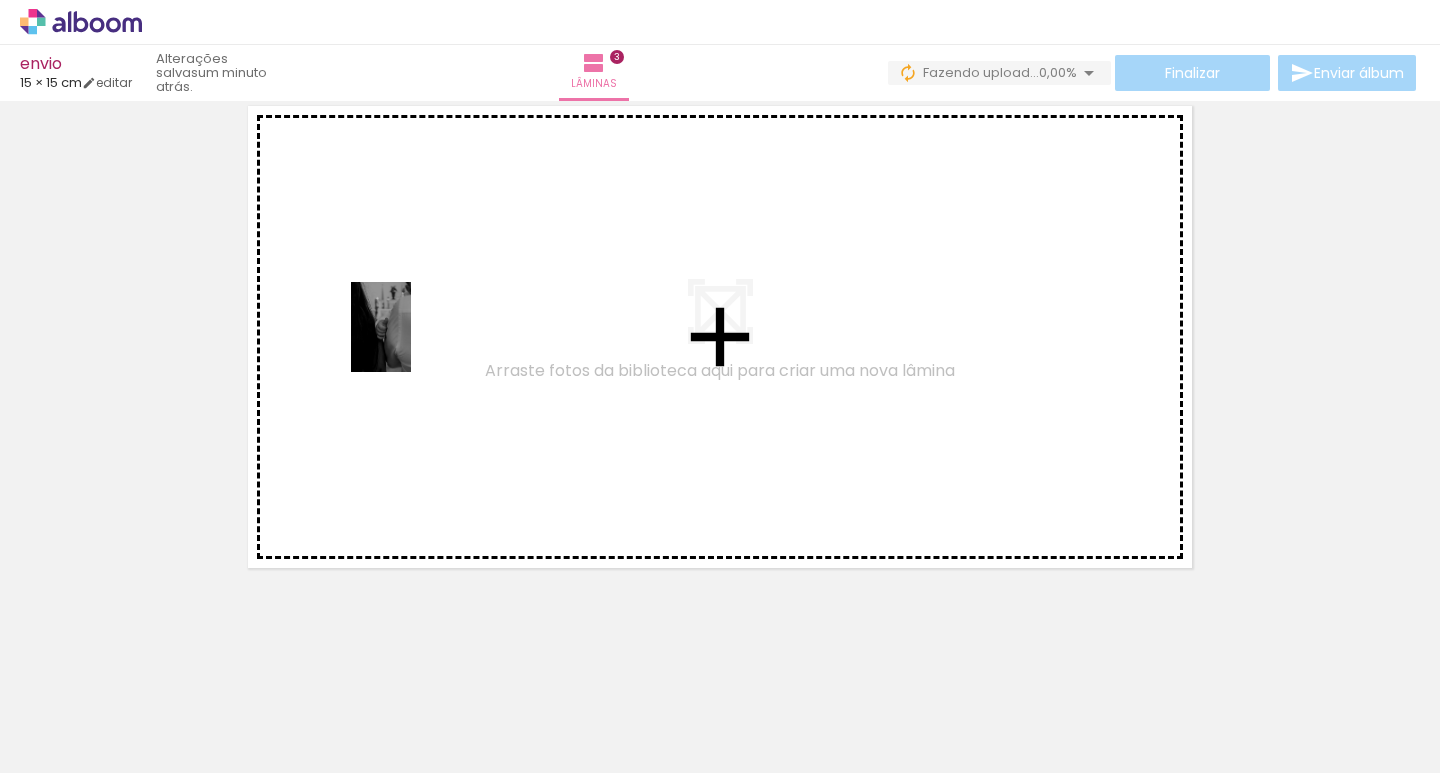 drag, startPoint x: 845, startPoint y: 727, endPoint x: 388, endPoint y: 262, distance: 651.977 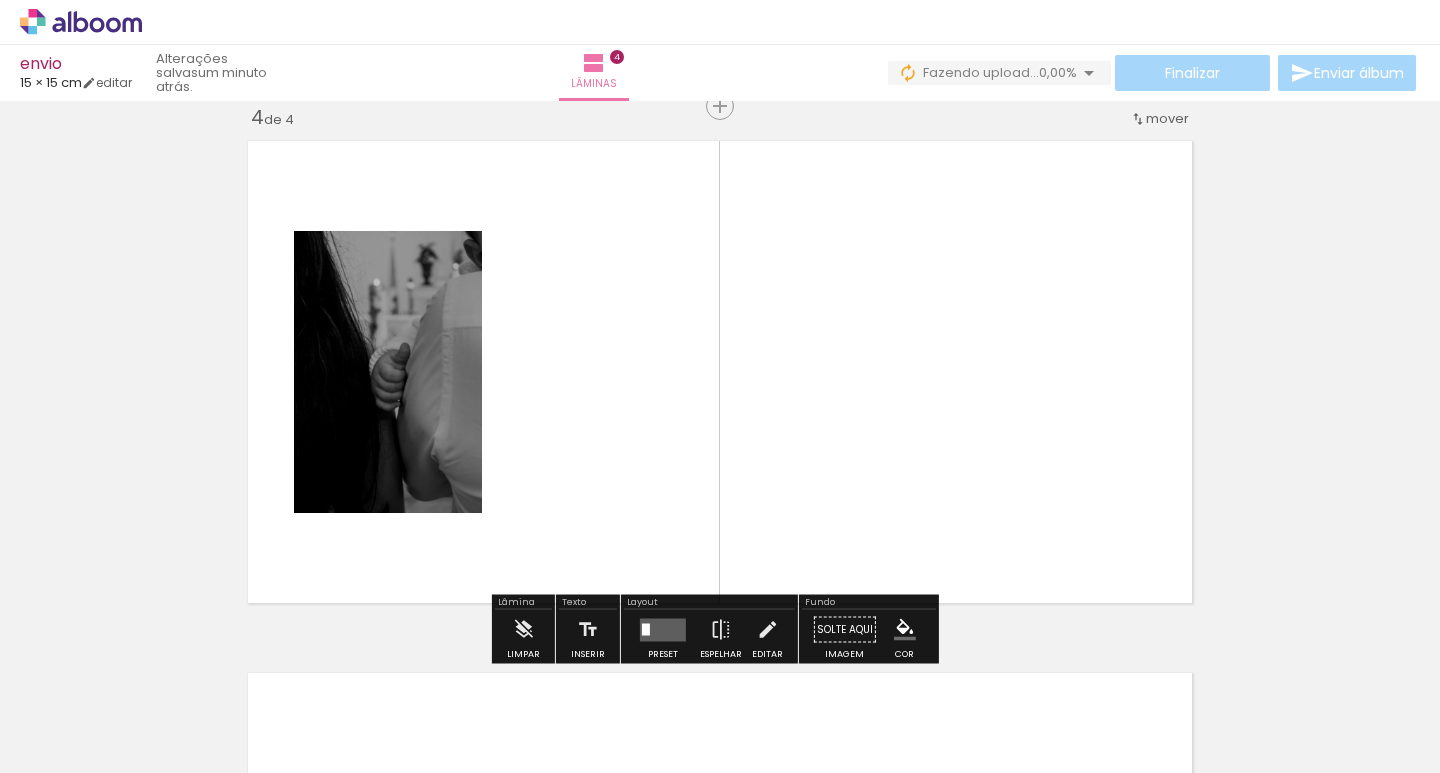 scroll, scrollTop: 1622, scrollLeft: 0, axis: vertical 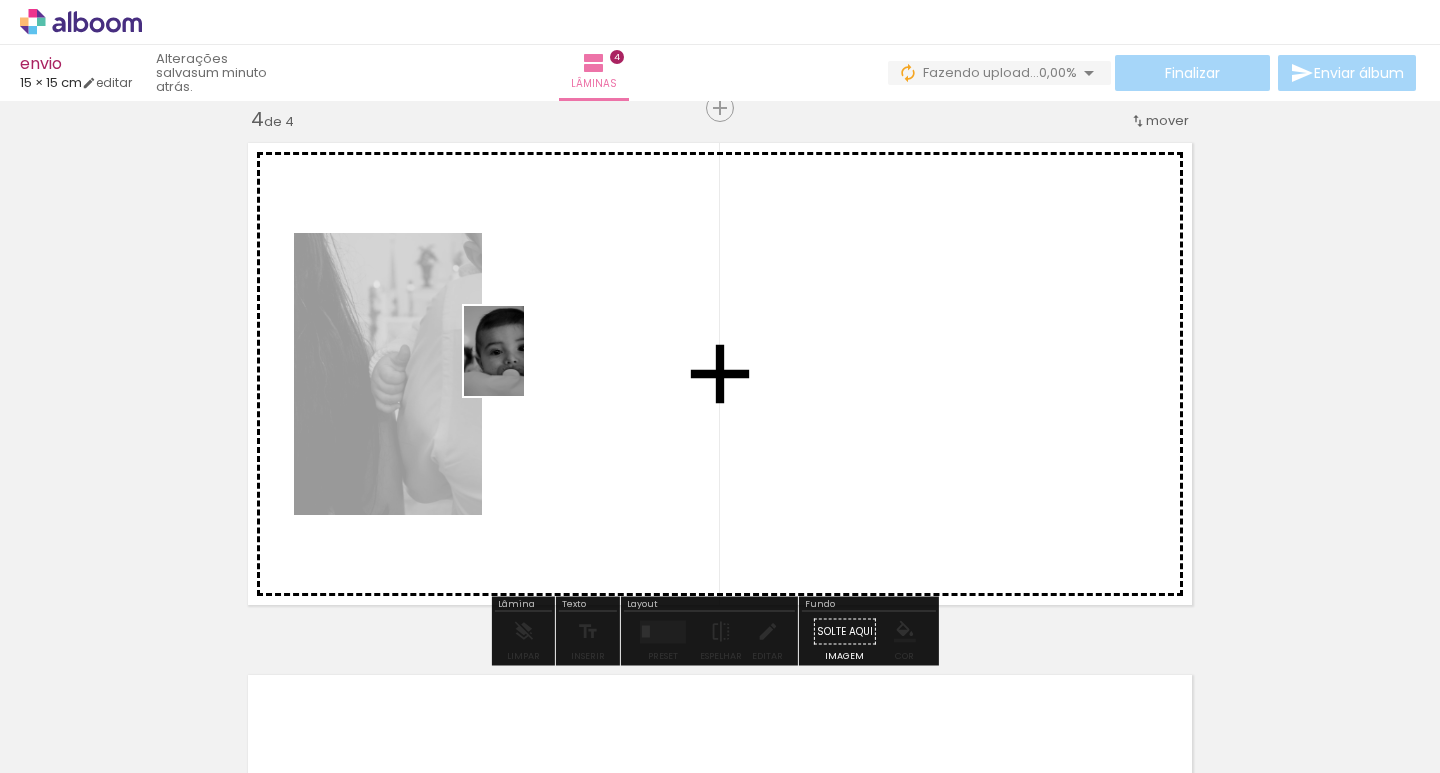 drag, startPoint x: 1099, startPoint y: 735, endPoint x: 523, endPoint y: 366, distance: 684.0592 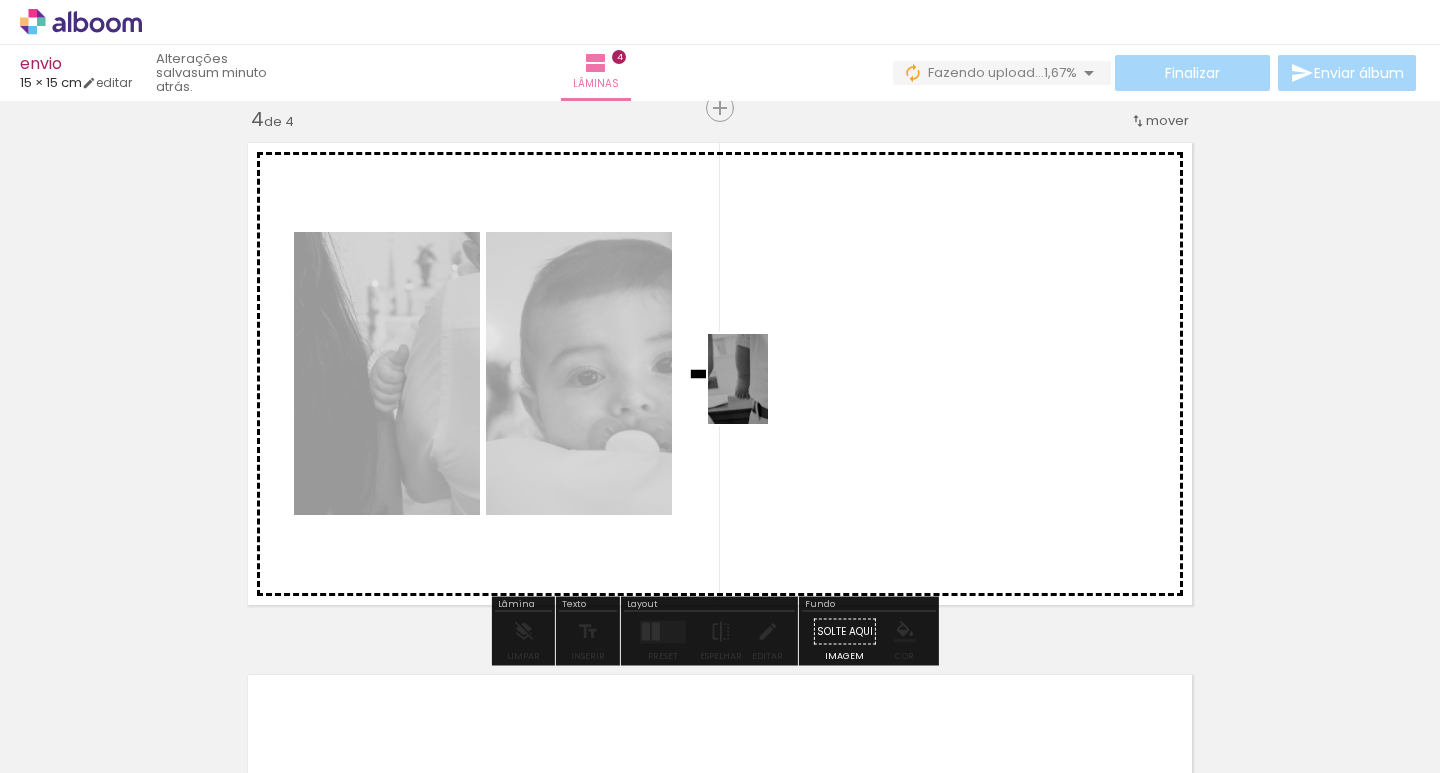 drag, startPoint x: 1212, startPoint y: 715, endPoint x: 767, endPoint y: 393, distance: 549.28046 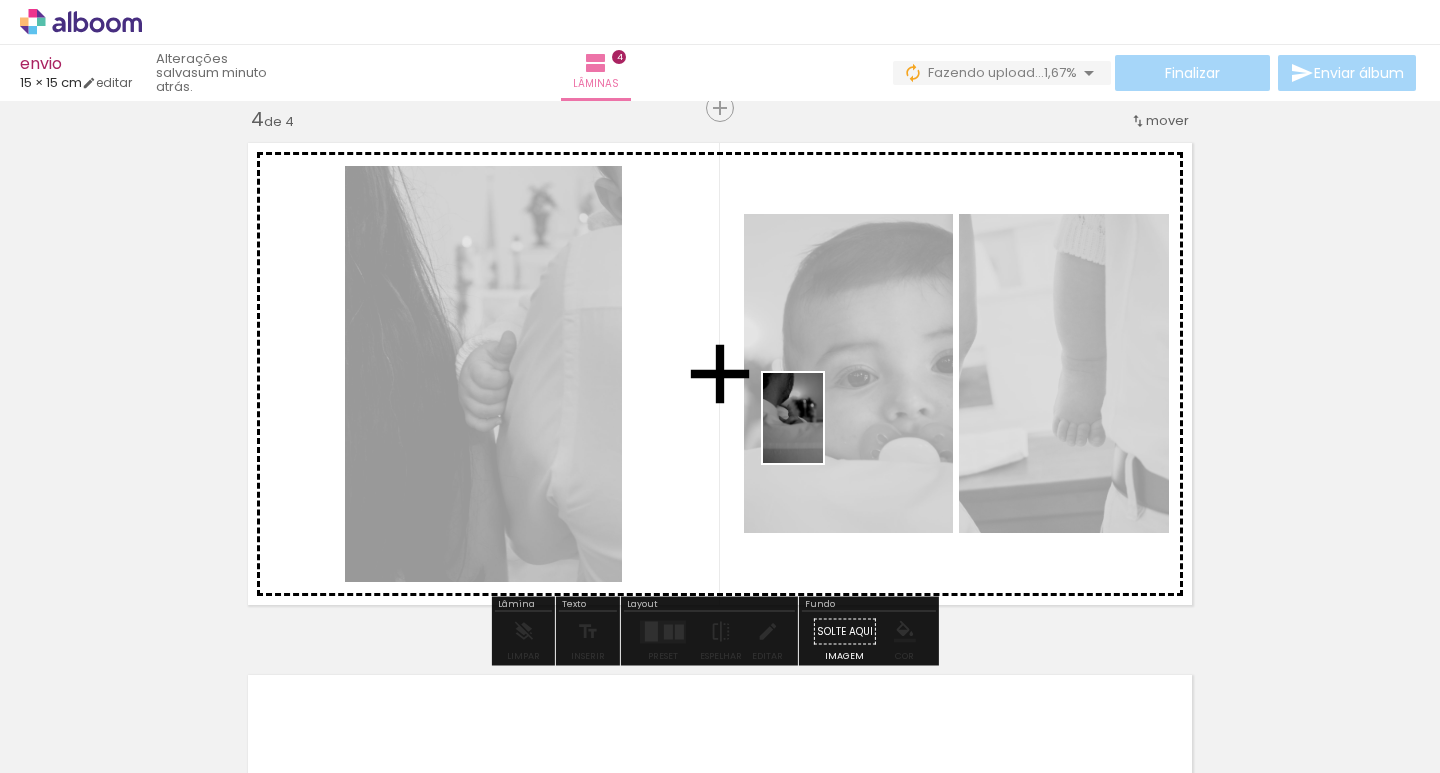 drag, startPoint x: 1277, startPoint y: 704, endPoint x: 801, endPoint y: 424, distance: 552.24634 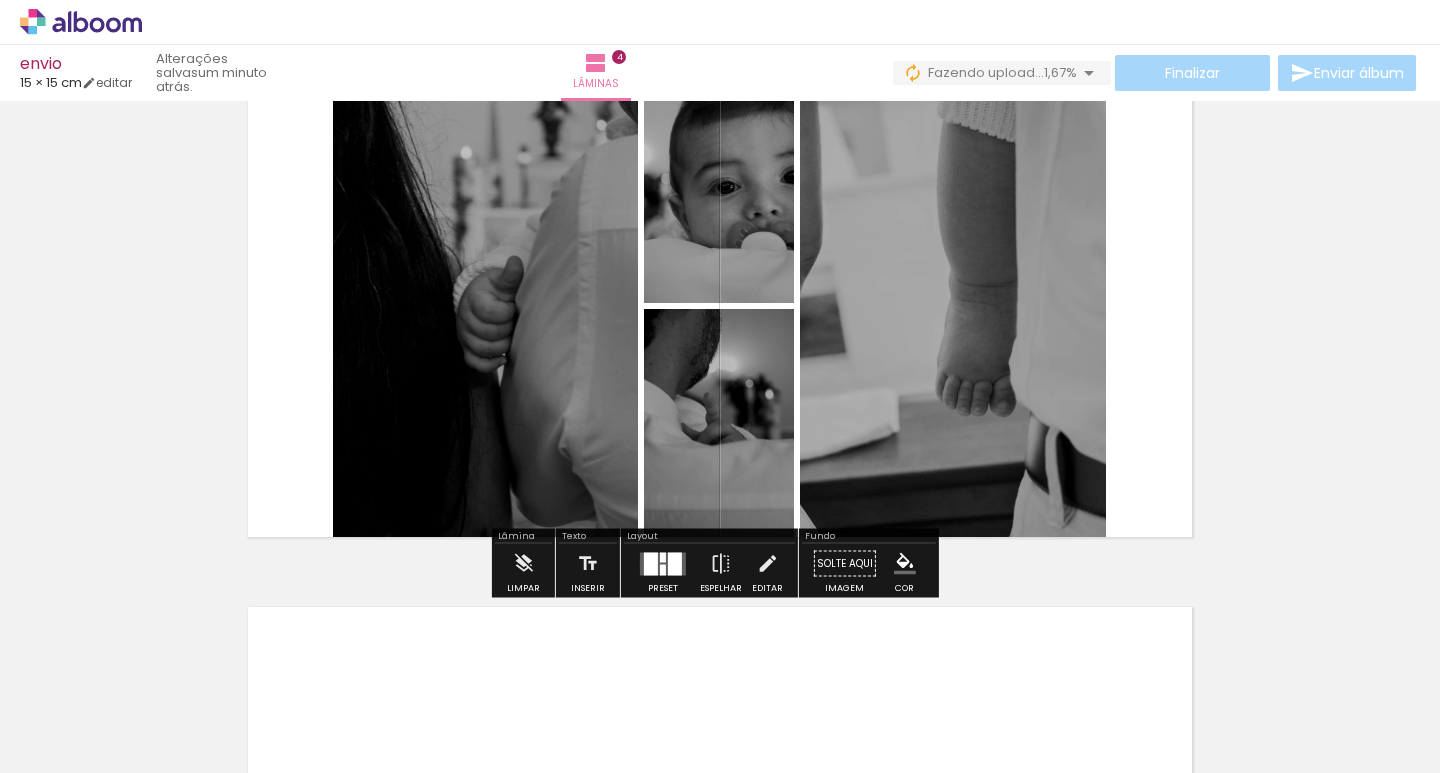 scroll, scrollTop: 1722, scrollLeft: 0, axis: vertical 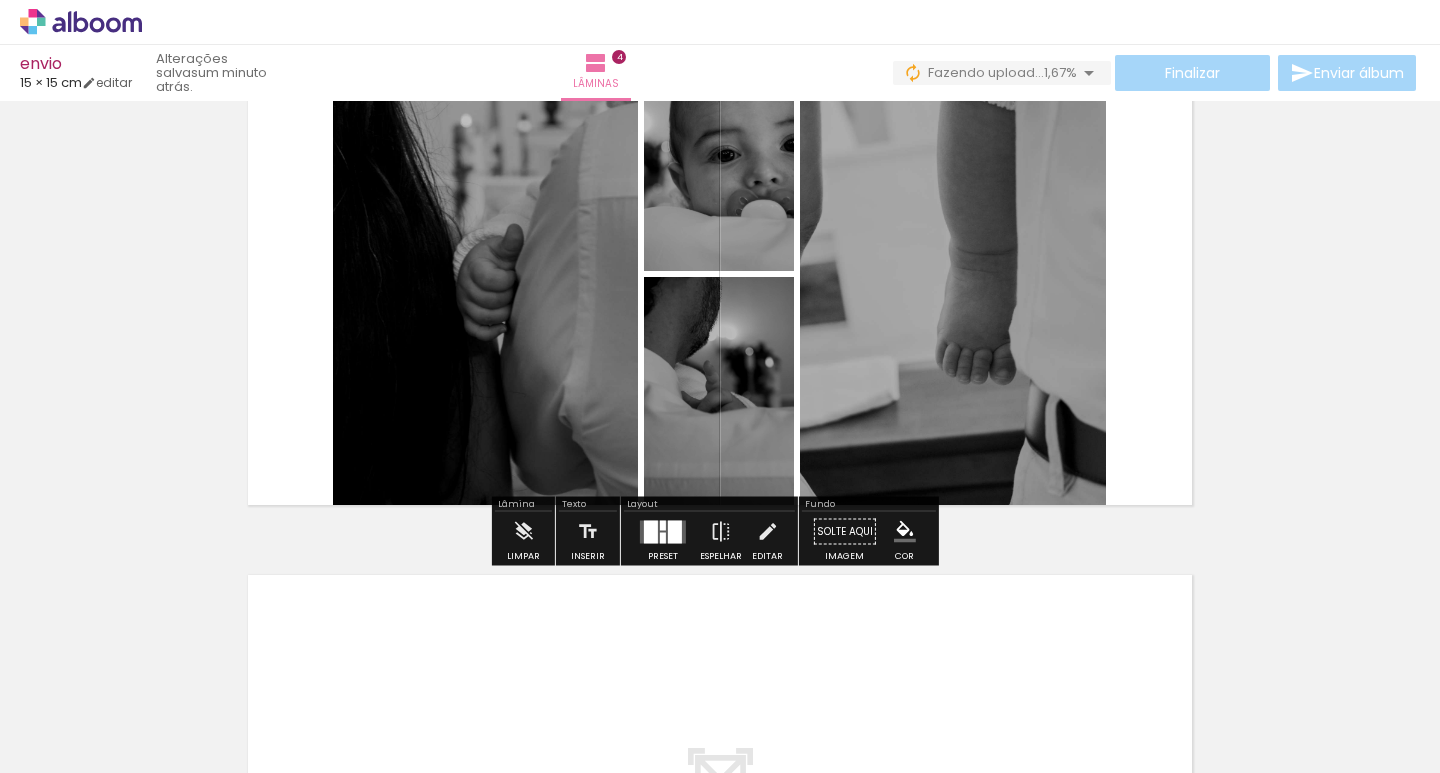 click at bounding box center (663, 525) 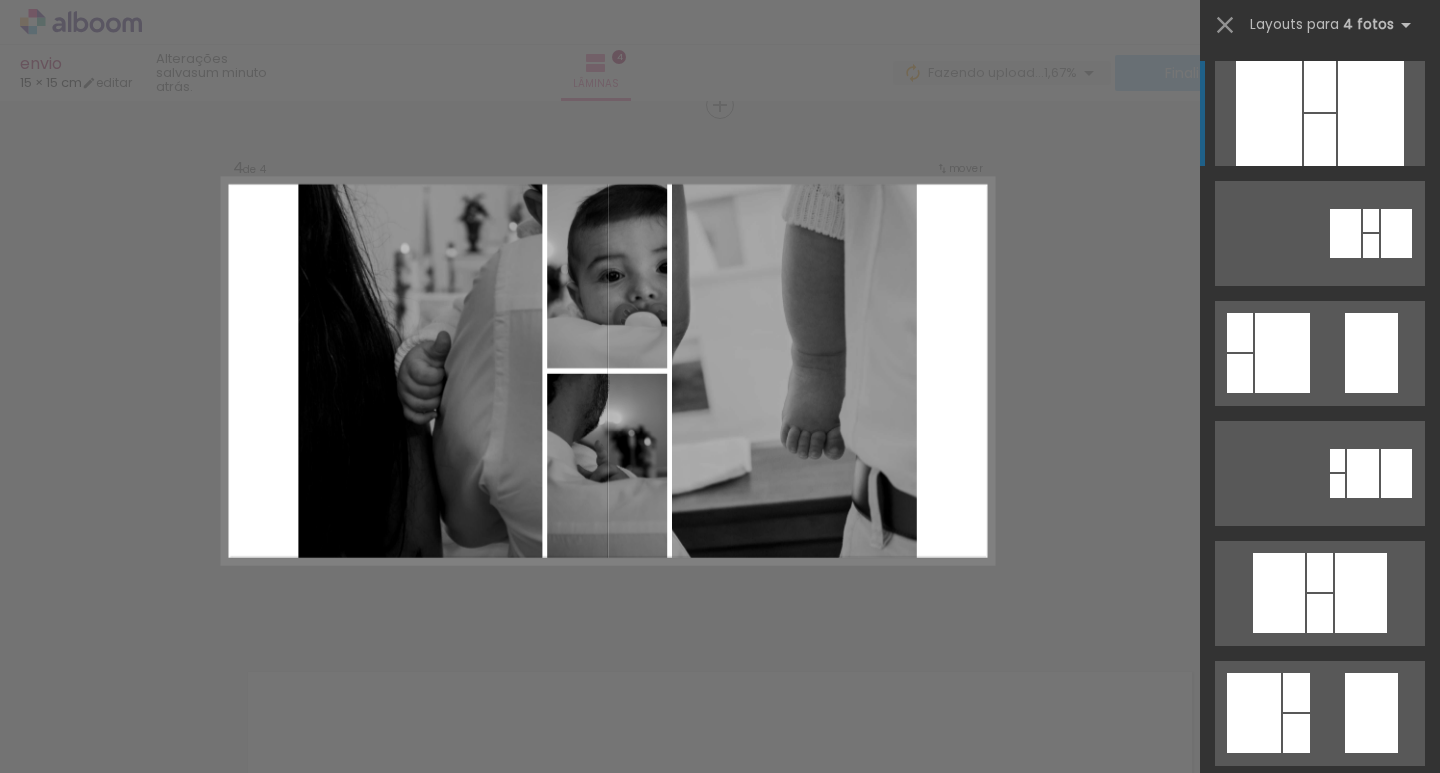 scroll, scrollTop: 1622, scrollLeft: 0, axis: vertical 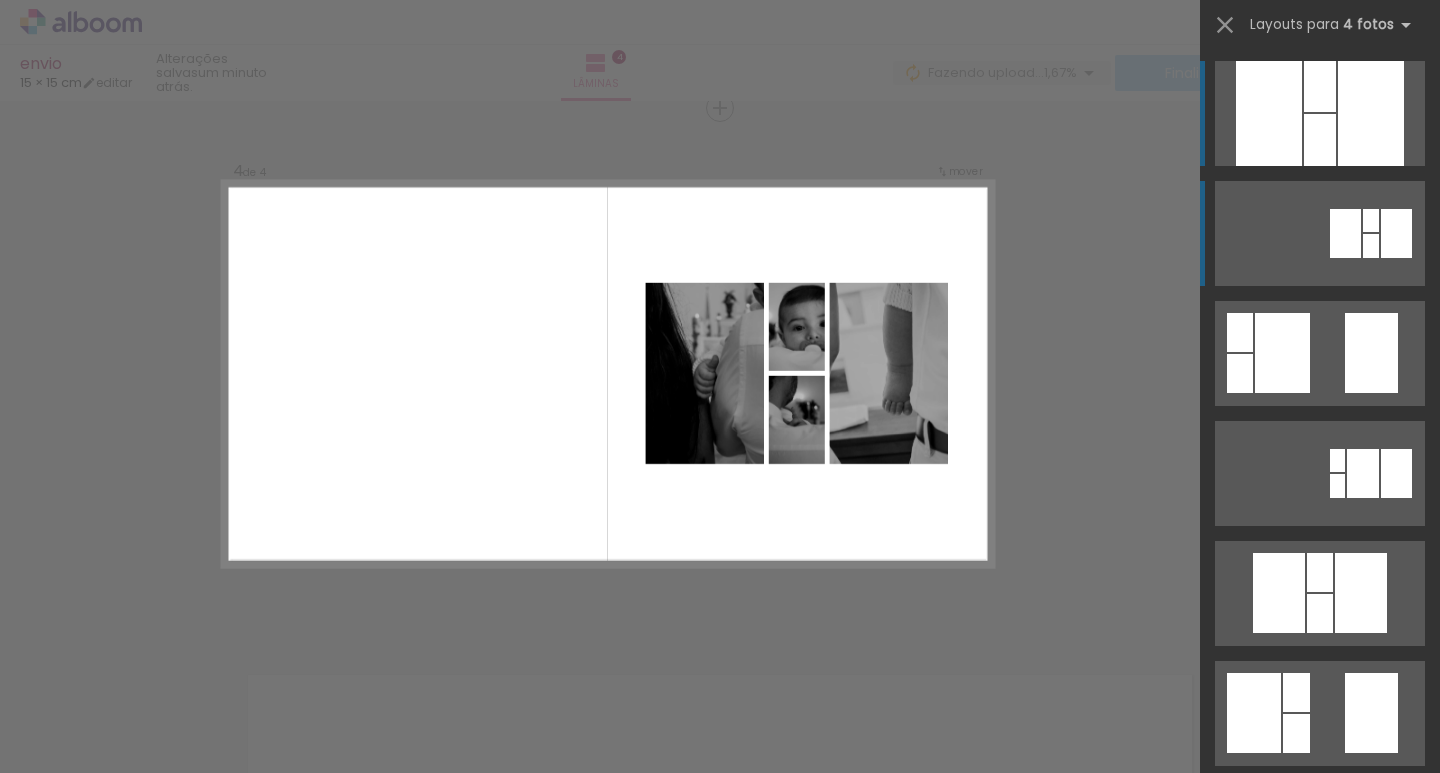 click at bounding box center [1269, 113] 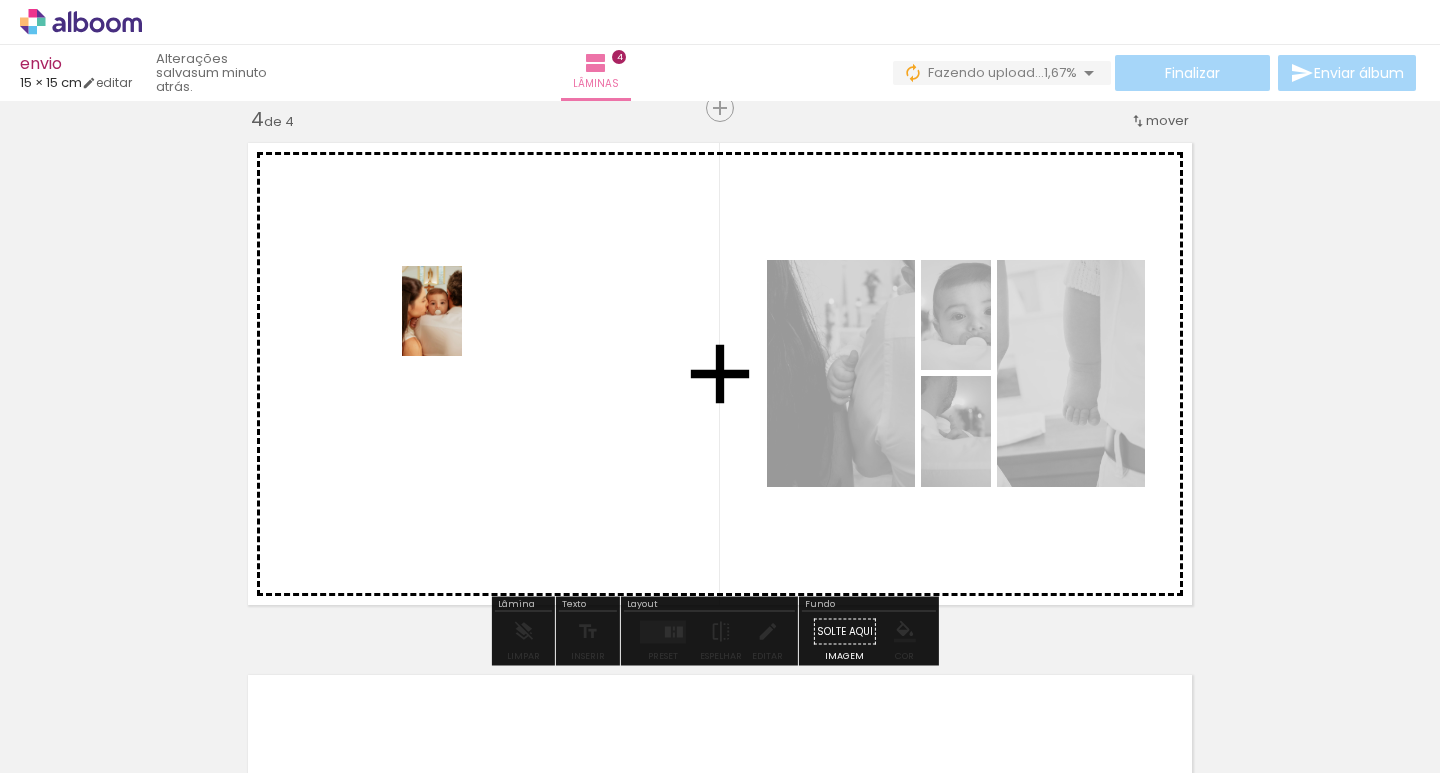 drag, startPoint x: 744, startPoint y: 708, endPoint x: 456, endPoint y: 322, distance: 481.6015 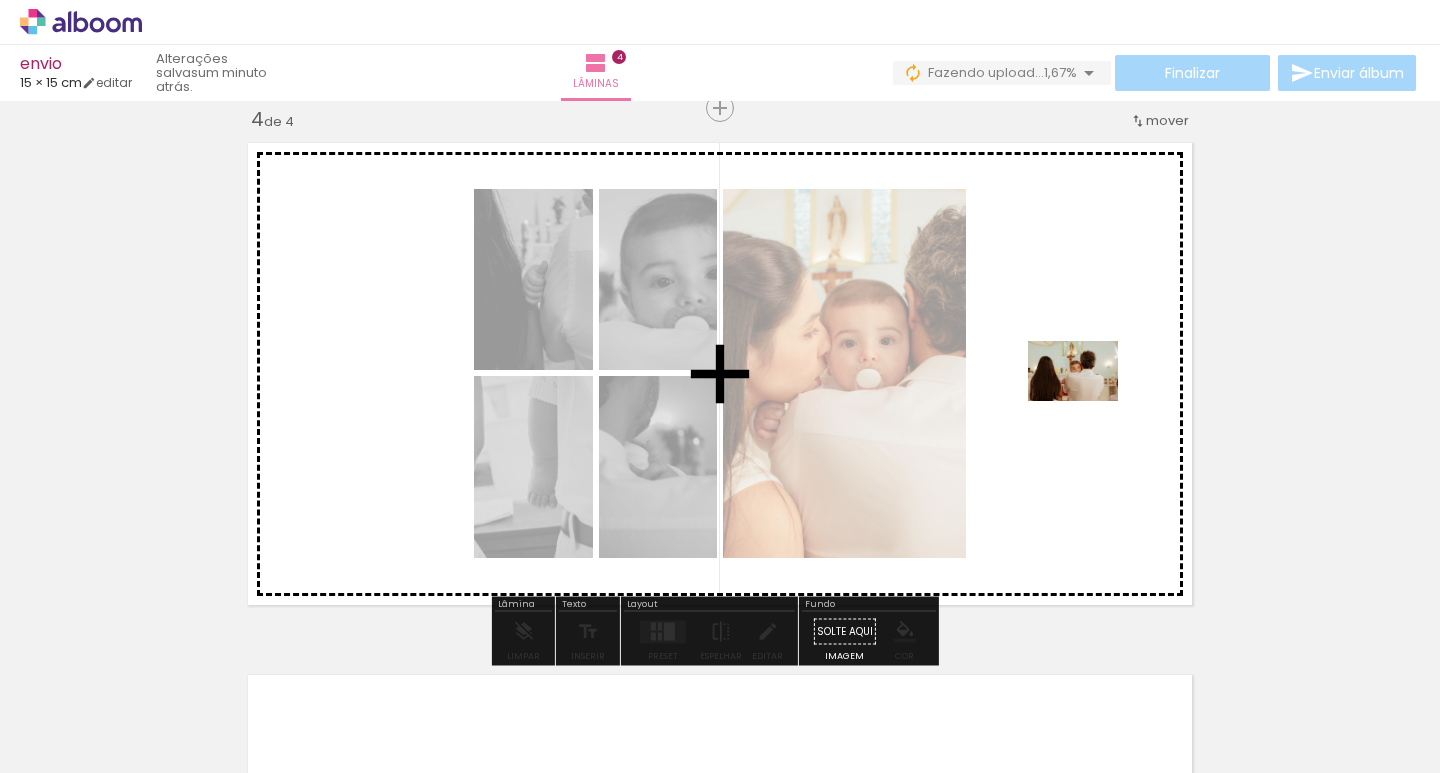 drag, startPoint x: 982, startPoint y: 730, endPoint x: 1090, endPoint y: 394, distance: 352.9306 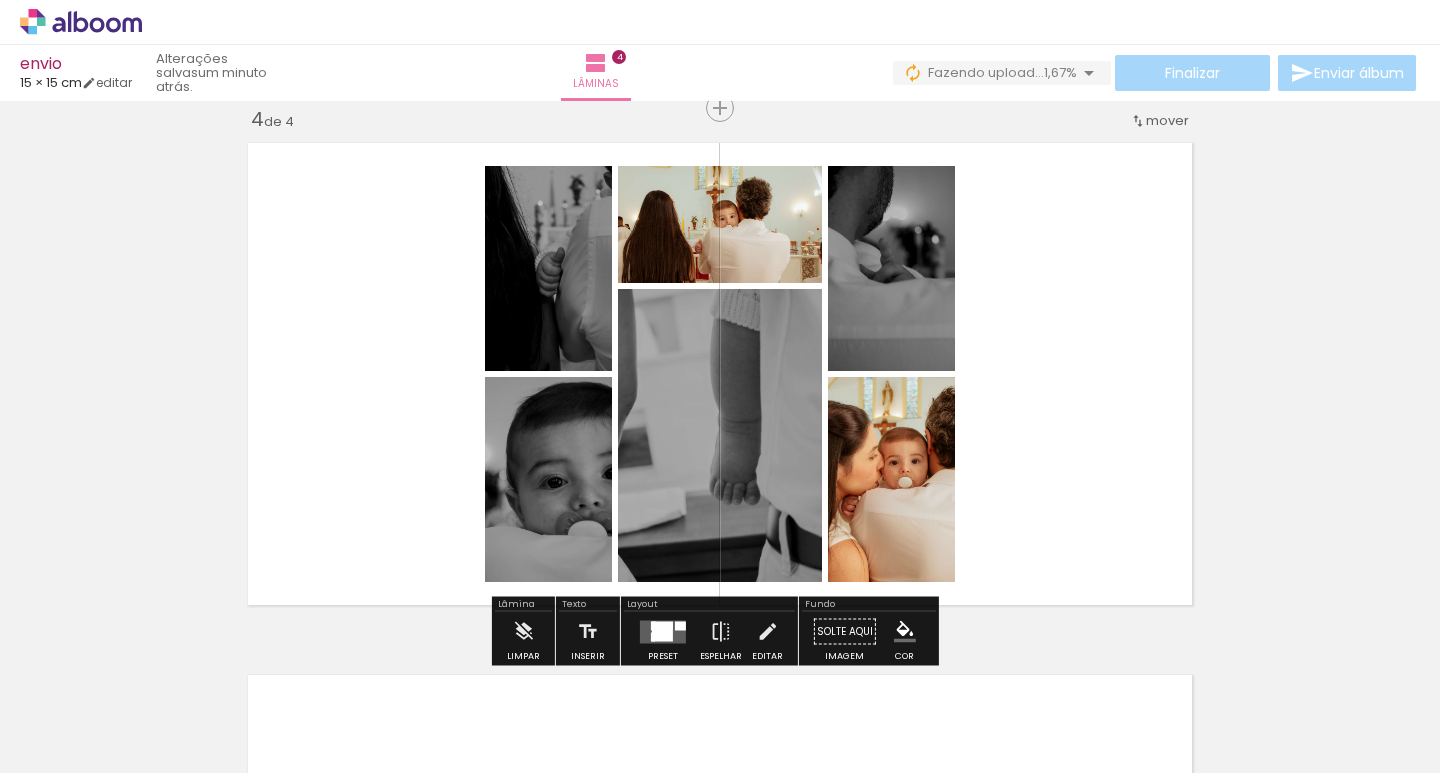 click 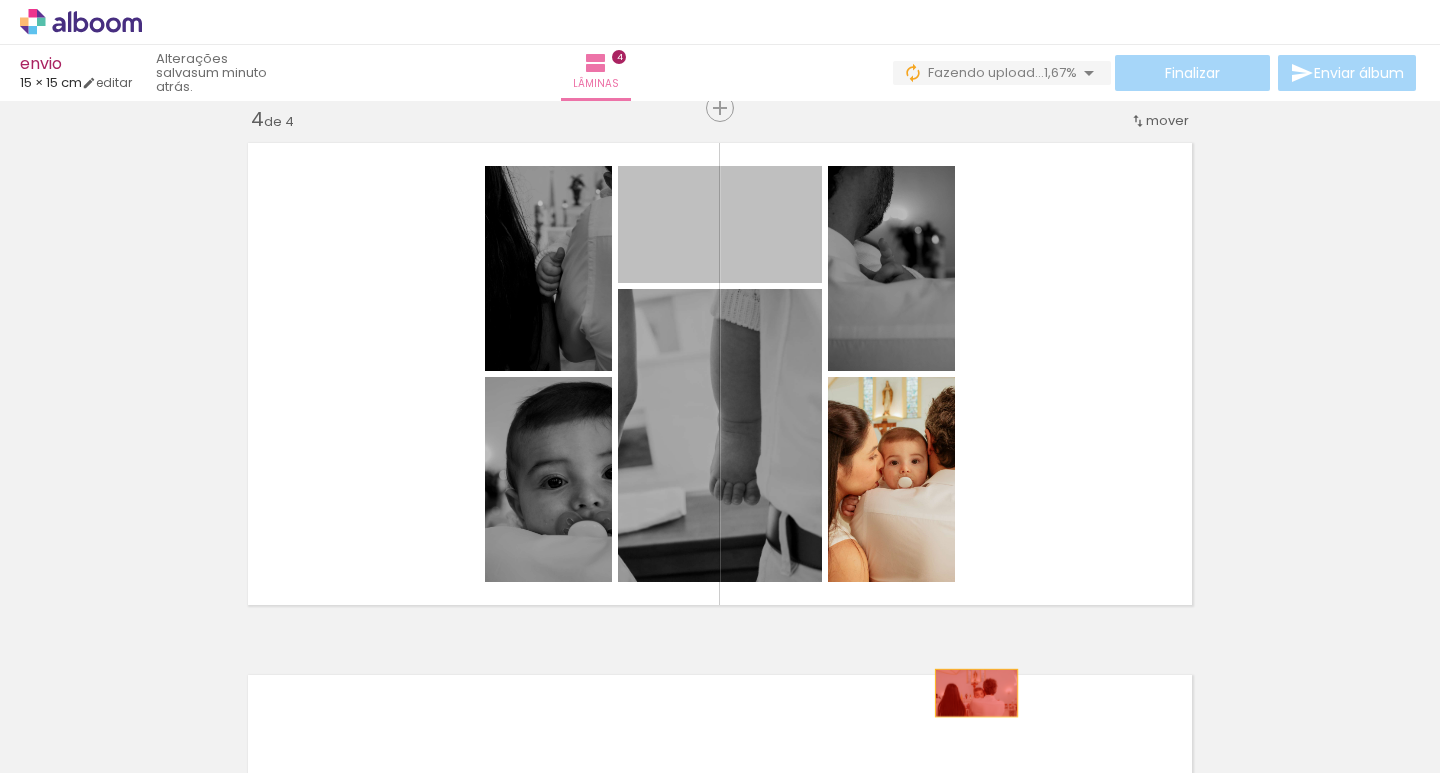 drag, startPoint x: 723, startPoint y: 243, endPoint x: 972, endPoint y: 692, distance: 513.4219 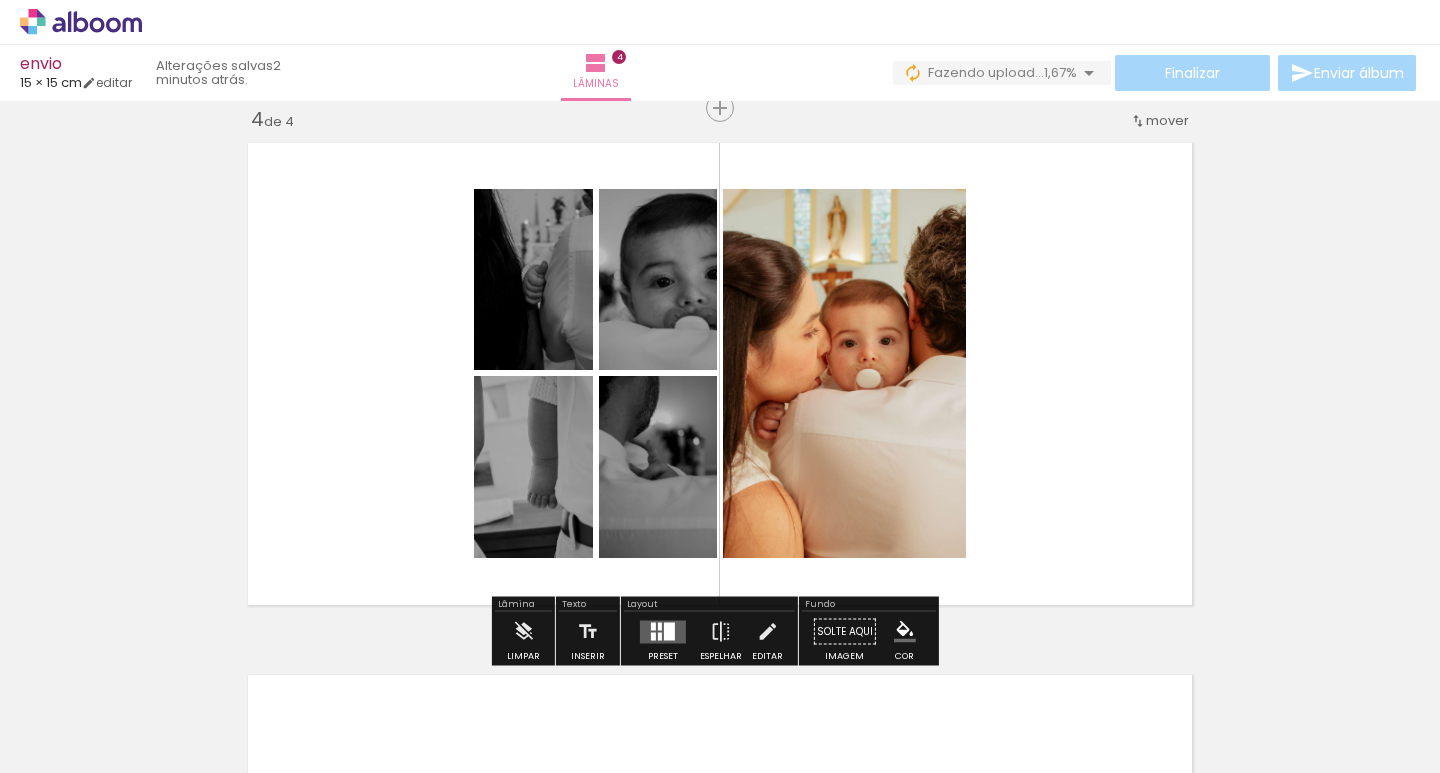 click at bounding box center [663, 631] 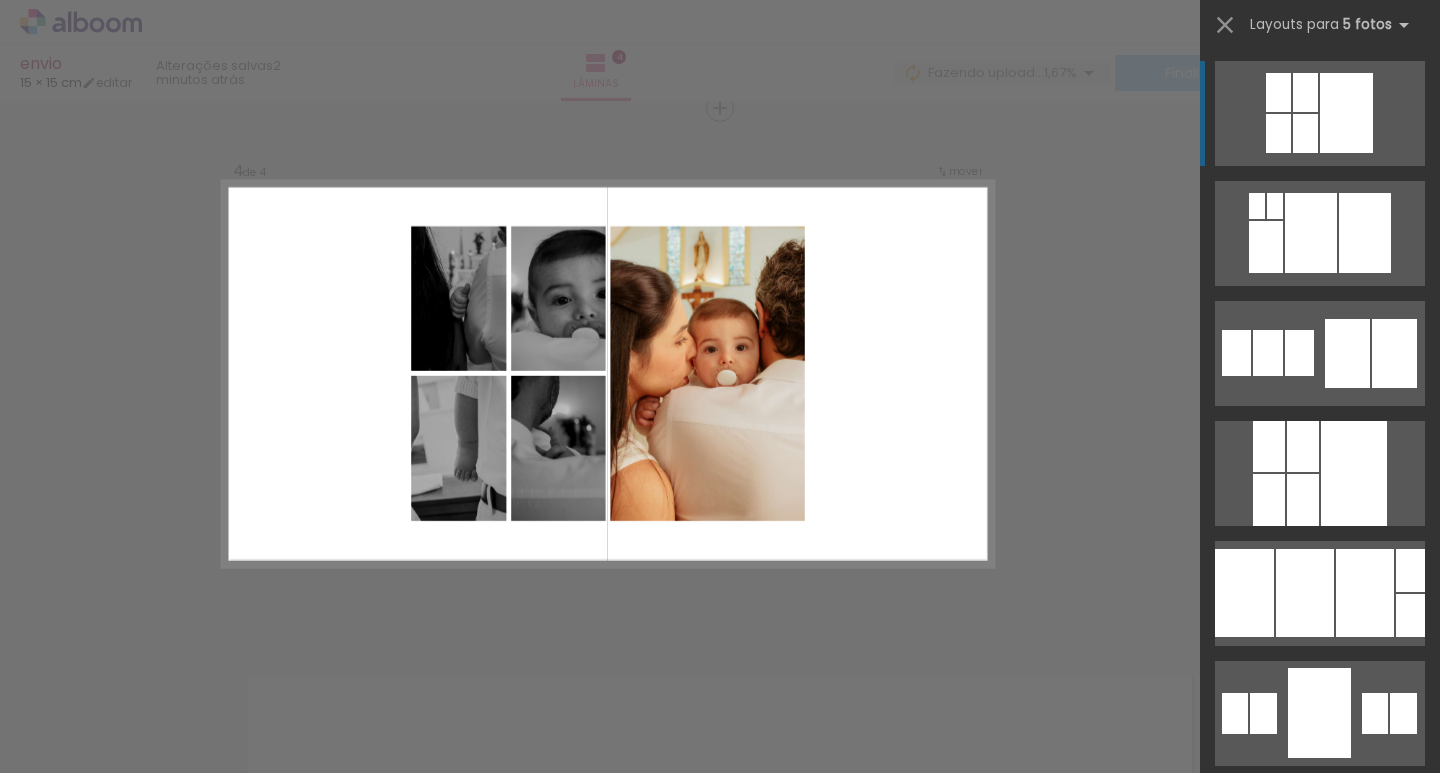 click at bounding box center (1305, 133) 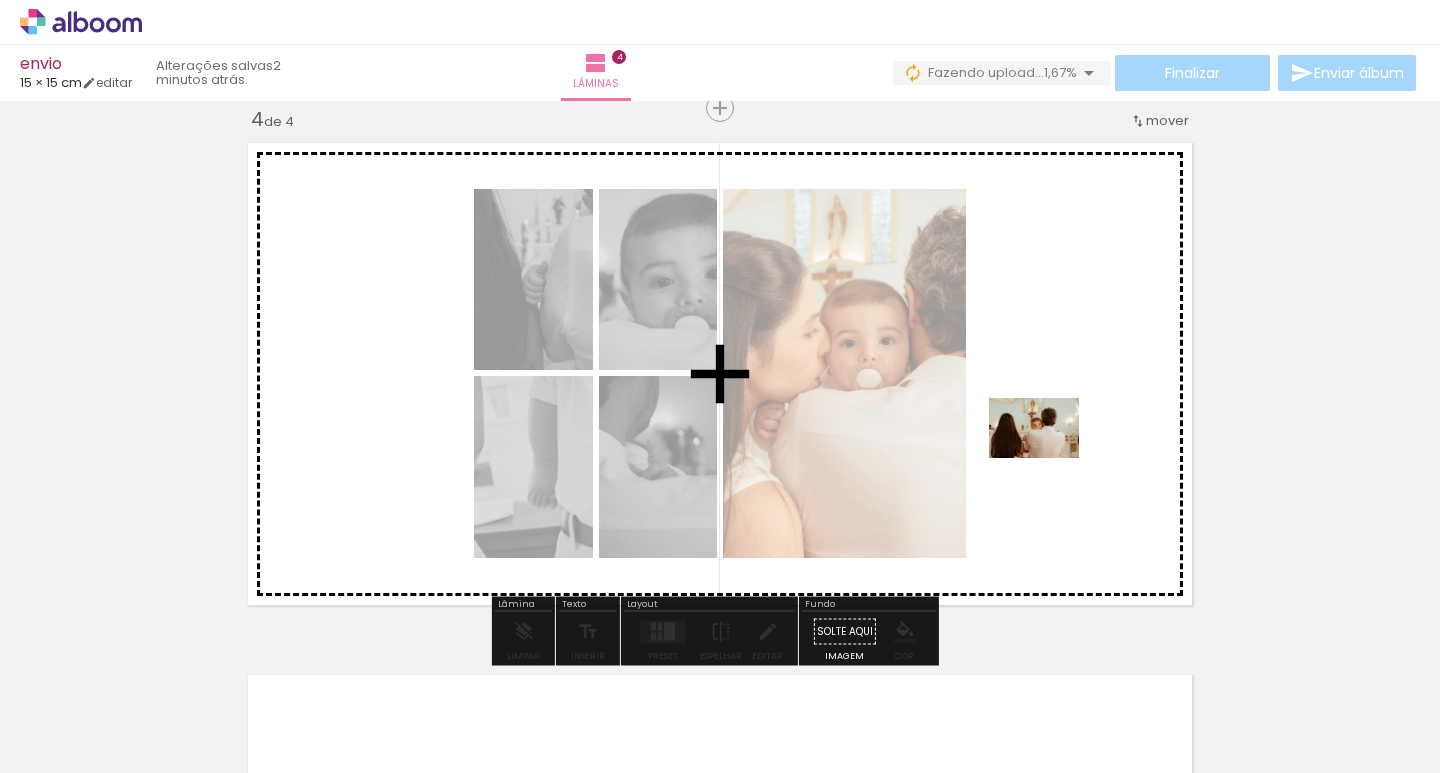 drag, startPoint x: 997, startPoint y: 668, endPoint x: 1065, endPoint y: 383, distance: 293 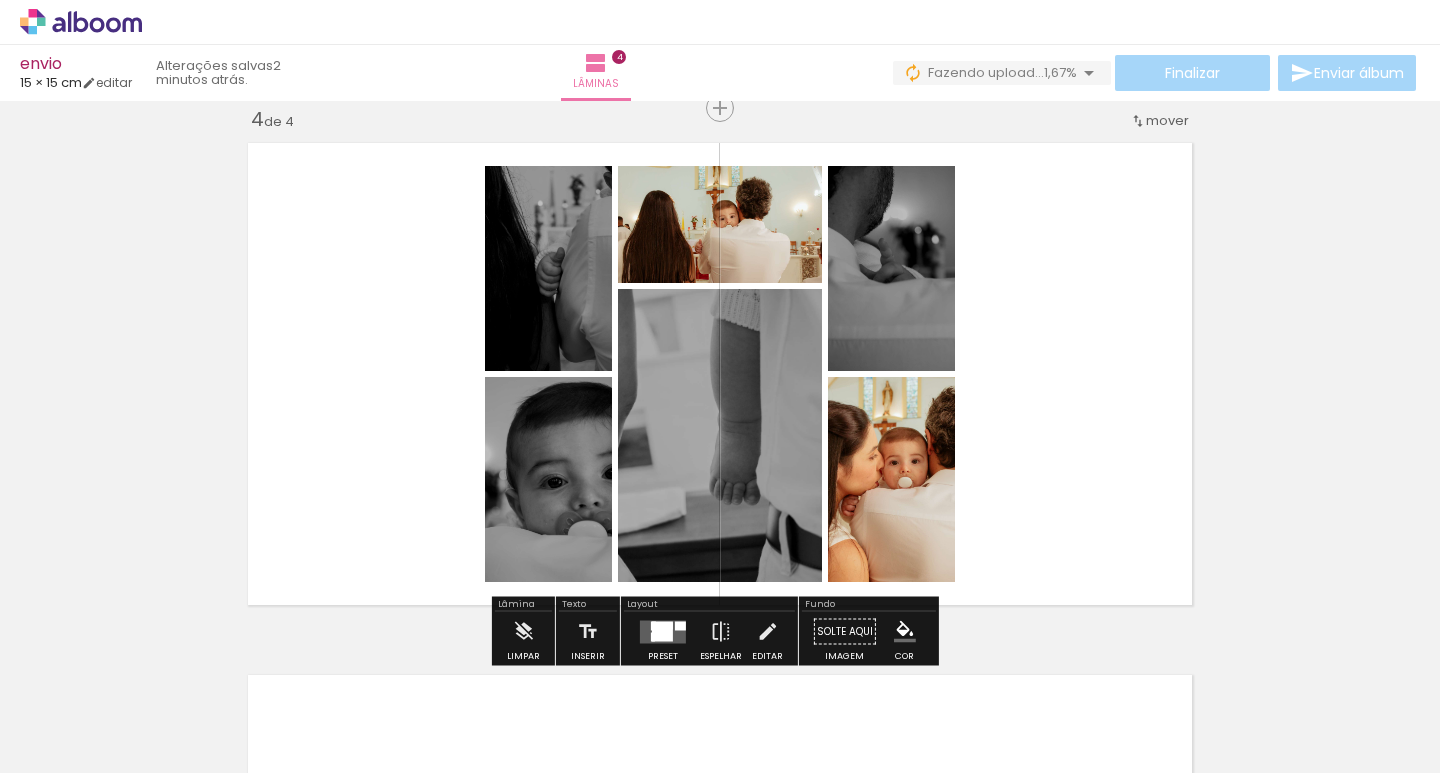 click at bounding box center (662, 631) 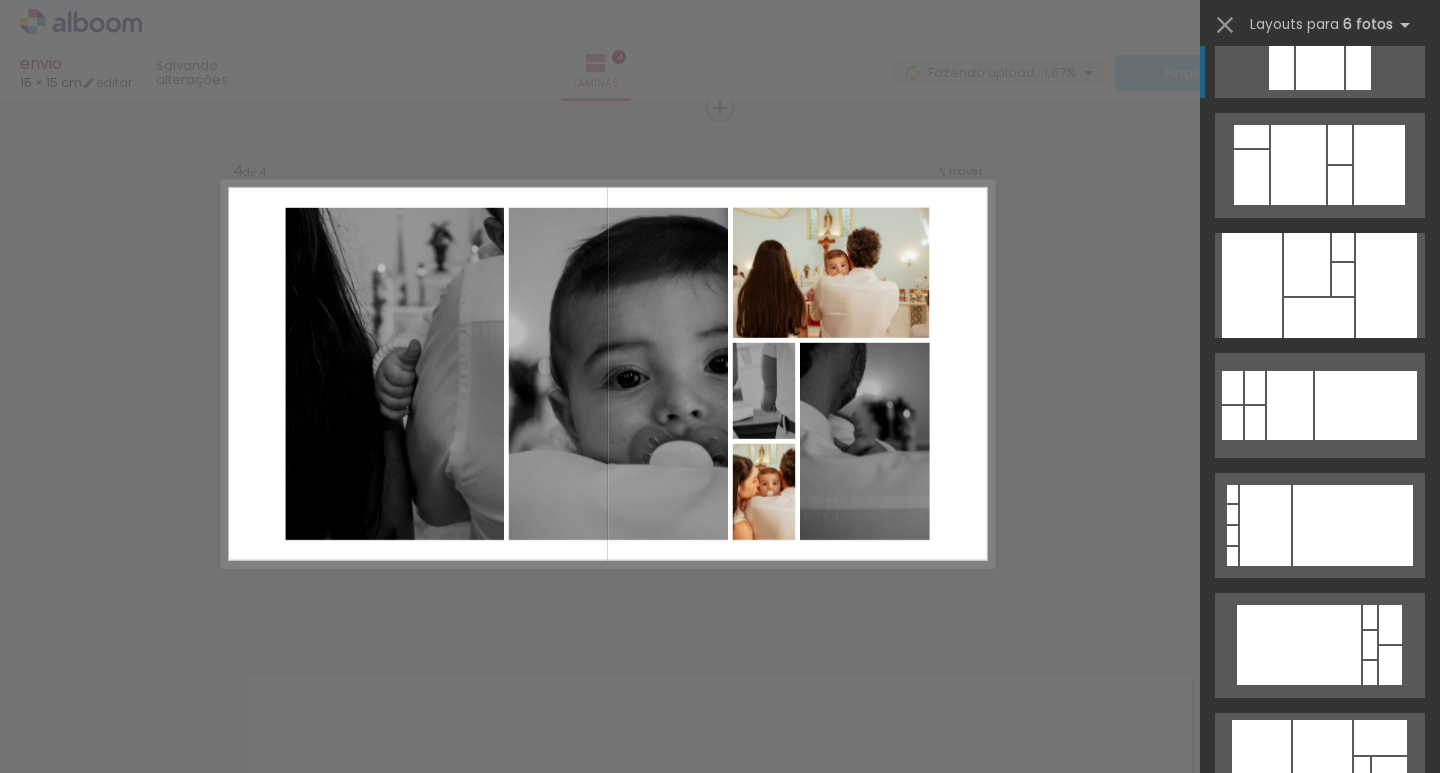 scroll, scrollTop: 200, scrollLeft: 0, axis: vertical 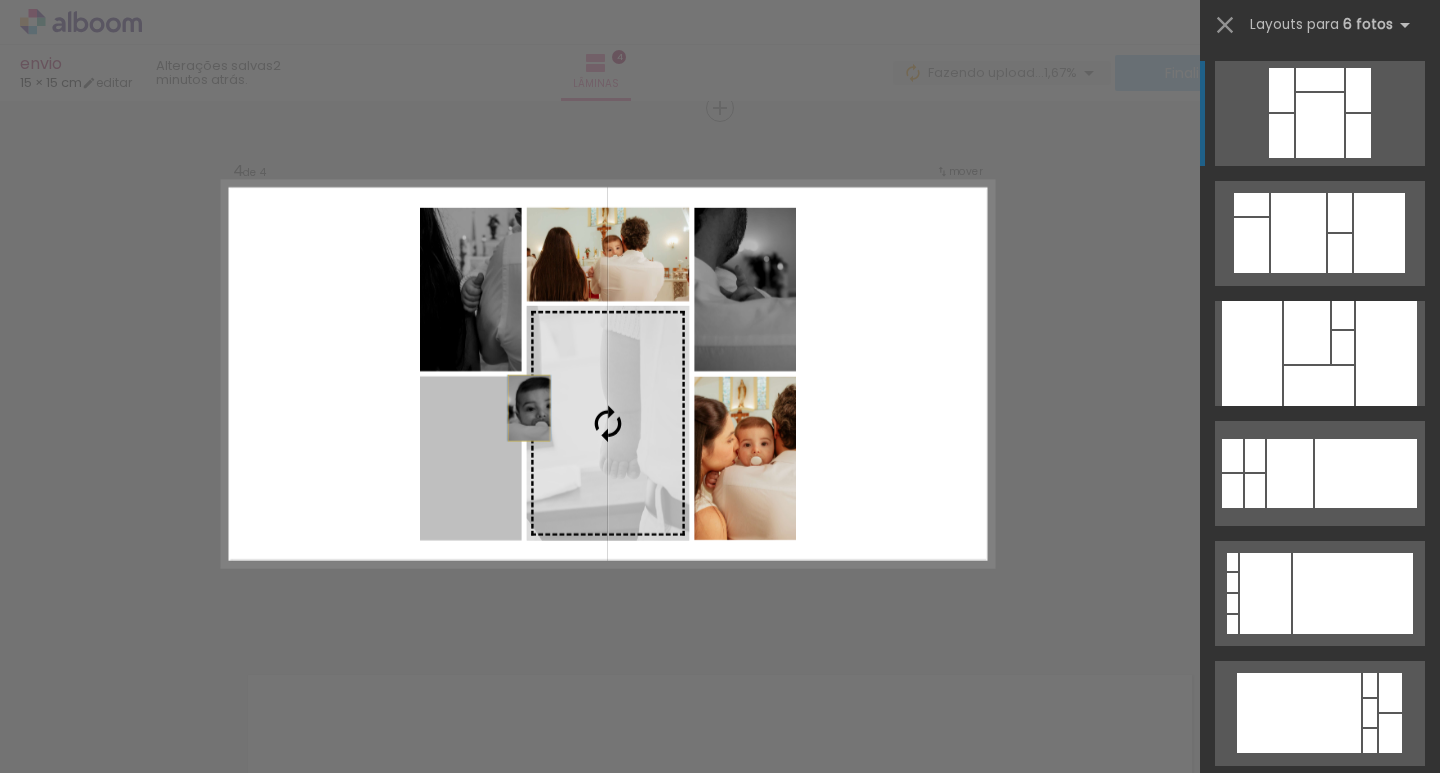drag, startPoint x: 531, startPoint y: 382, endPoint x: 538, endPoint y: 395, distance: 14.764823 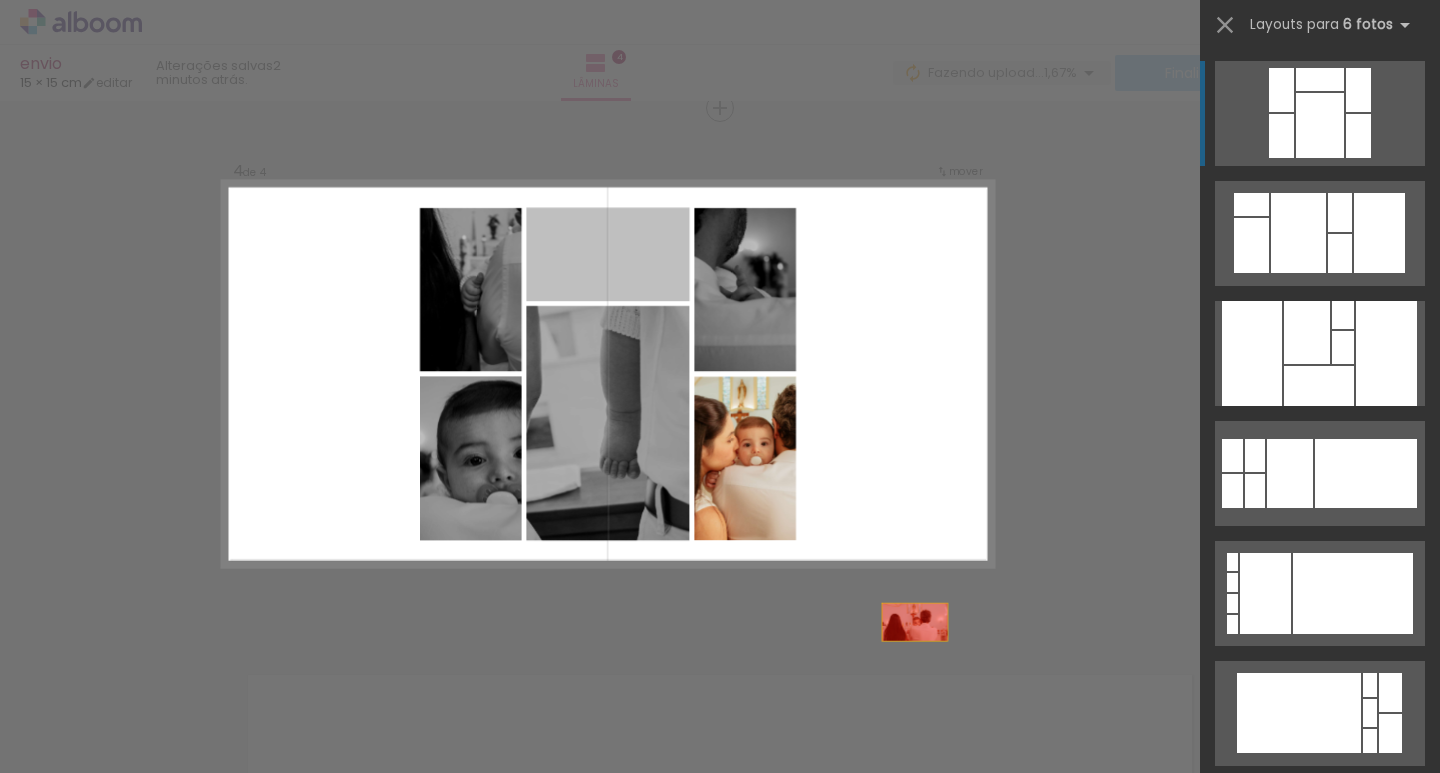 drag, startPoint x: 602, startPoint y: 241, endPoint x: 975, endPoint y: 711, distance: 600.0242 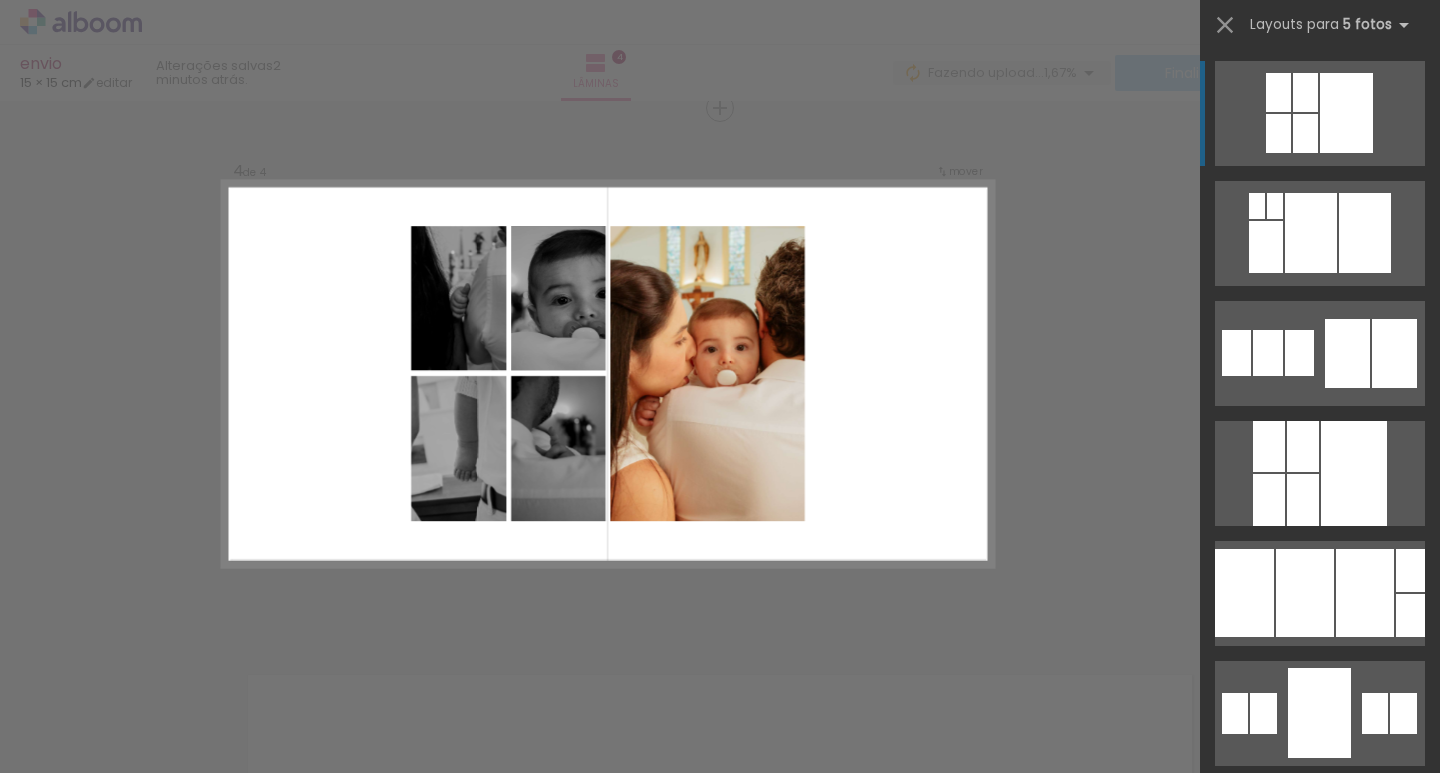 click on "Confirmar Cancelar" at bounding box center [720, -167] 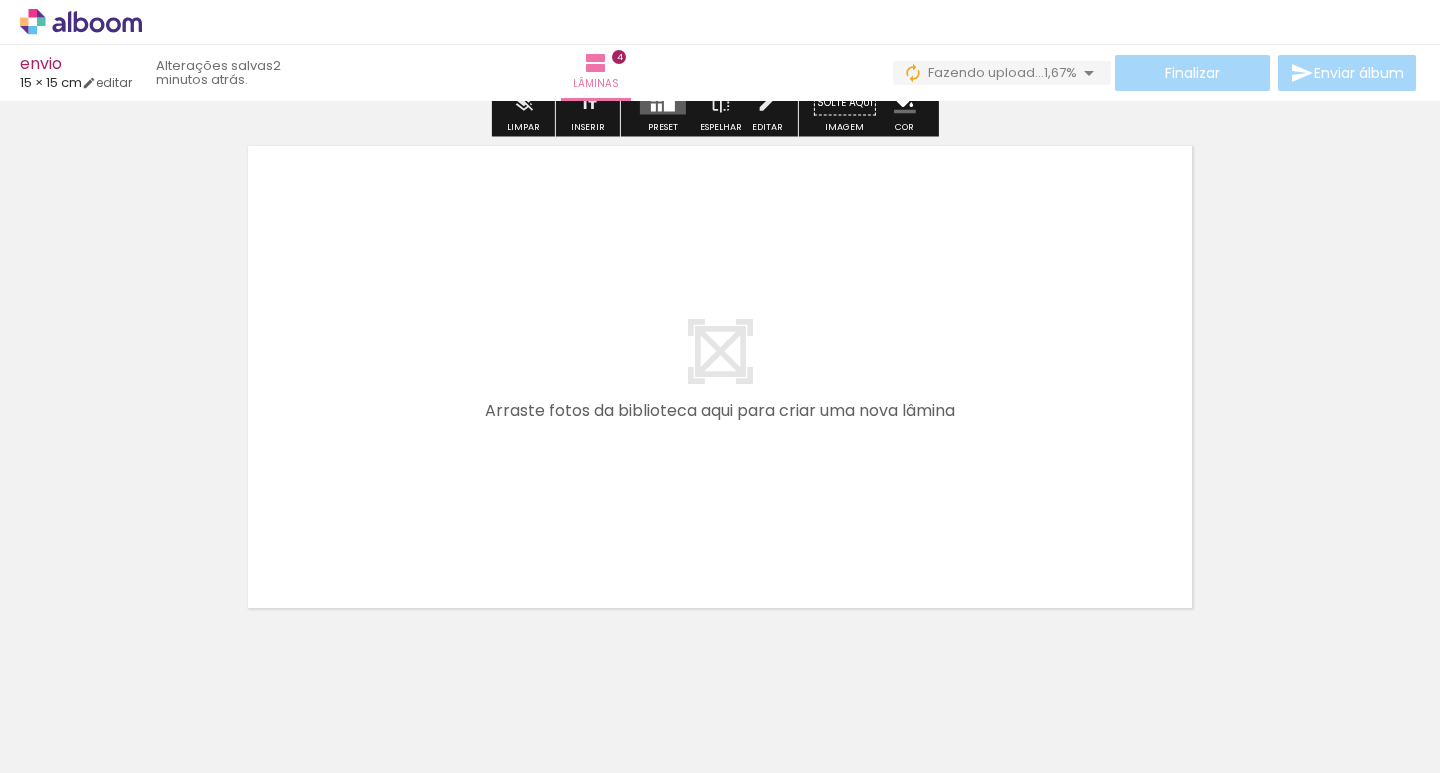 scroll, scrollTop: 2091, scrollLeft: 0, axis: vertical 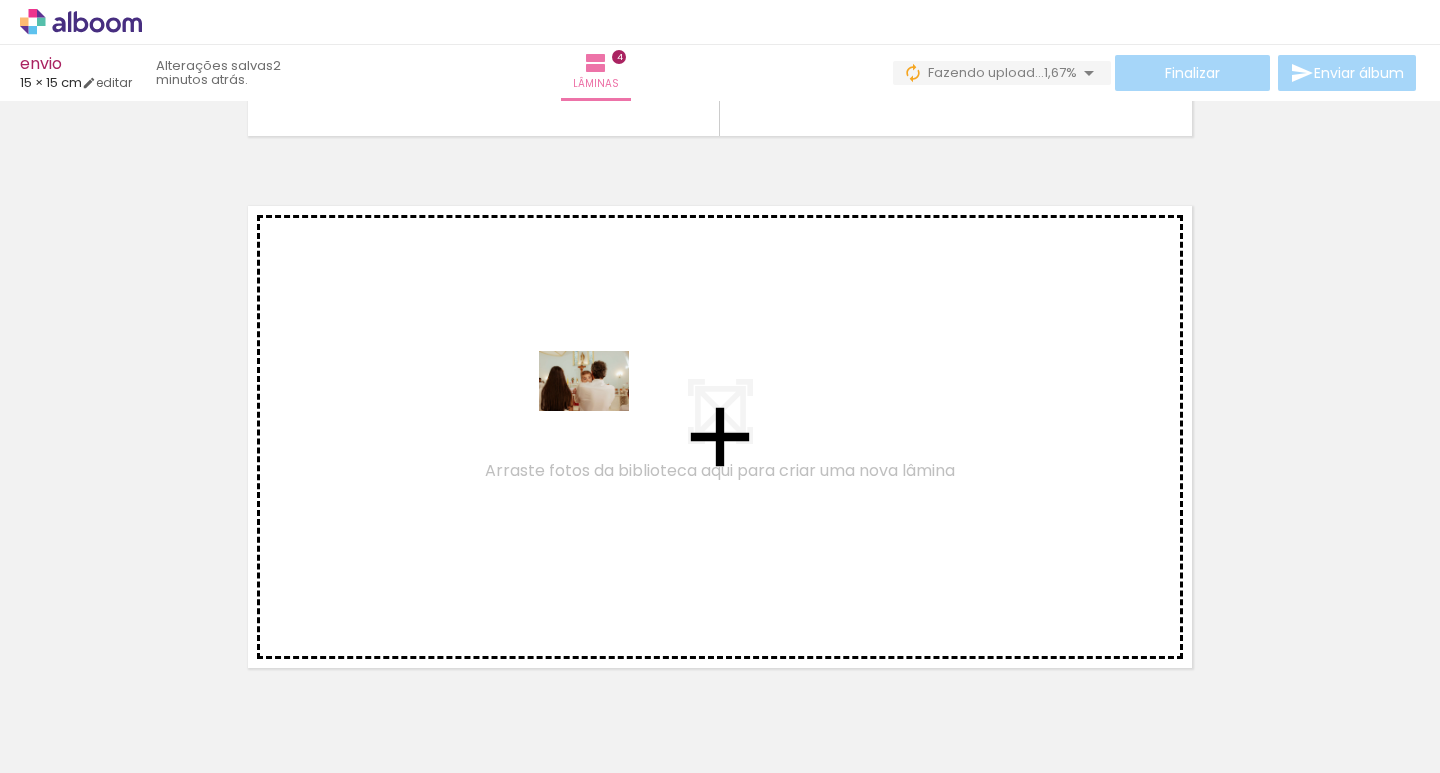 drag, startPoint x: 958, startPoint y: 721, endPoint x: 597, endPoint y: 410, distance: 476.48926 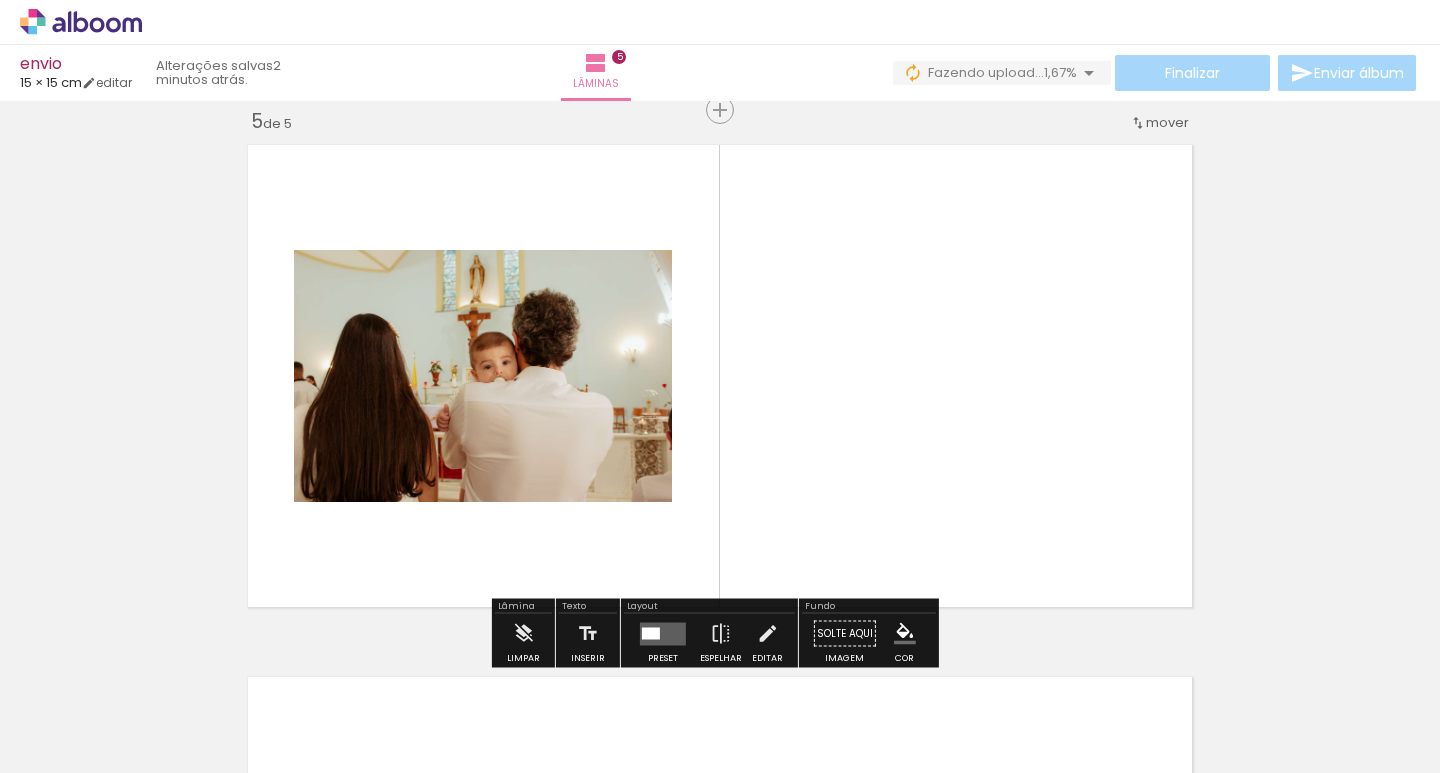 scroll, scrollTop: 2154, scrollLeft: 0, axis: vertical 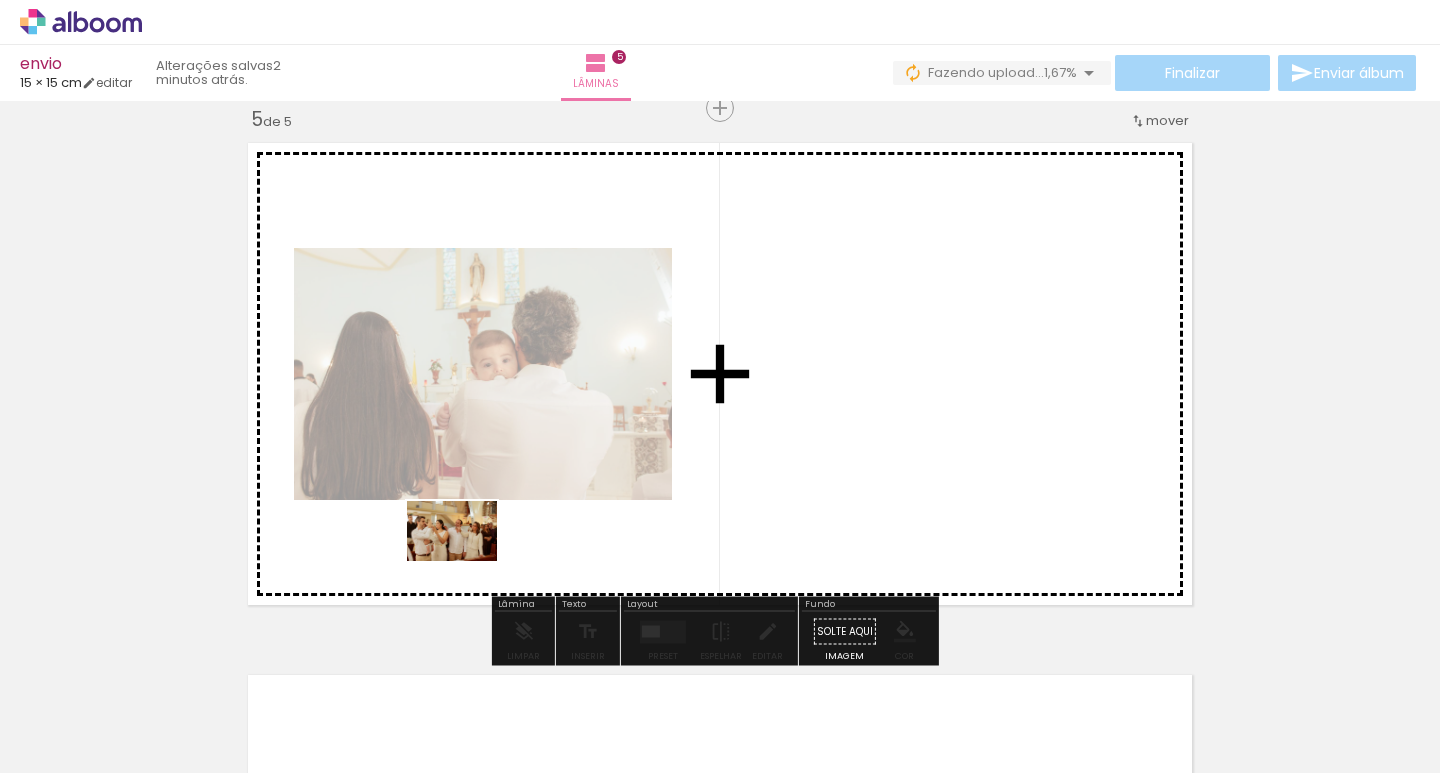 drag, startPoint x: 491, startPoint y: 717, endPoint x: 466, endPoint y: 555, distance: 163.91766 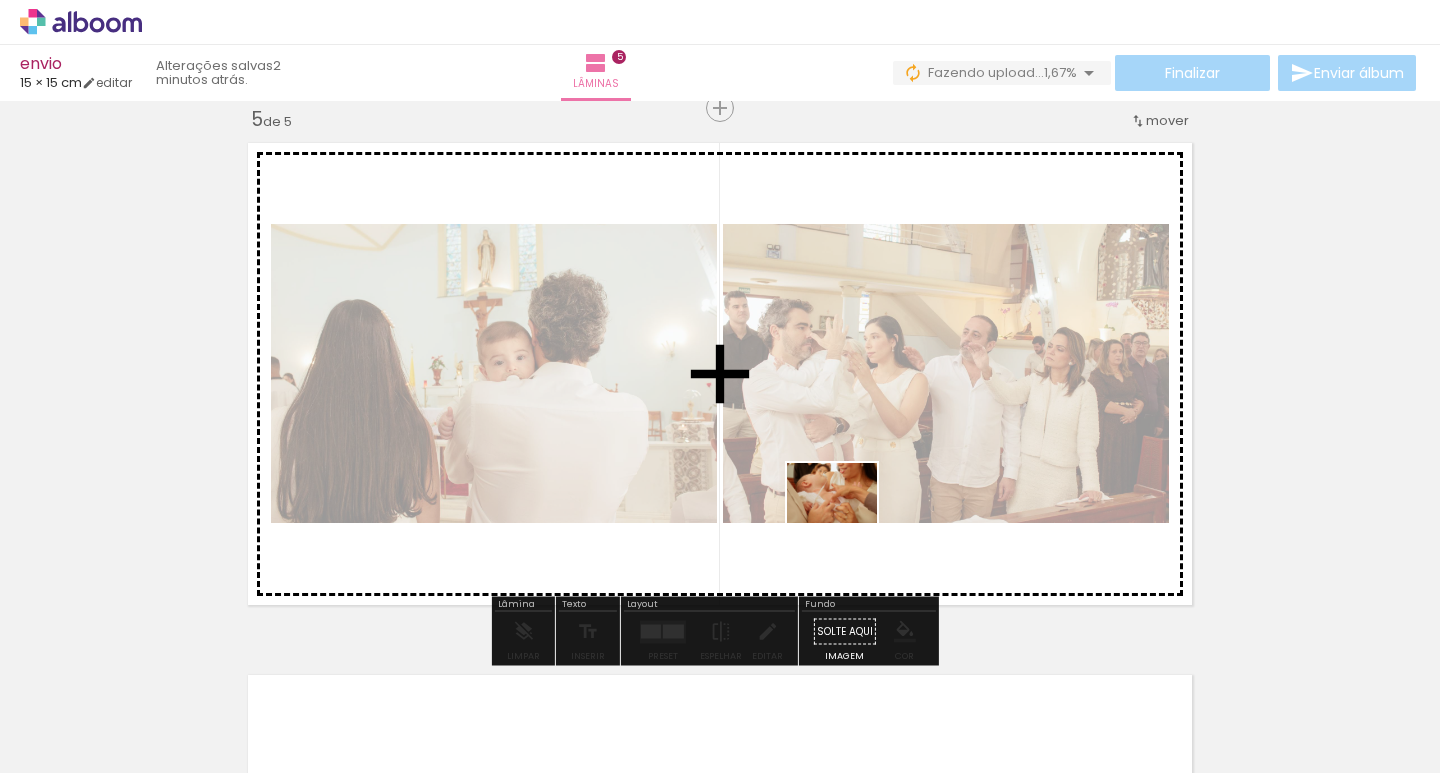drag, startPoint x: 607, startPoint y: 728, endPoint x: 851, endPoint y: 484, distance: 345.0681 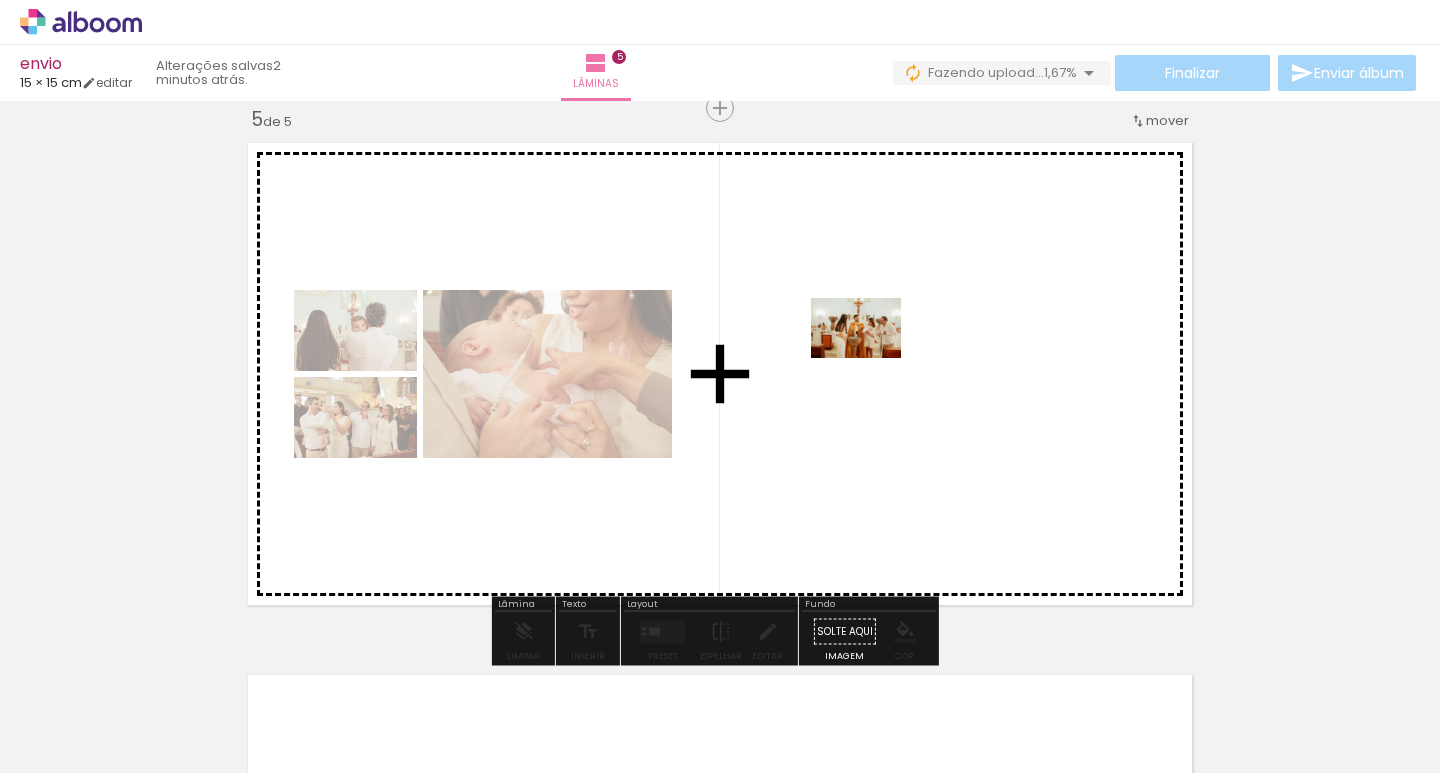 drag, startPoint x: 703, startPoint y: 731, endPoint x: 872, endPoint y: 355, distance: 412.23416 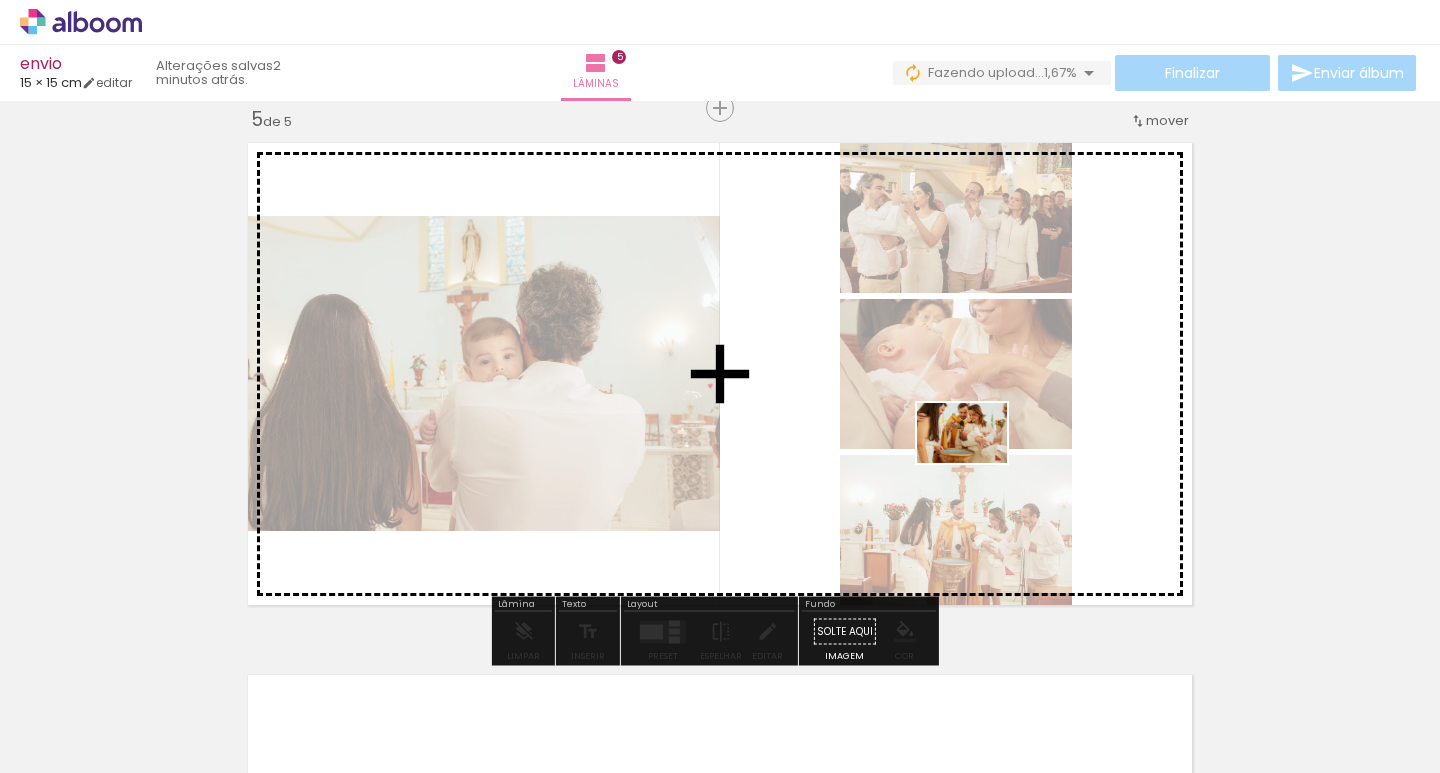 drag, startPoint x: 832, startPoint y: 726, endPoint x: 982, endPoint y: 438, distance: 324.7214 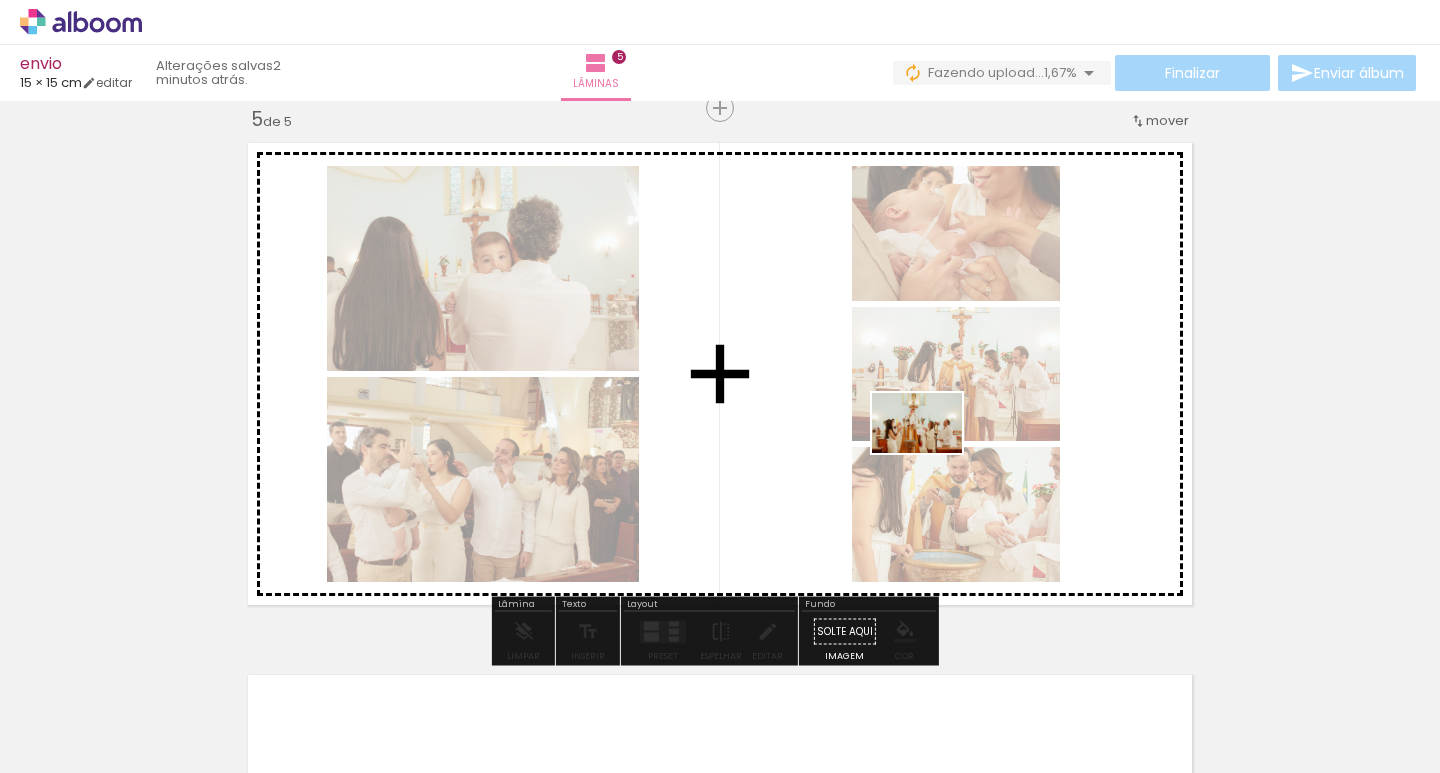 drag, startPoint x: 932, startPoint y: 732, endPoint x: 932, endPoint y: 453, distance: 279 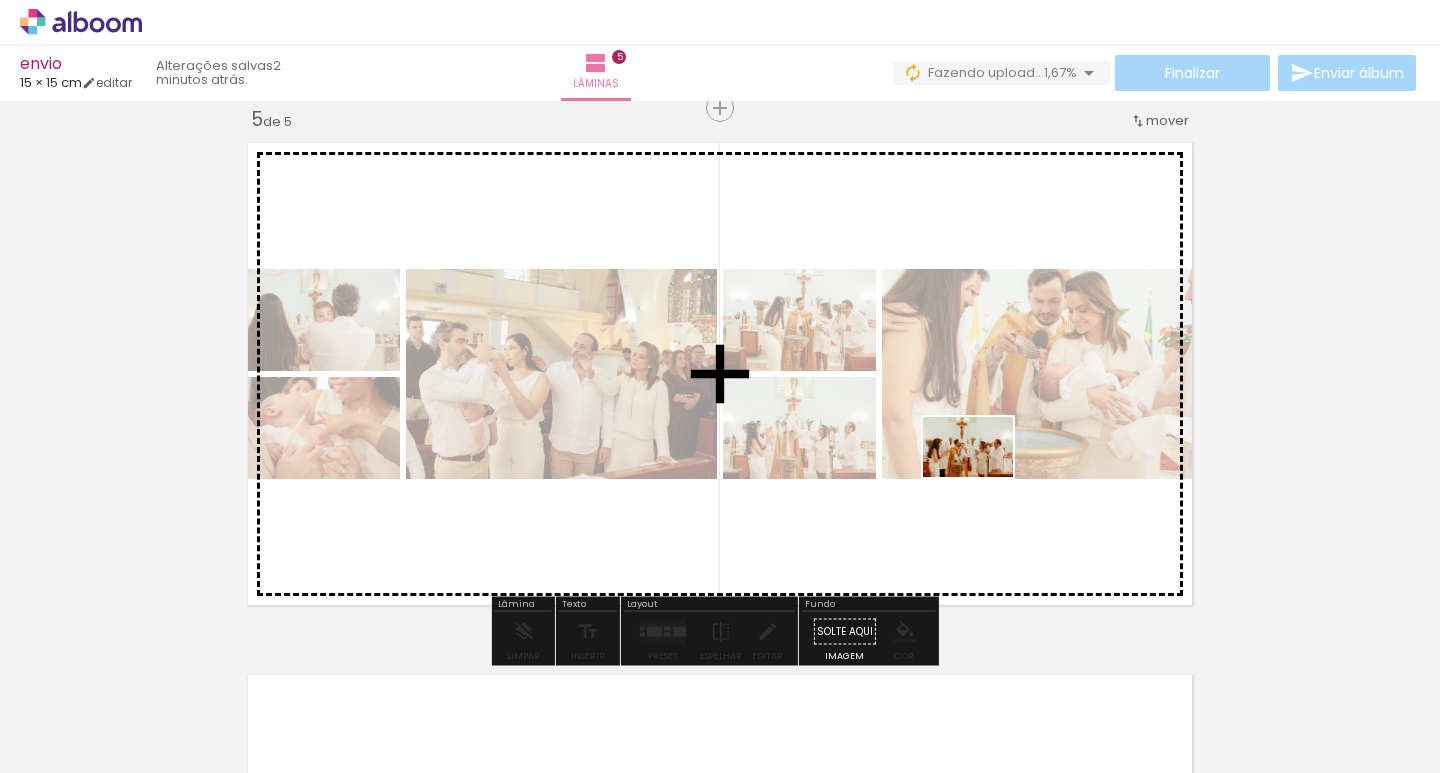 drag, startPoint x: 1038, startPoint y: 708, endPoint x: 983, endPoint y: 477, distance: 237.45737 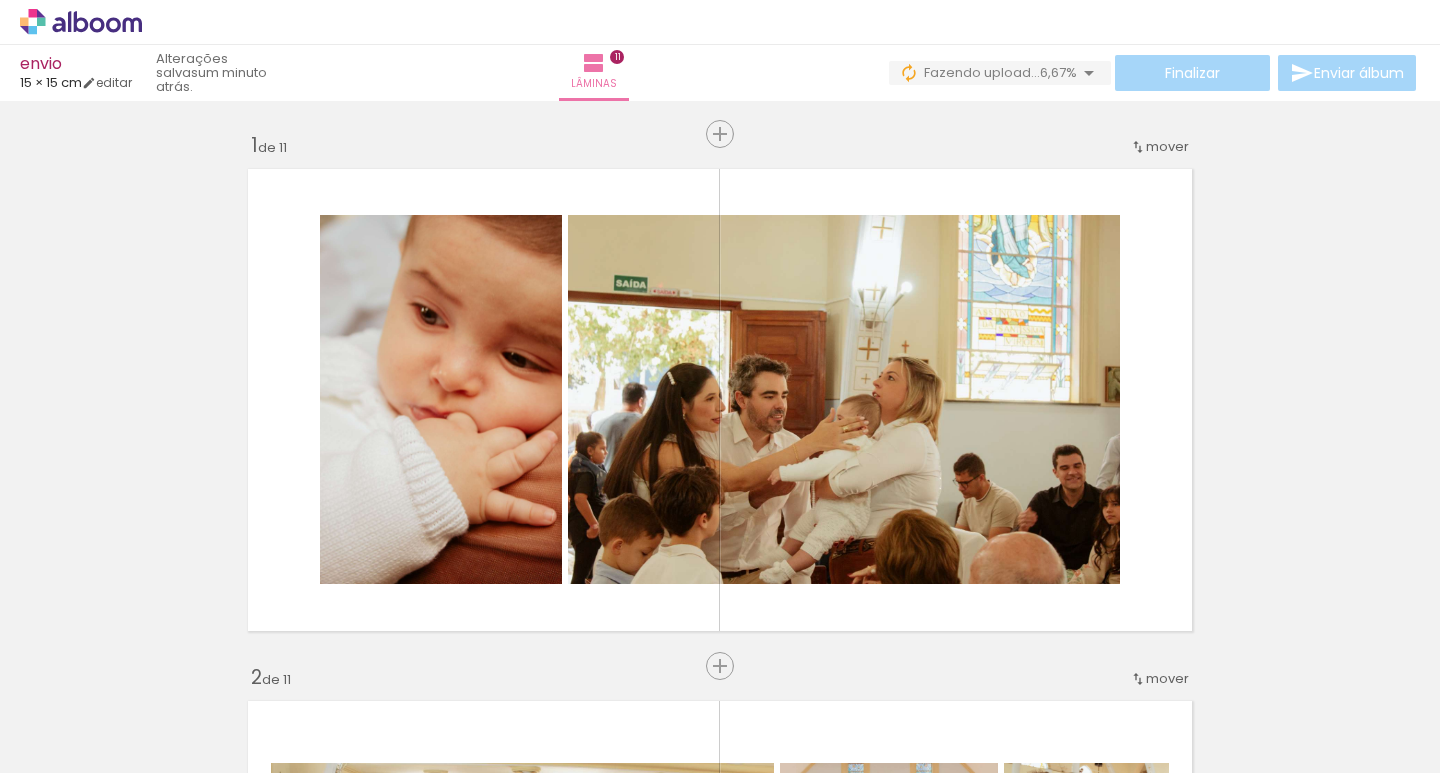 scroll, scrollTop: 0, scrollLeft: 0, axis: both 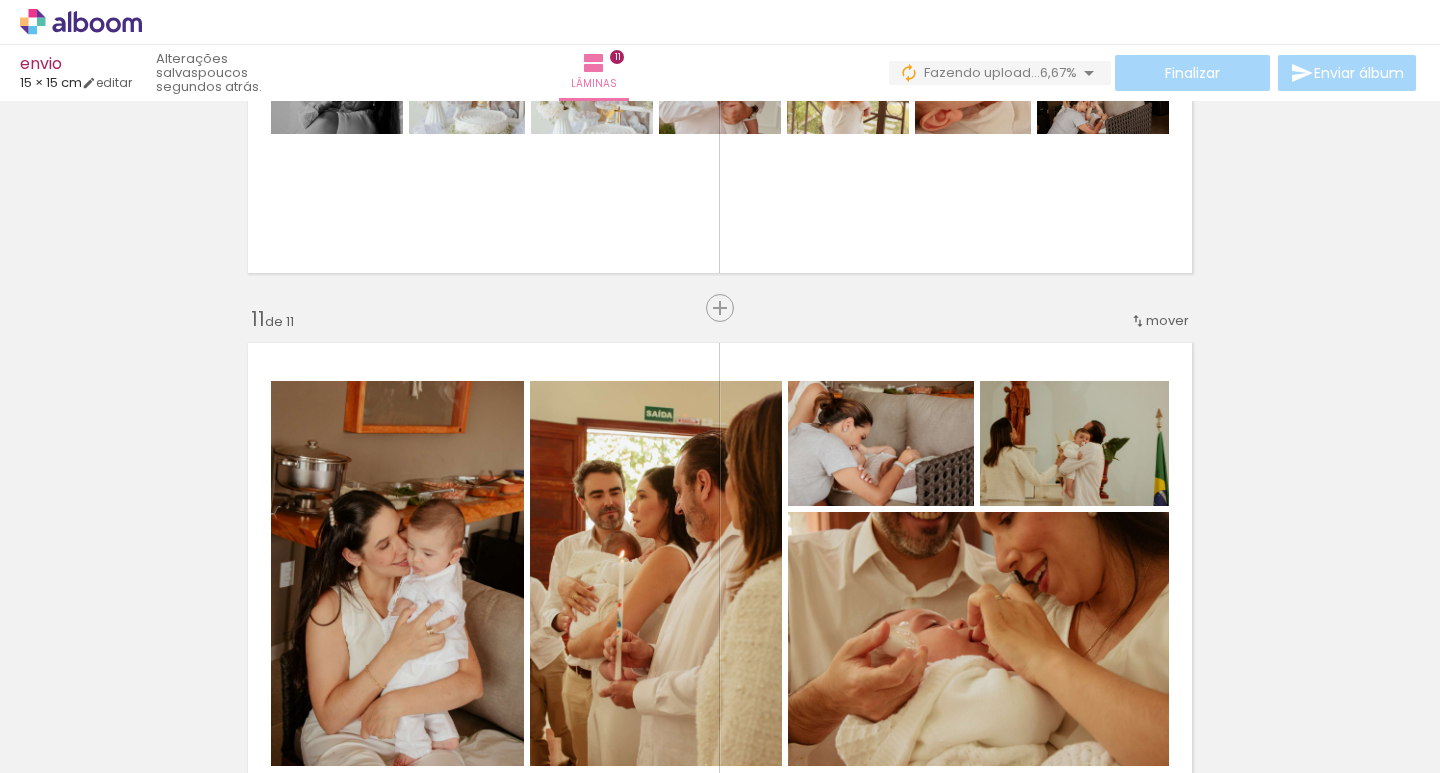 click at bounding box center [720, 574] 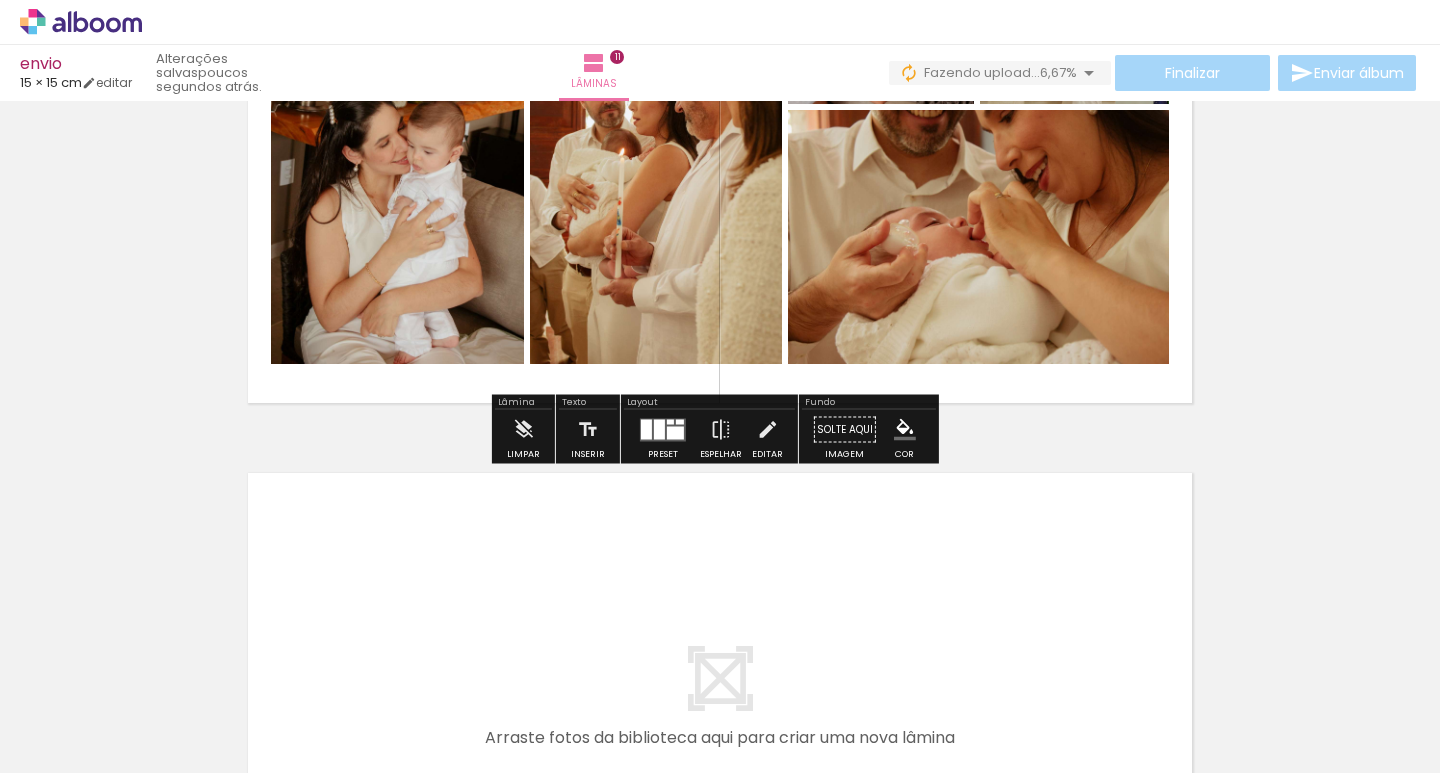 scroll, scrollTop: 5546, scrollLeft: 0, axis: vertical 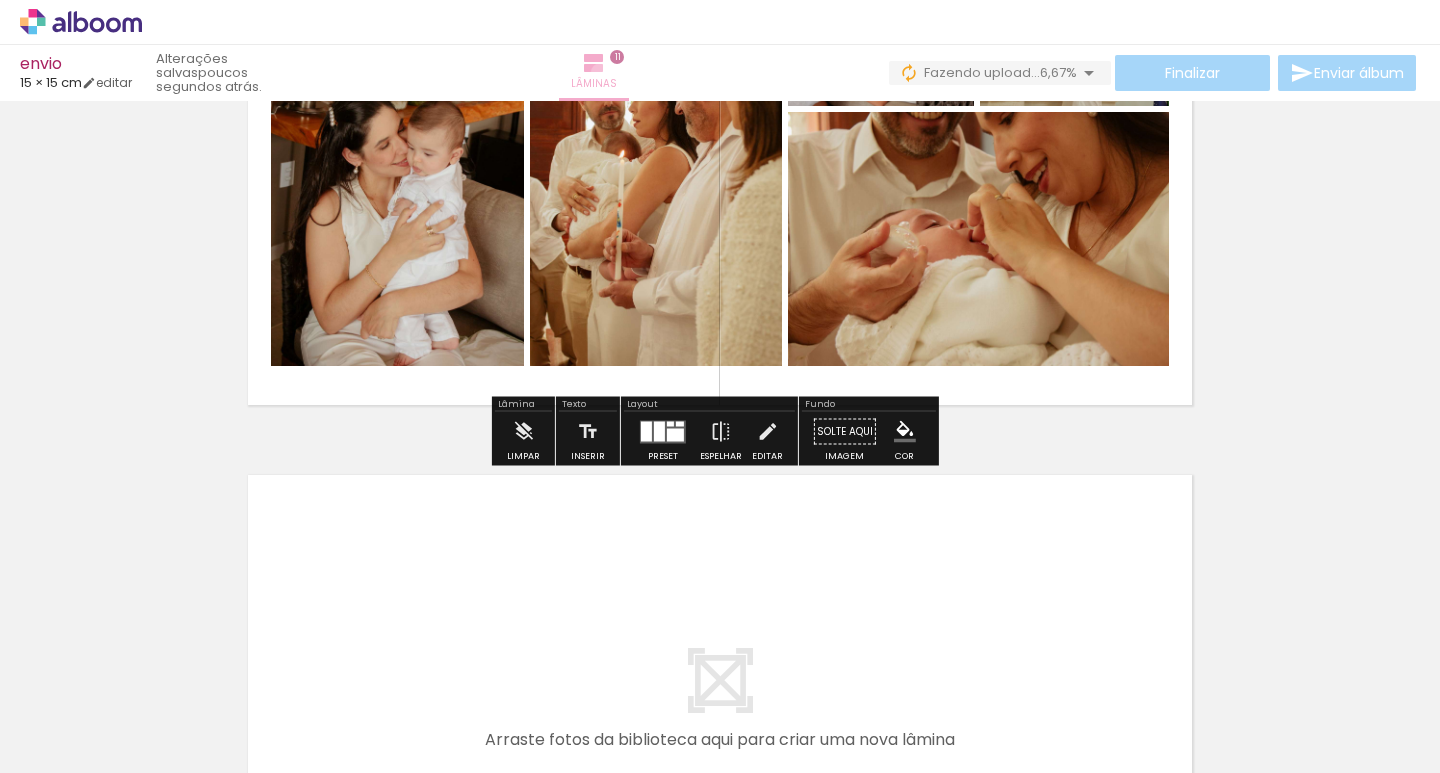 click at bounding box center (594, 63) 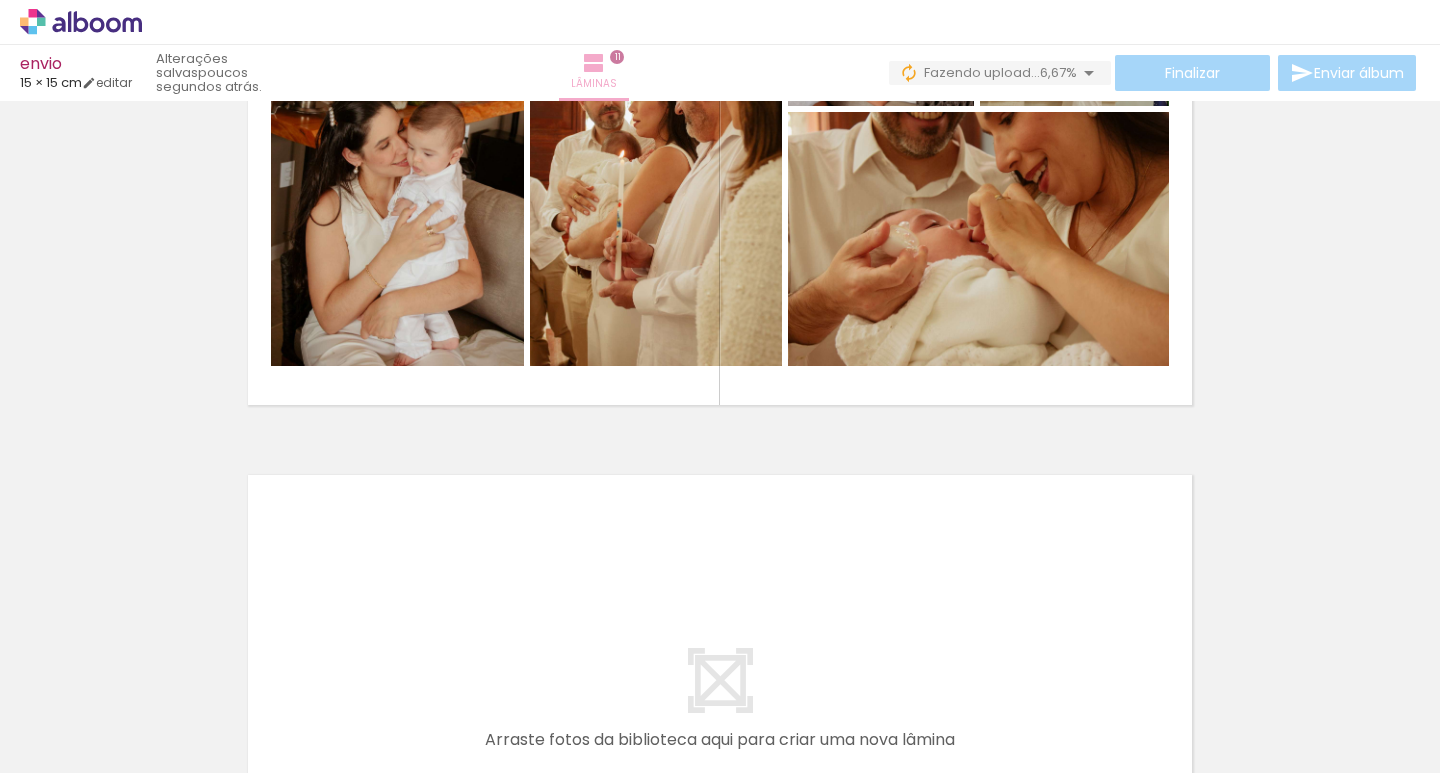 click on "11" at bounding box center (617, 57) 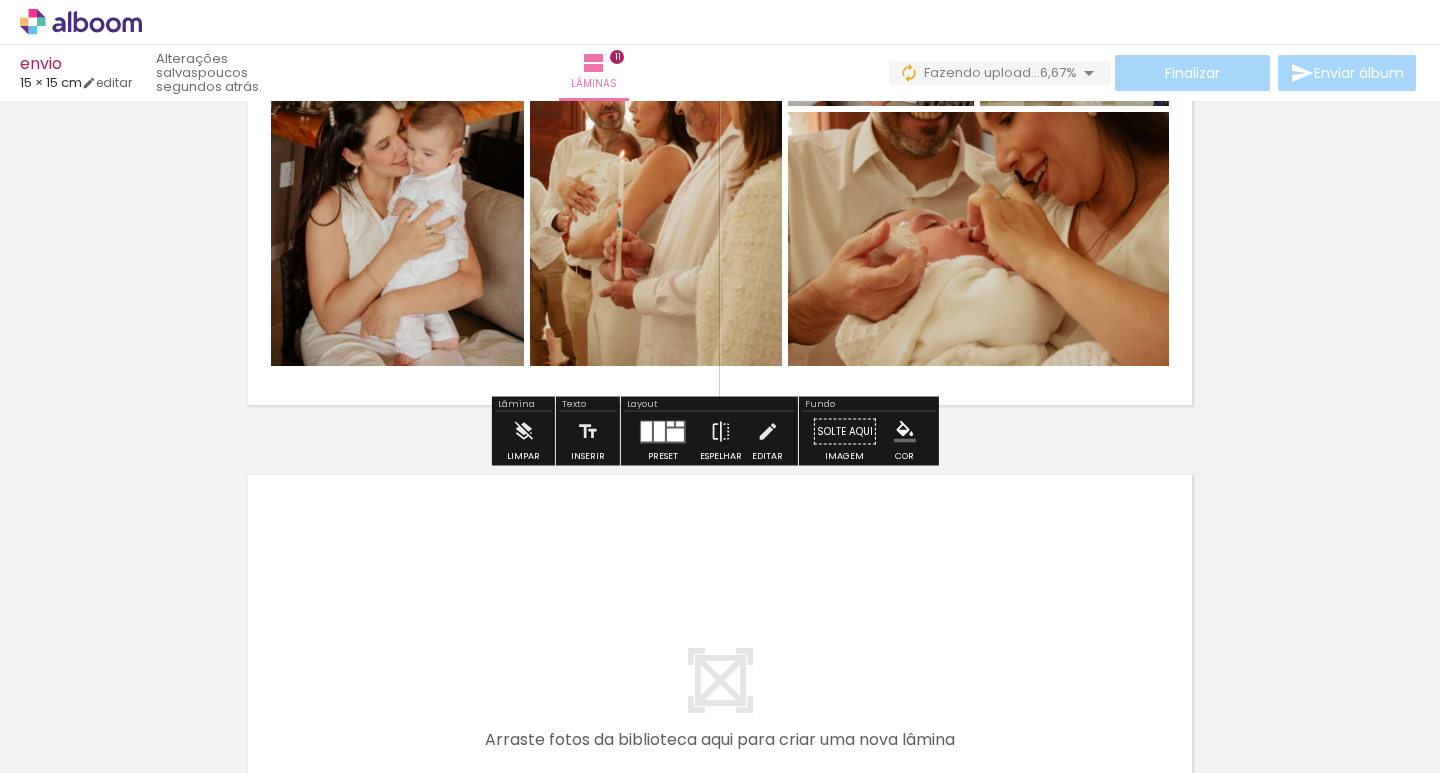 click on "0  Fazendo upload...  6,67%" at bounding box center [1000, 73] 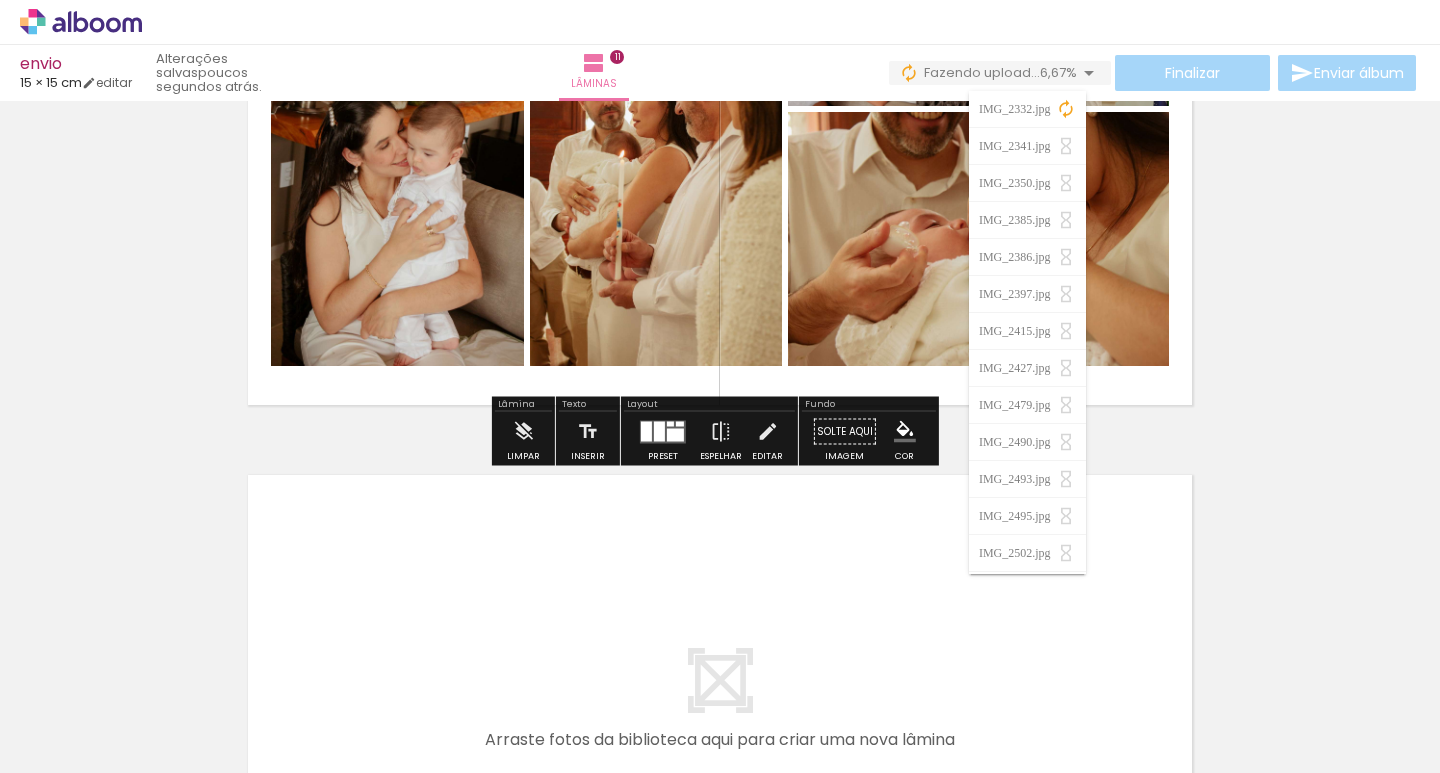 click on "IMG_2341.jpg" at bounding box center (1017, 146) 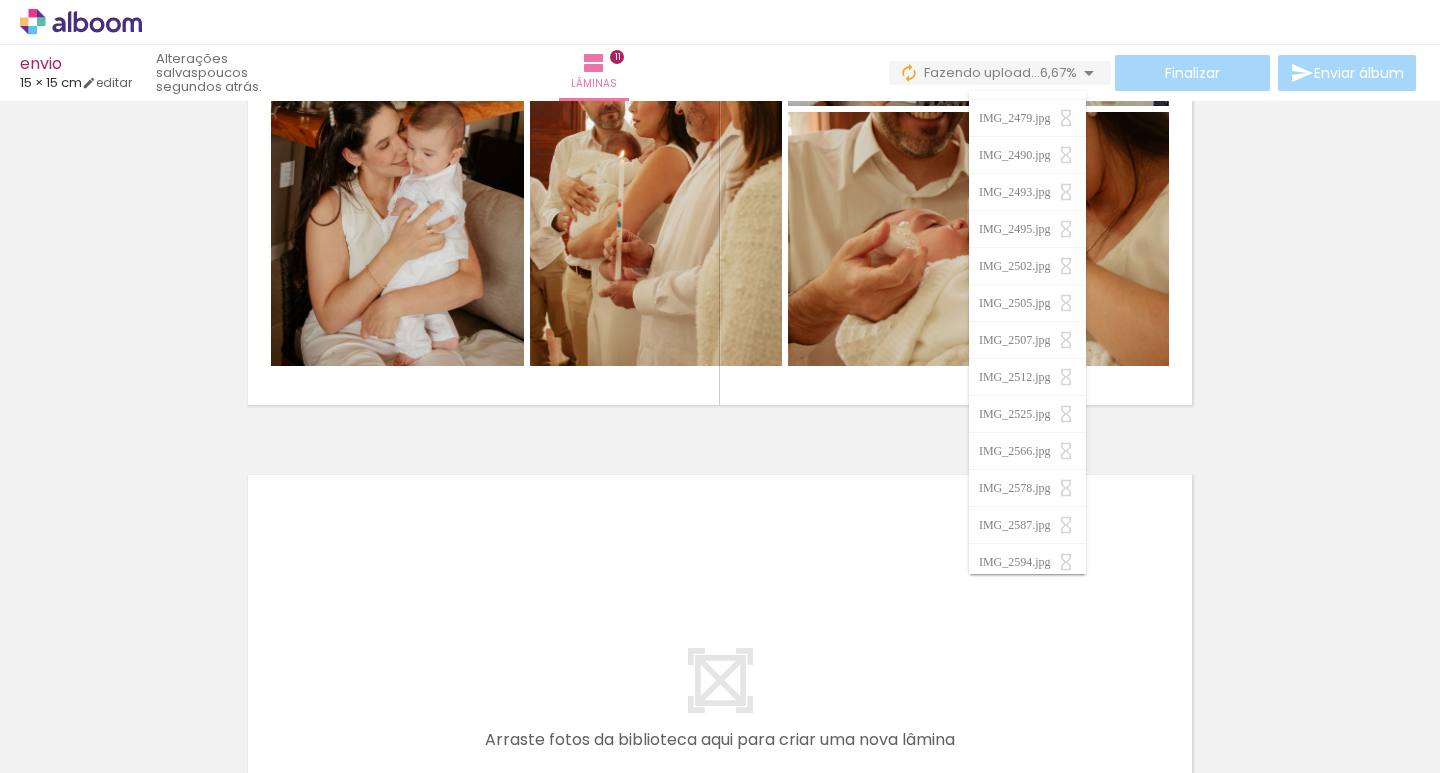 scroll, scrollTop: 300, scrollLeft: 0, axis: vertical 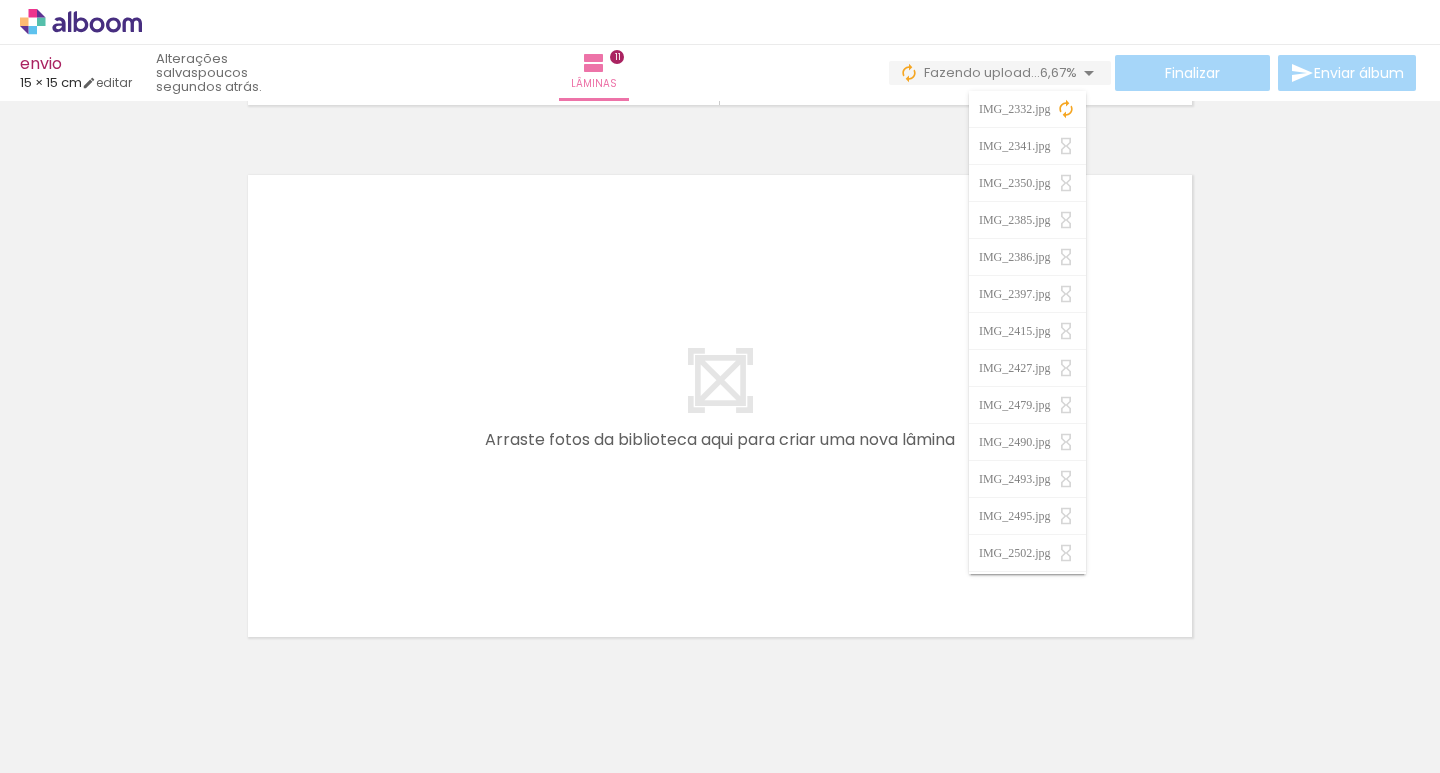 click on "Inserir lâmina 1  de 11  Inserir lâmina 2  de 11  Inserir lâmina 3  de 11  Inserir lâmina 4  de 11  Inserir lâmina 5  de 11  Inserir lâmina 6  de 11  Inserir lâmina 7  de 11  Inserir lâmina 8  de 11  Inserir lâmina 9  de 11  Inserir lâmina 10  de 11  Inserir lâmina 11  de 11" at bounding box center [720, -2546] 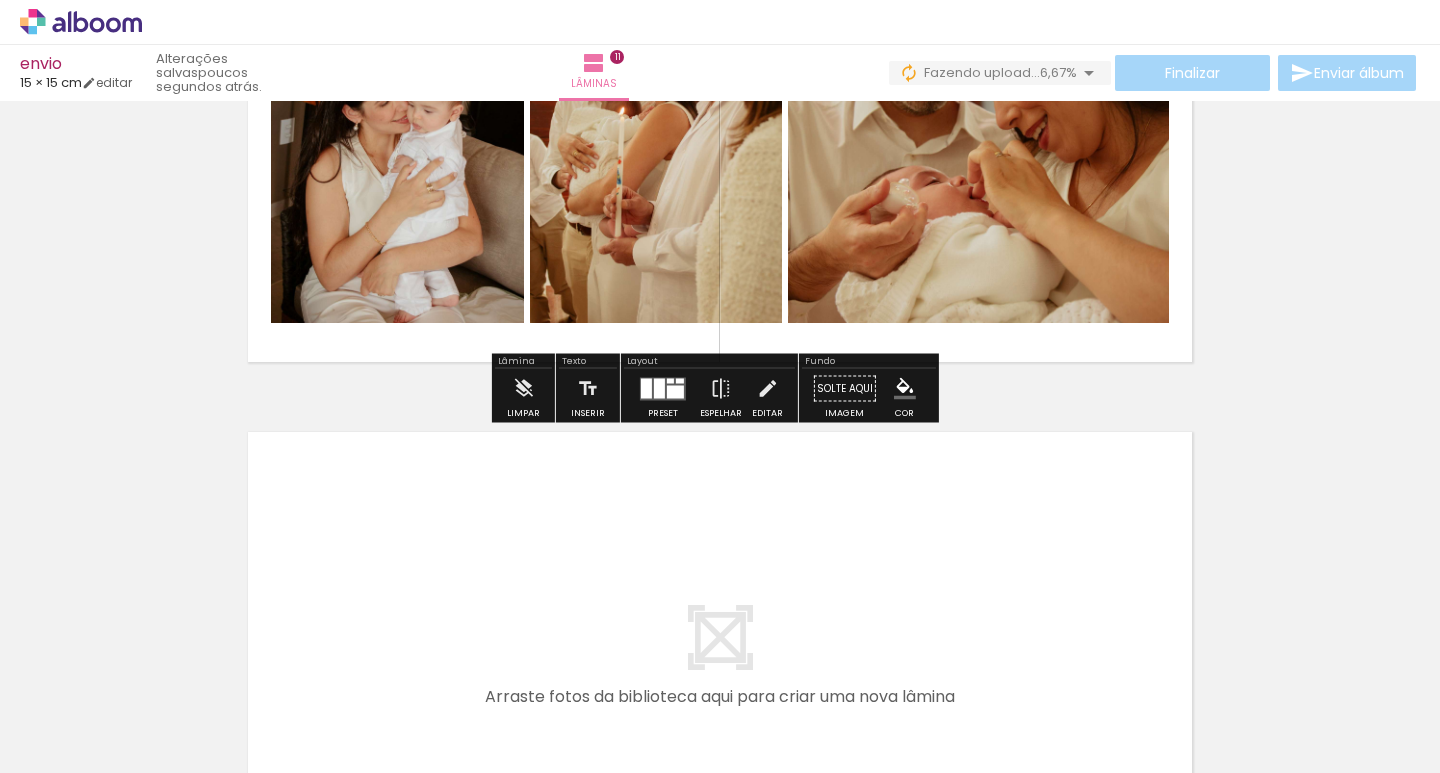 scroll, scrollTop: 5546, scrollLeft: 0, axis: vertical 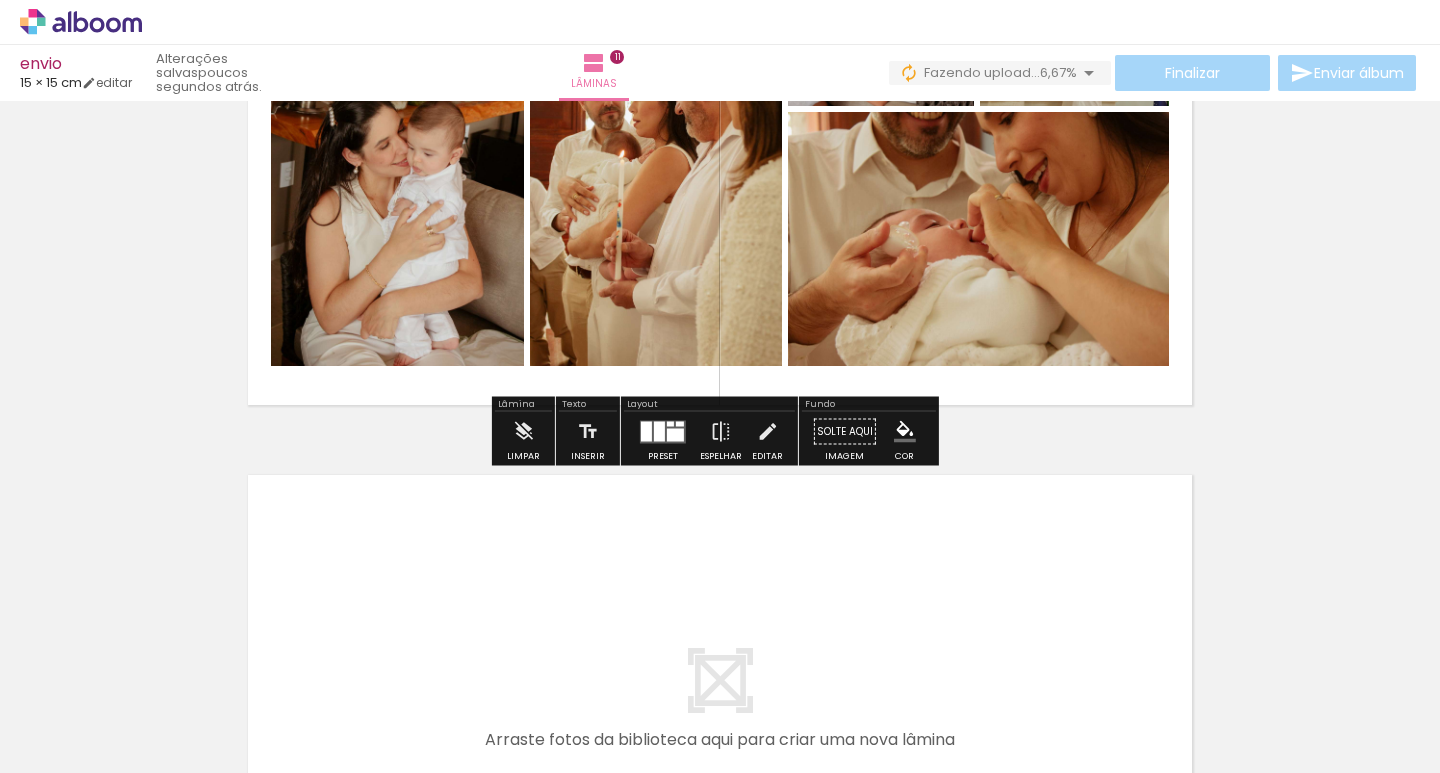 click on "Finalizar  Enviar álbum" at bounding box center [1154, 73] 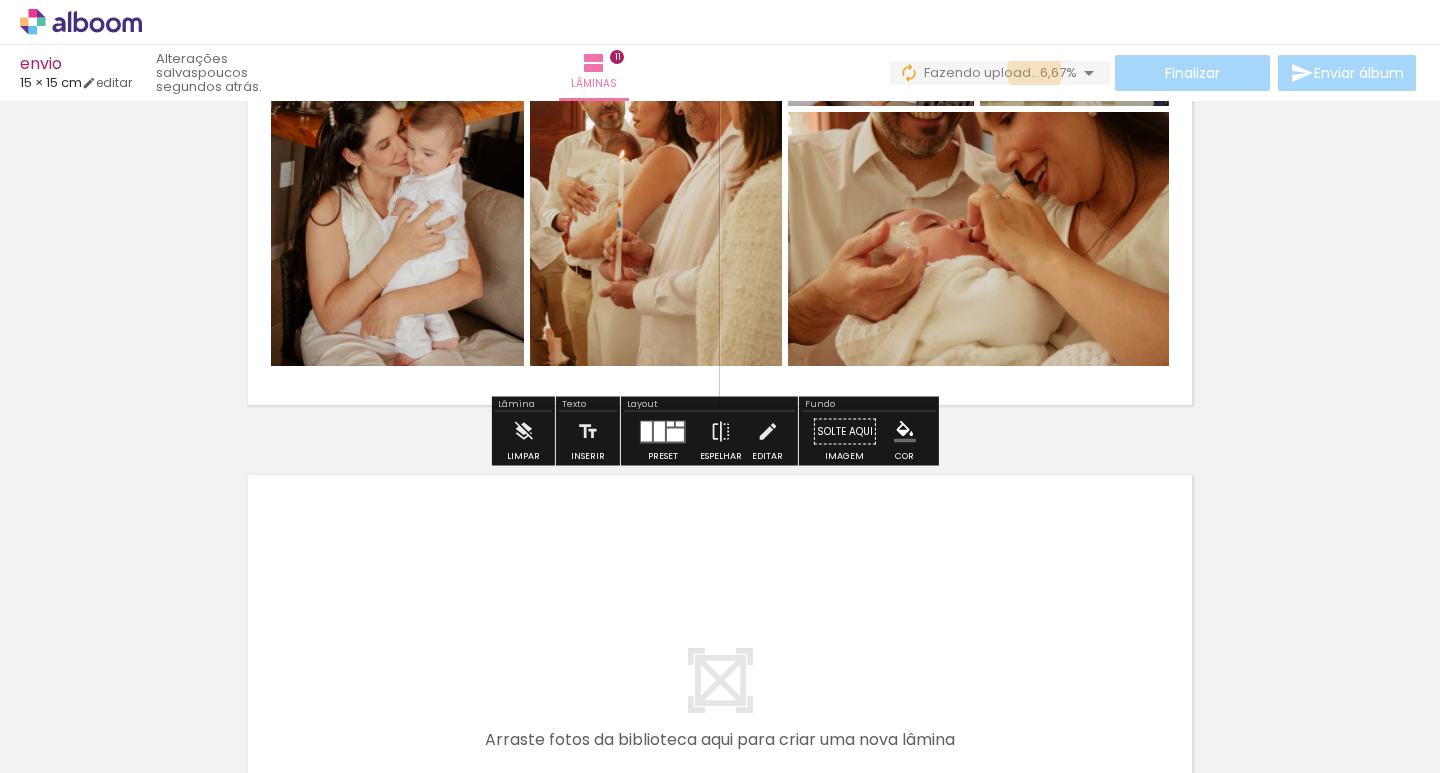 click on "Fazendo upload..." at bounding box center [982, 72] 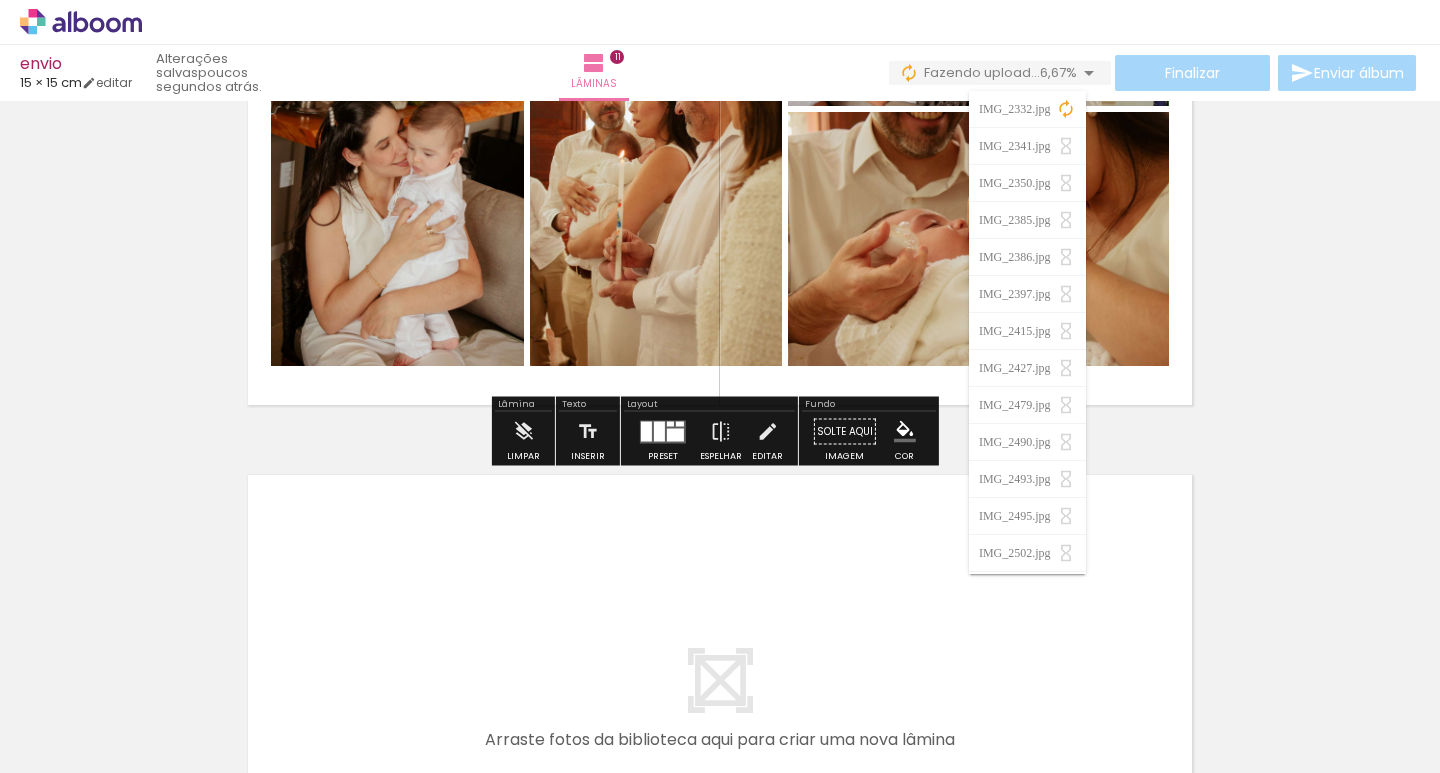 click at bounding box center [1066, 146] 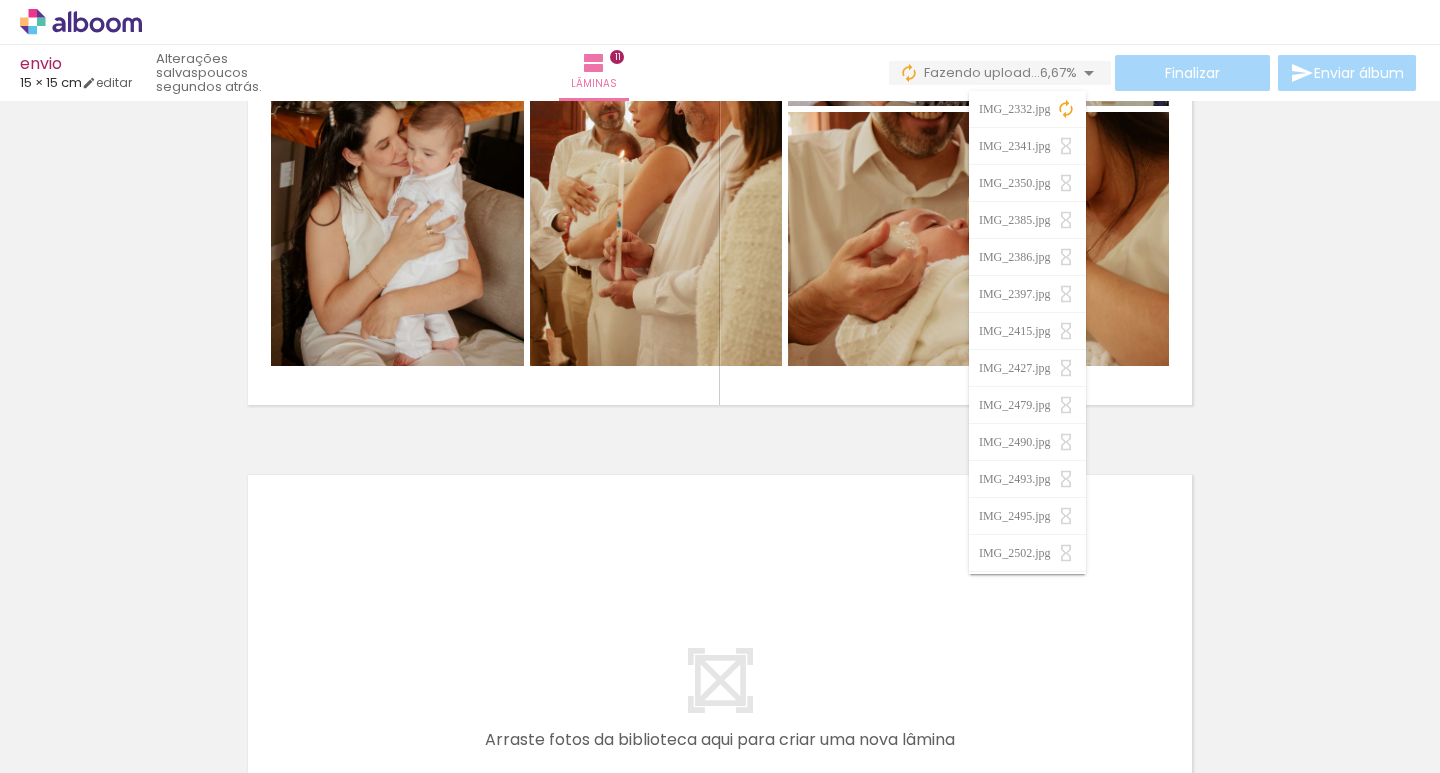 click on "IMG_2332.jpg" at bounding box center [1017, 109] 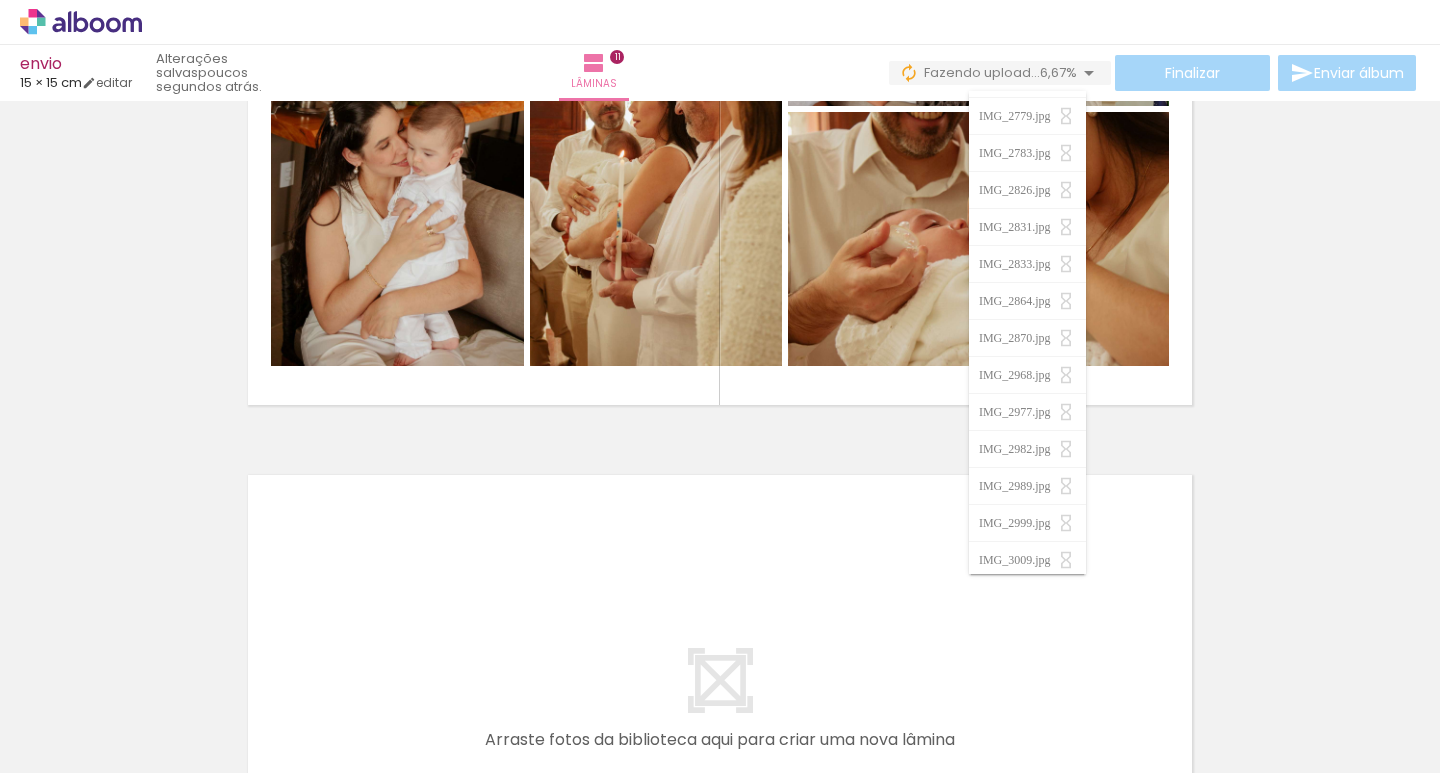 scroll, scrollTop: 1589, scrollLeft: 0, axis: vertical 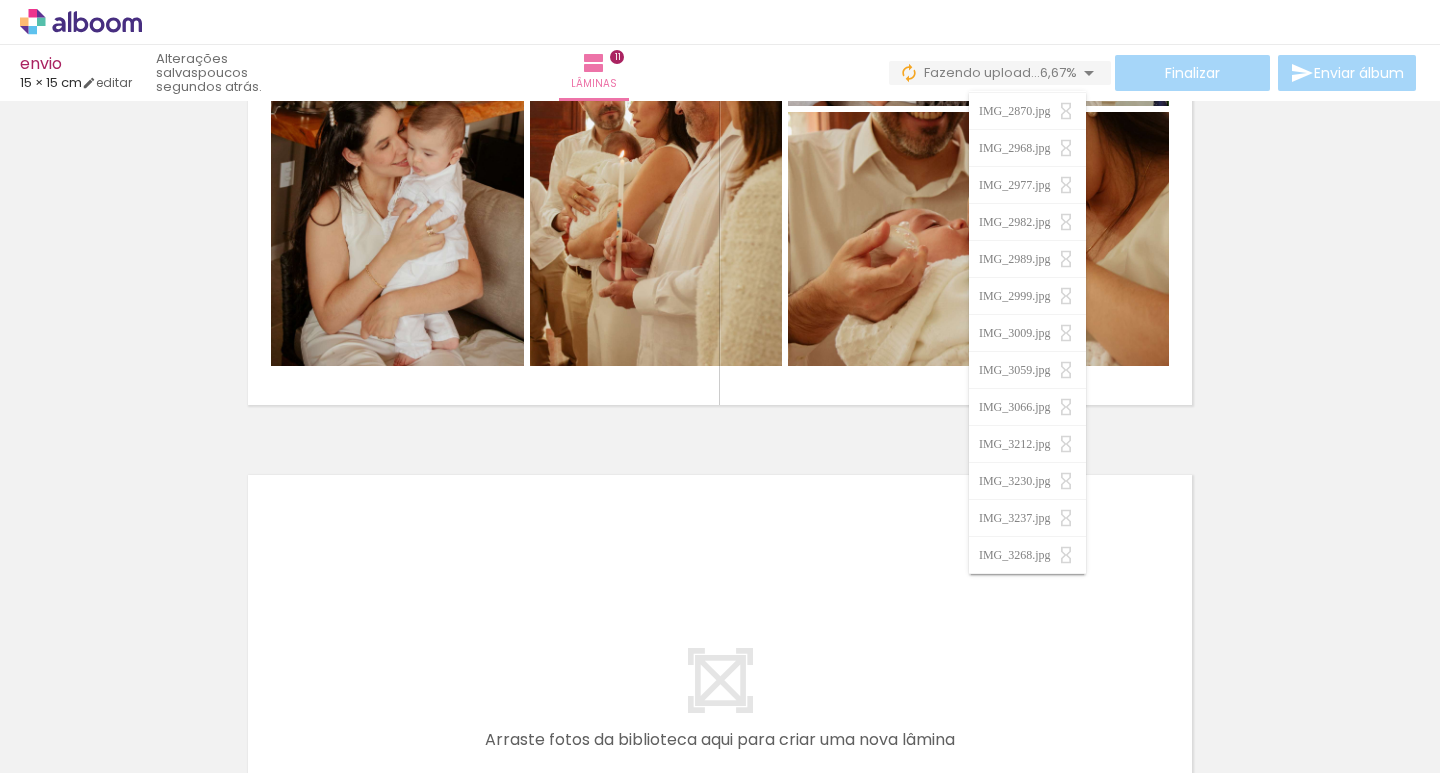 click on "Inserir lâmina 1  de 11  Inserir lâmina 2  de 11  Inserir lâmina 3  de 11  Inserir lâmina 4  de 11  Inserir lâmina 5  de 11  Inserir lâmina 6  de 11  Inserir lâmina 7  de 11  Inserir lâmina 8  de 11  Inserir lâmina 9  de 11  Inserir lâmina 10  de 11  Inserir lâmina 11  de 11" at bounding box center [720, -2246] 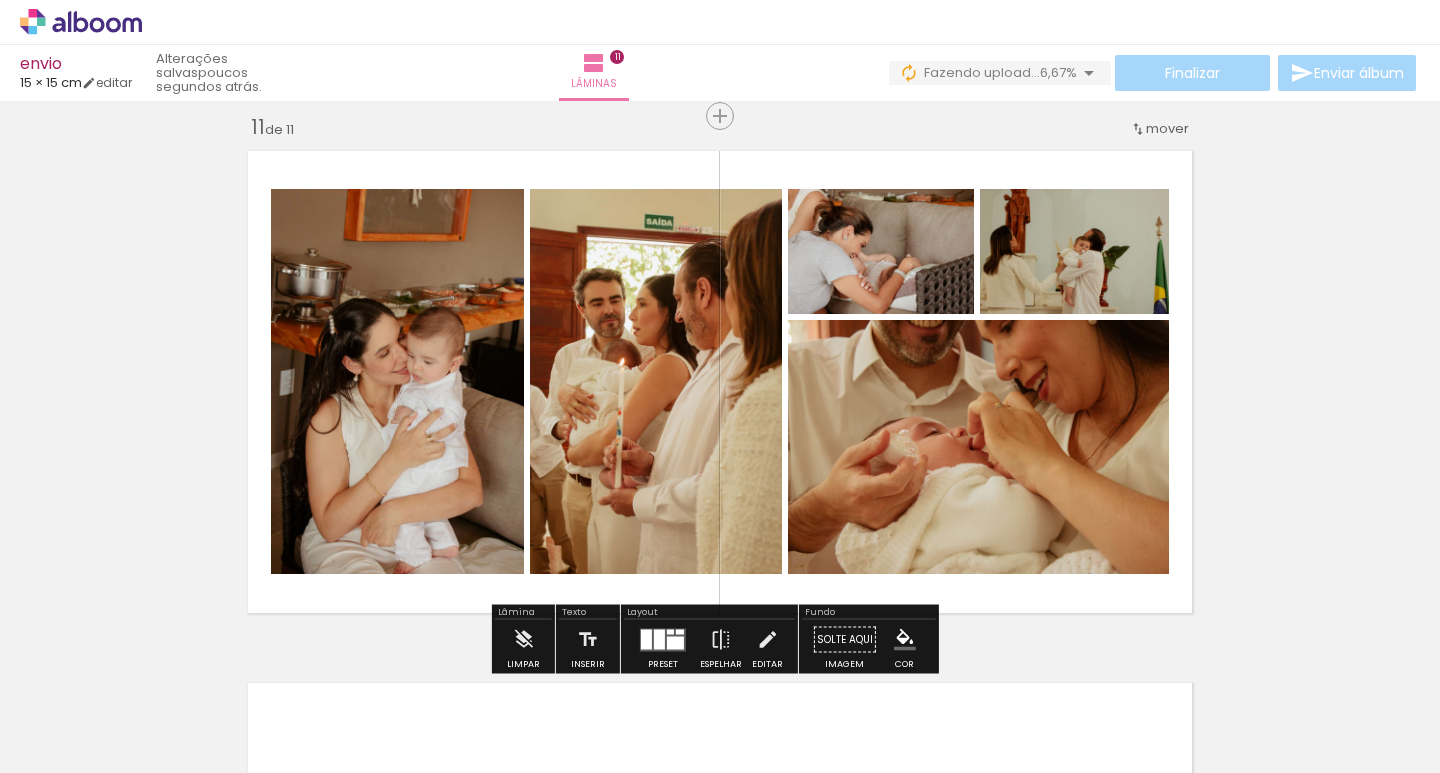 scroll, scrollTop: 5346, scrollLeft: 0, axis: vertical 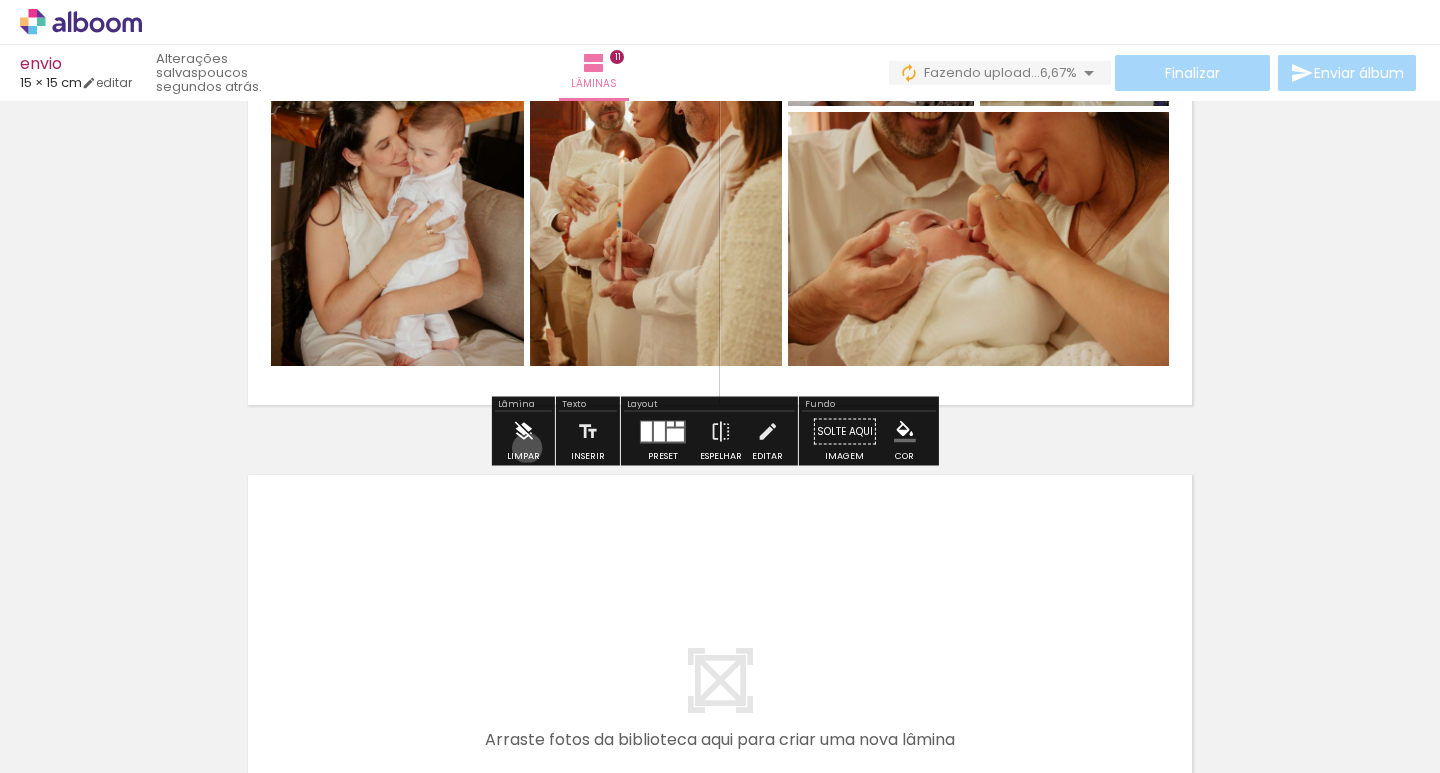 click at bounding box center [523, 432] 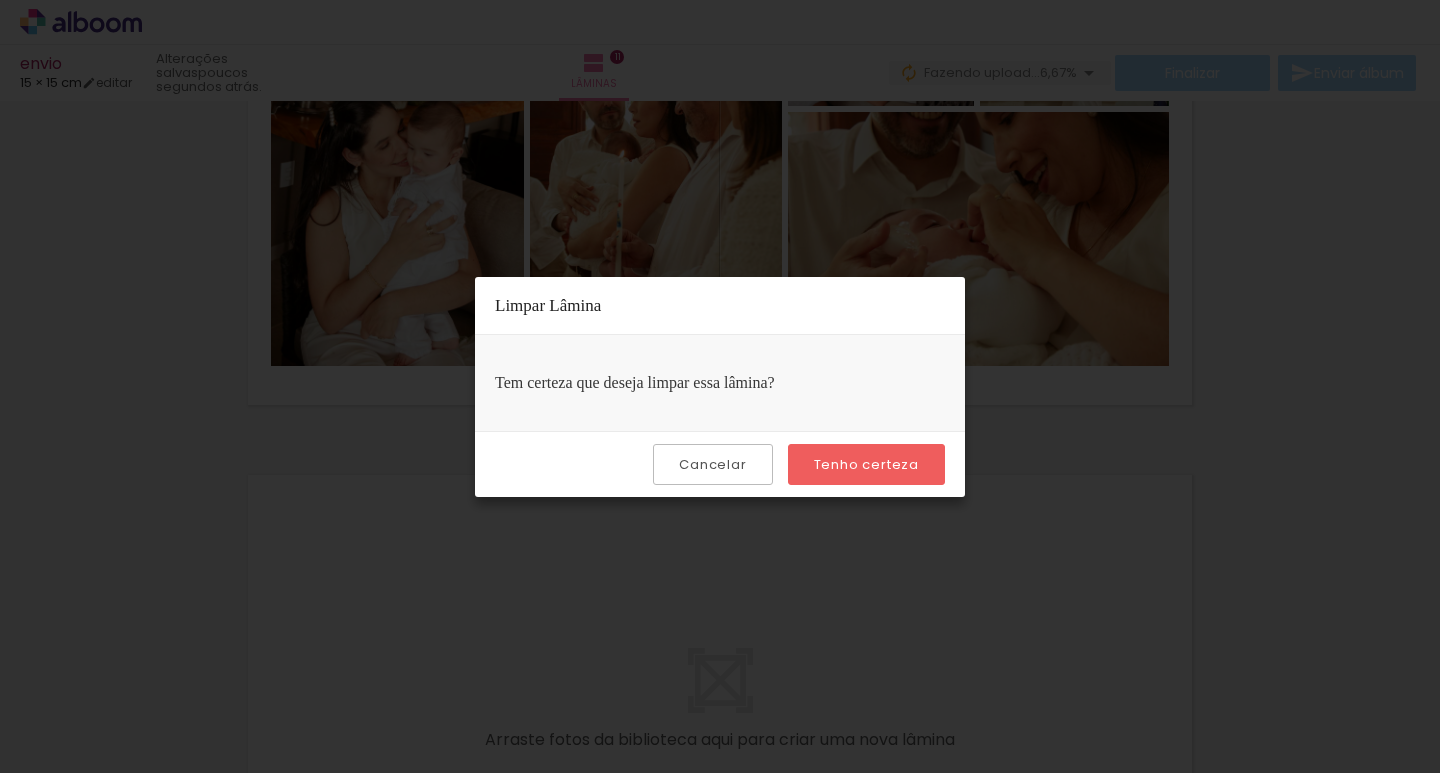 click on "Tenho certeza" at bounding box center [0, 0] 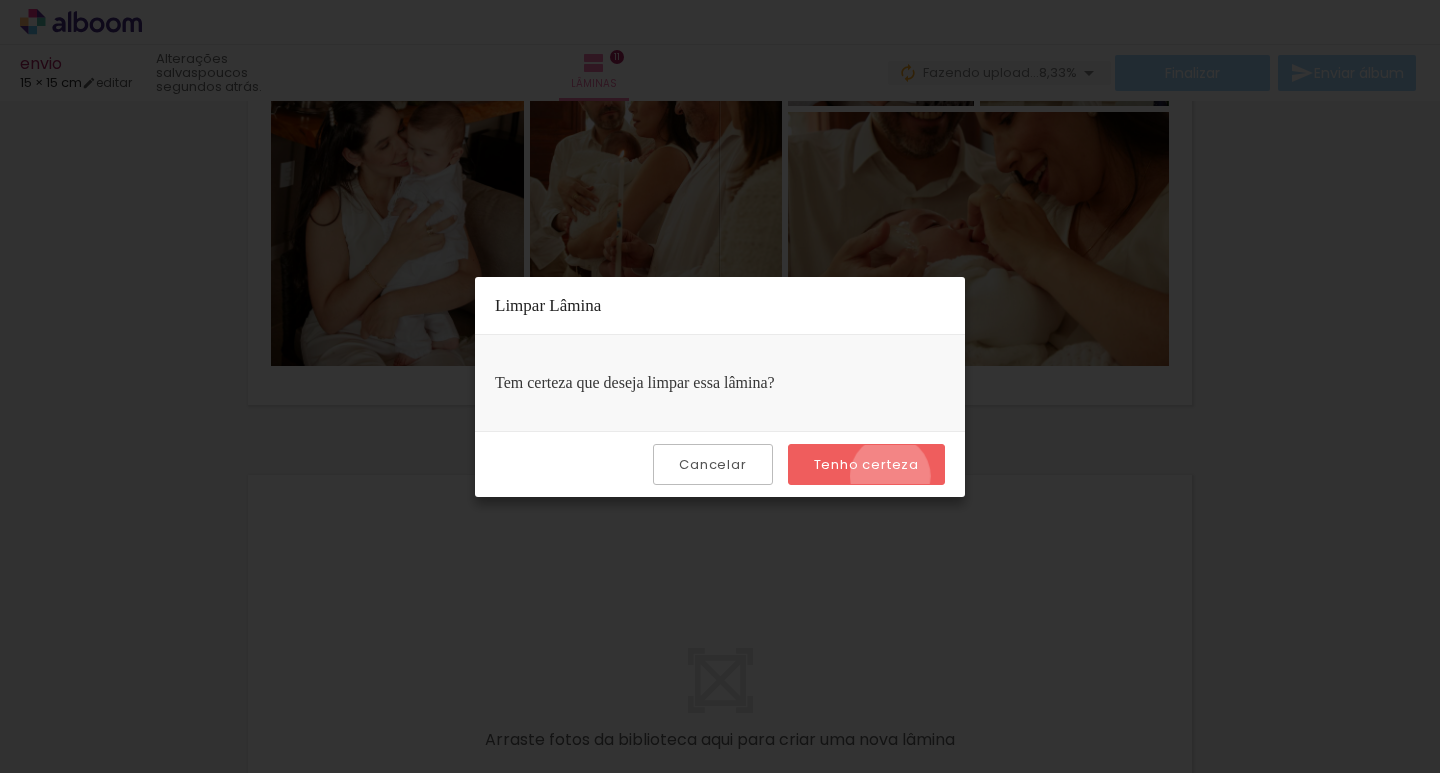 click on "Tenho certeza" at bounding box center [866, 464] 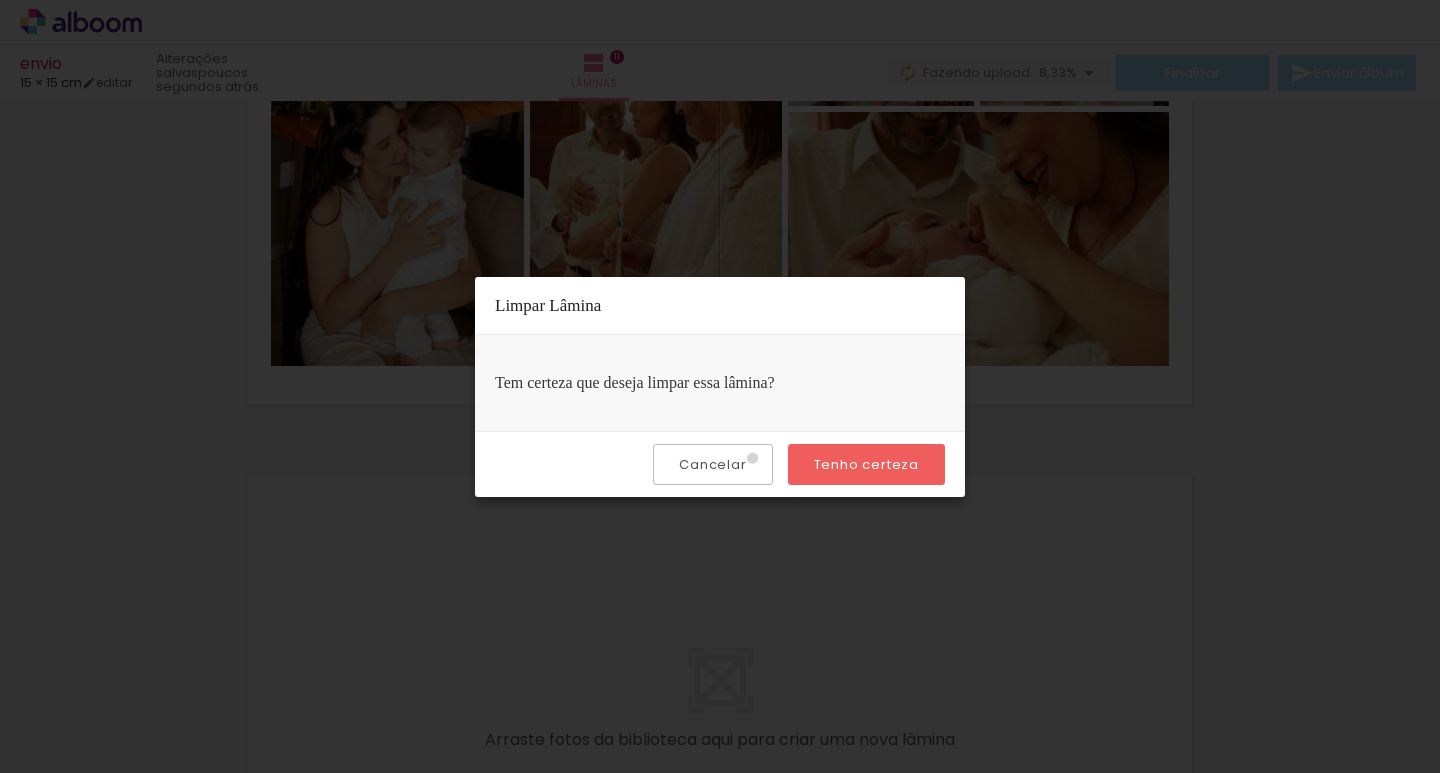 click on "Cancelar" at bounding box center (712, 464) 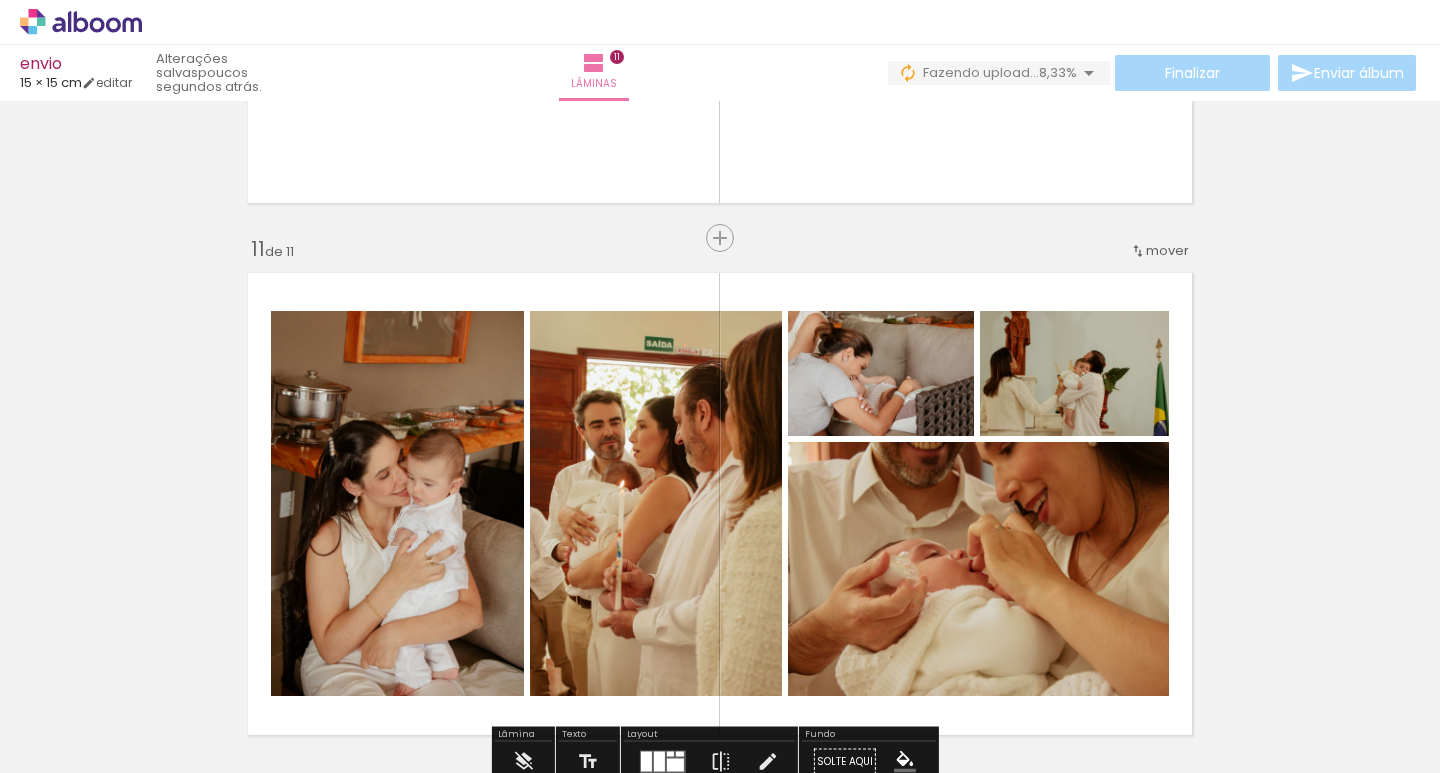 scroll, scrollTop: 5146, scrollLeft: 0, axis: vertical 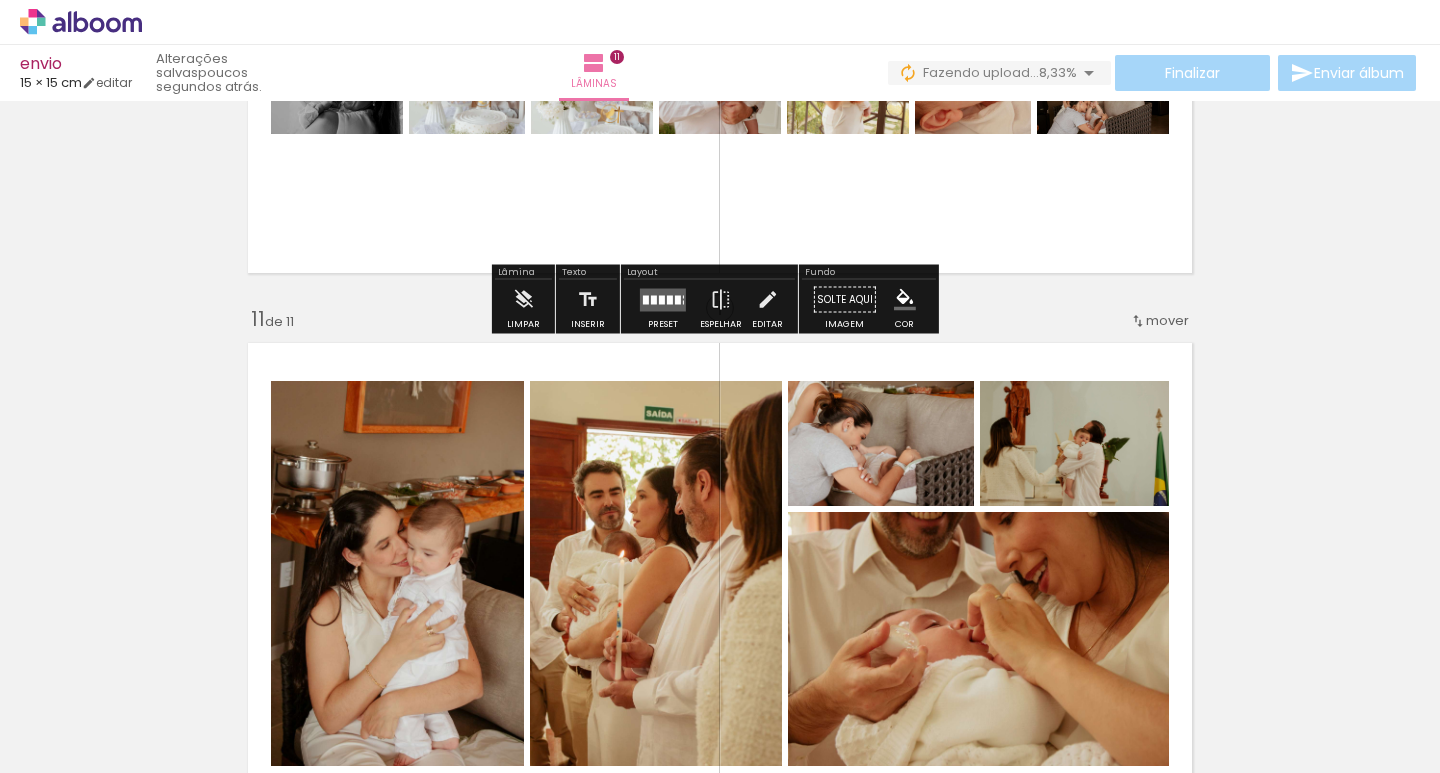click on "Finalizar  Enviar álbum" at bounding box center [1154, 73] 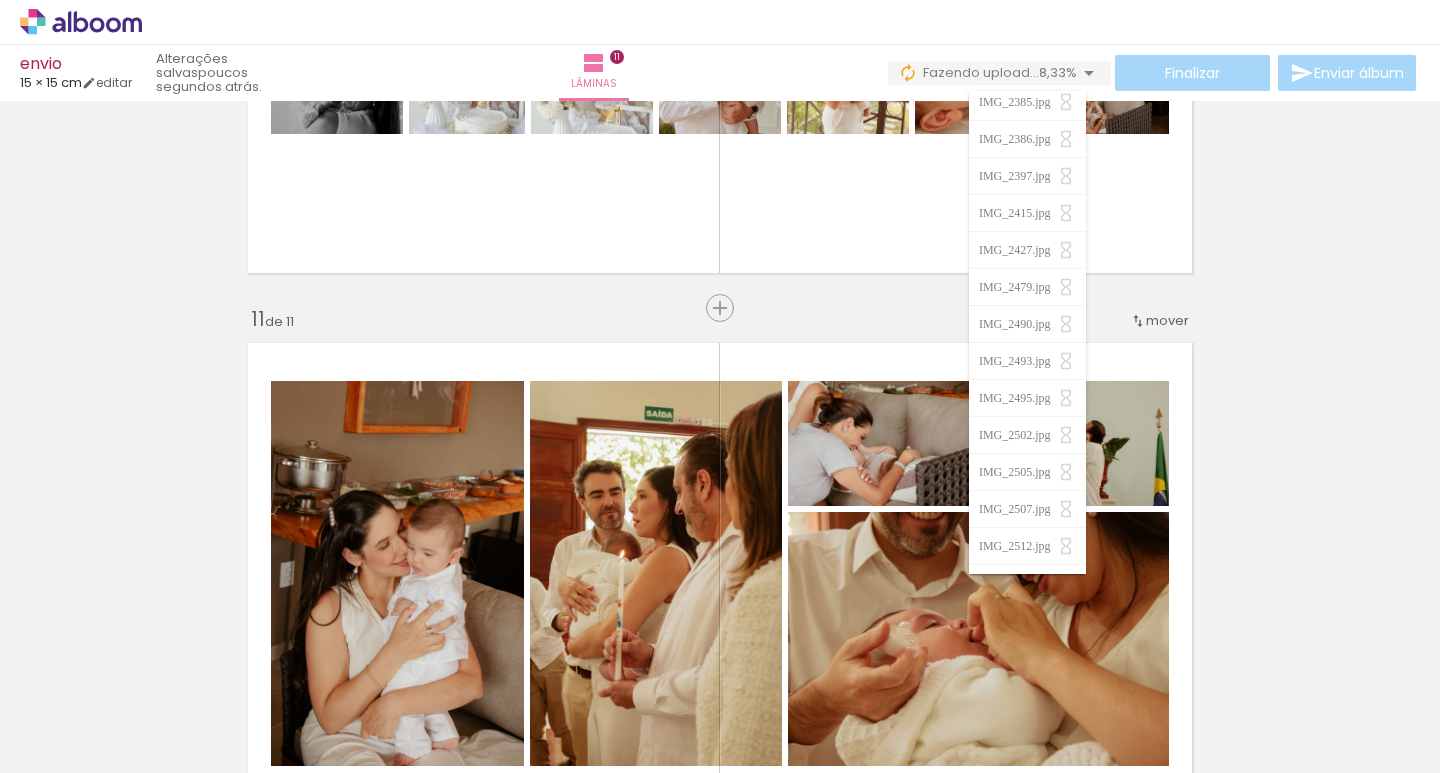scroll, scrollTop: 0, scrollLeft: 0, axis: both 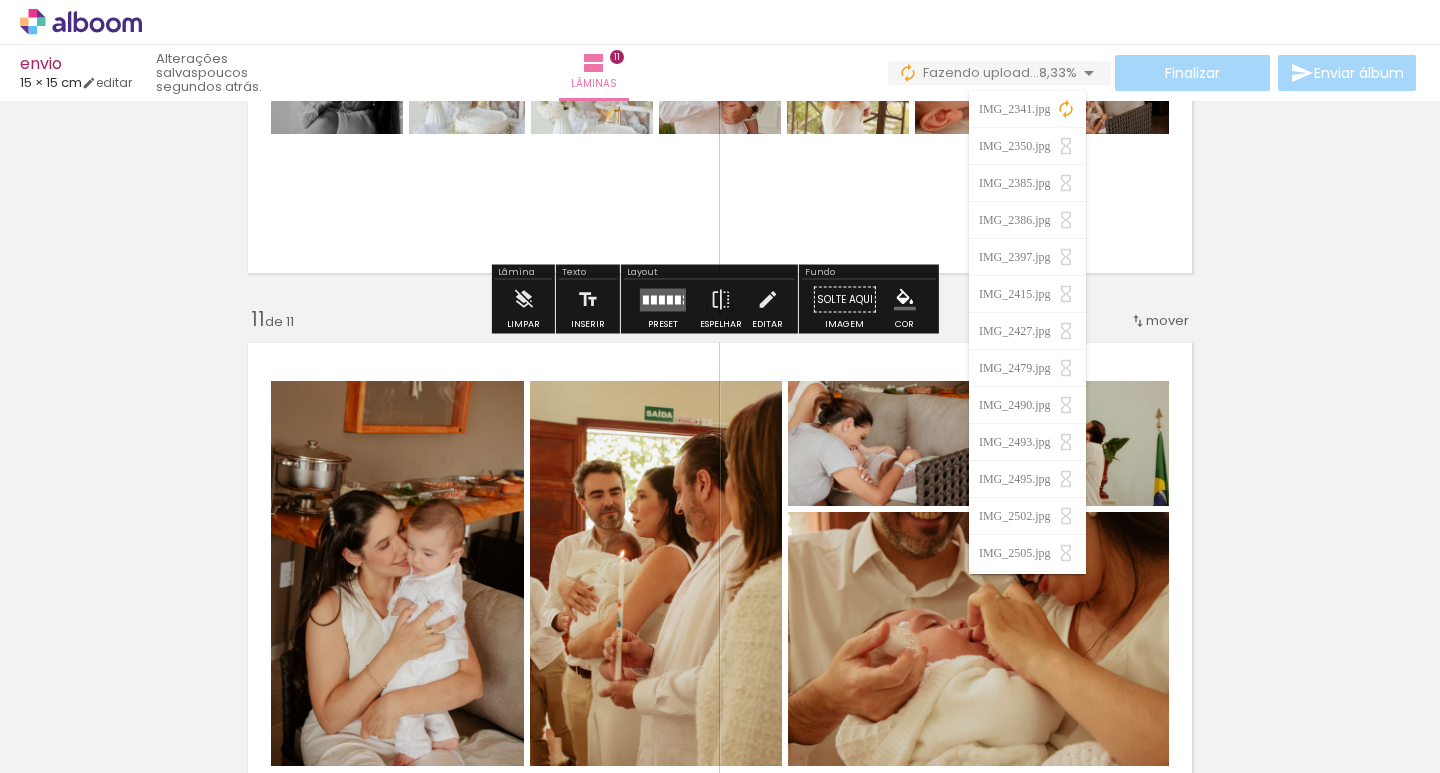 click on "Inserir lâmina 1  de 11  Inserir lâmina 2  de 11  Inserir lâmina 3  de 11  Inserir lâmina 4  de 11  Inserir lâmina 5  de 11  Inserir lâmina 6  de 11  Inserir lâmina 7  de 11  Inserir lâmina 8  de 11  Inserir lâmina 9  de 11  Inserir lâmina 10  de 11  Inserir lâmina 11  de 11" at bounding box center [720, -1846] 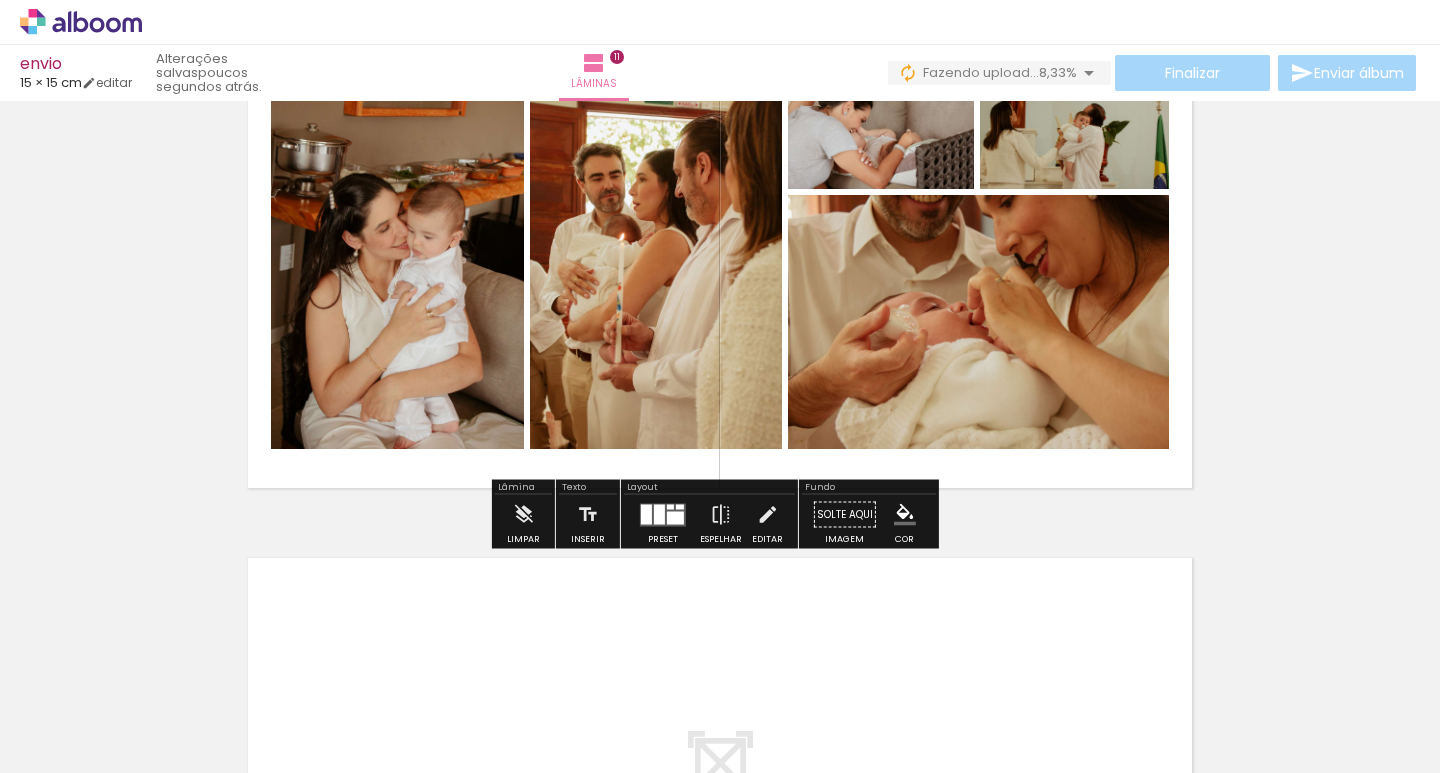 scroll, scrollTop: 5415, scrollLeft: 0, axis: vertical 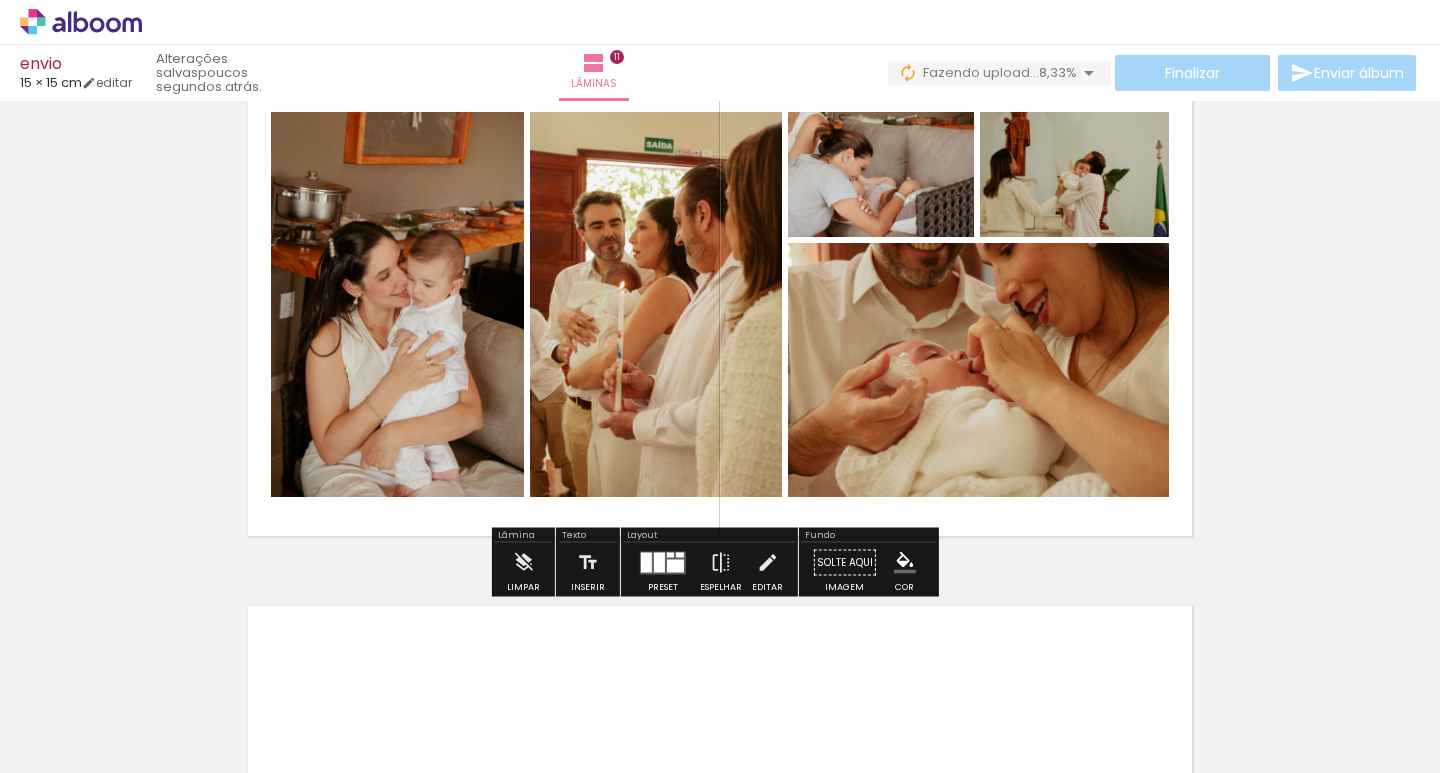 click on "Finalizar  Enviar álbum" at bounding box center (1154, 73) 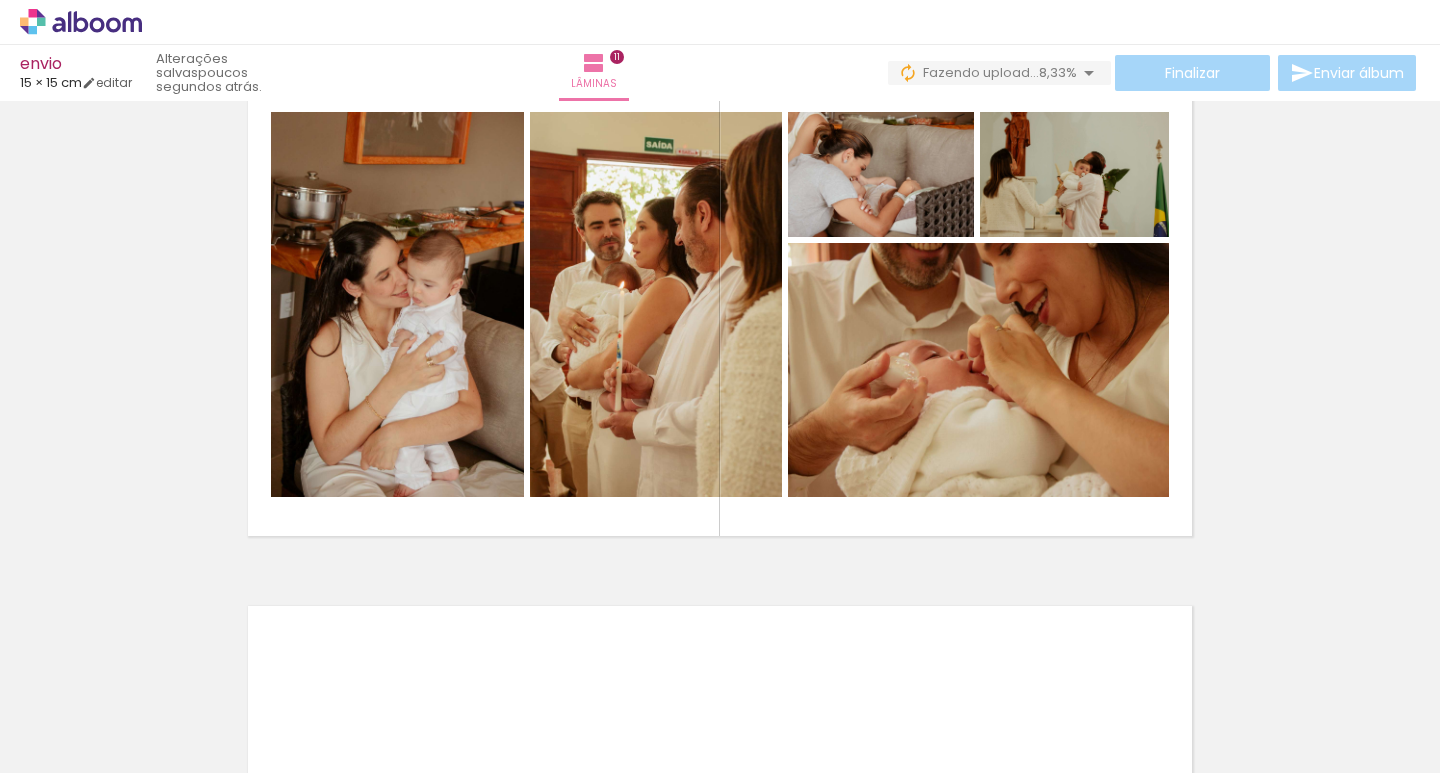 click on "Finalizar  Enviar álbum" at bounding box center (1154, 73) 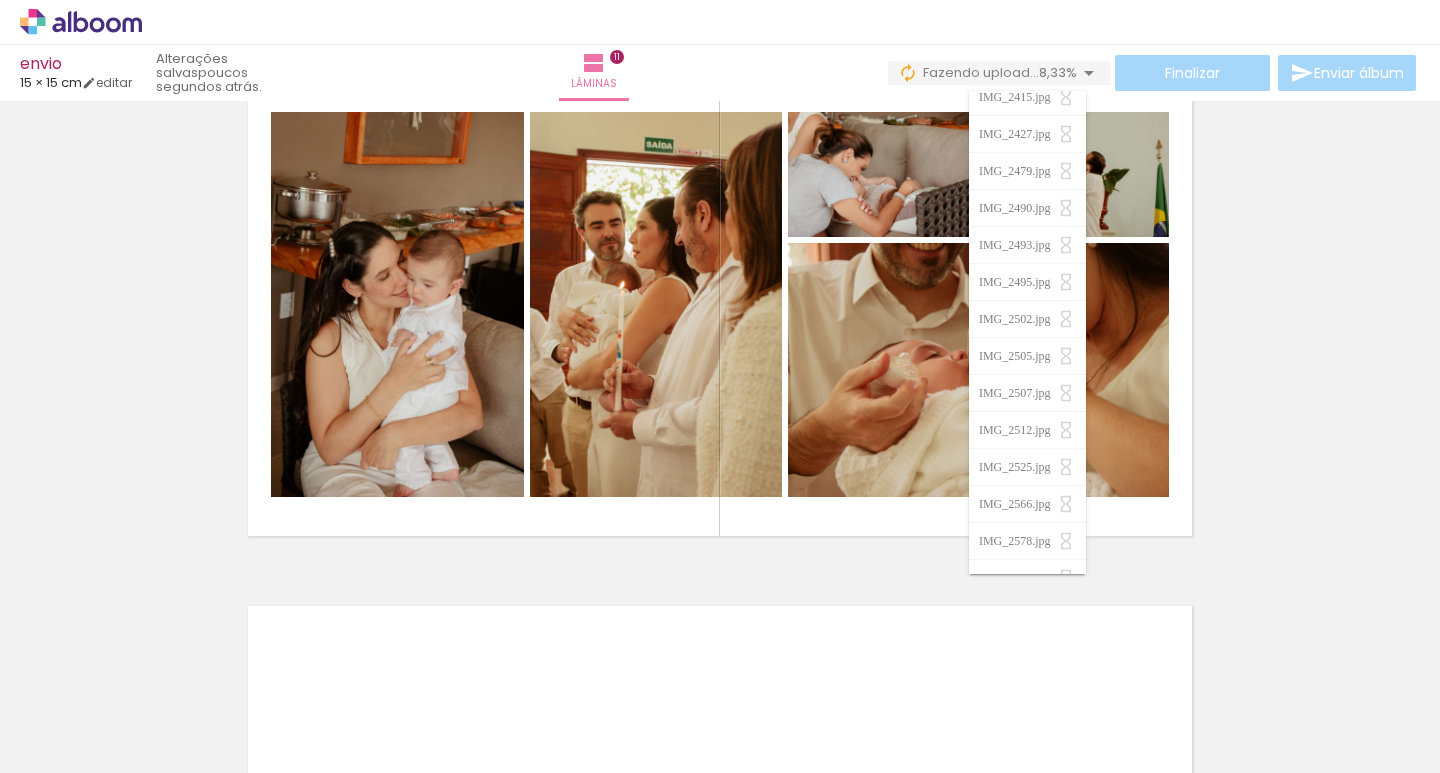 scroll, scrollTop: 0, scrollLeft: 0, axis: both 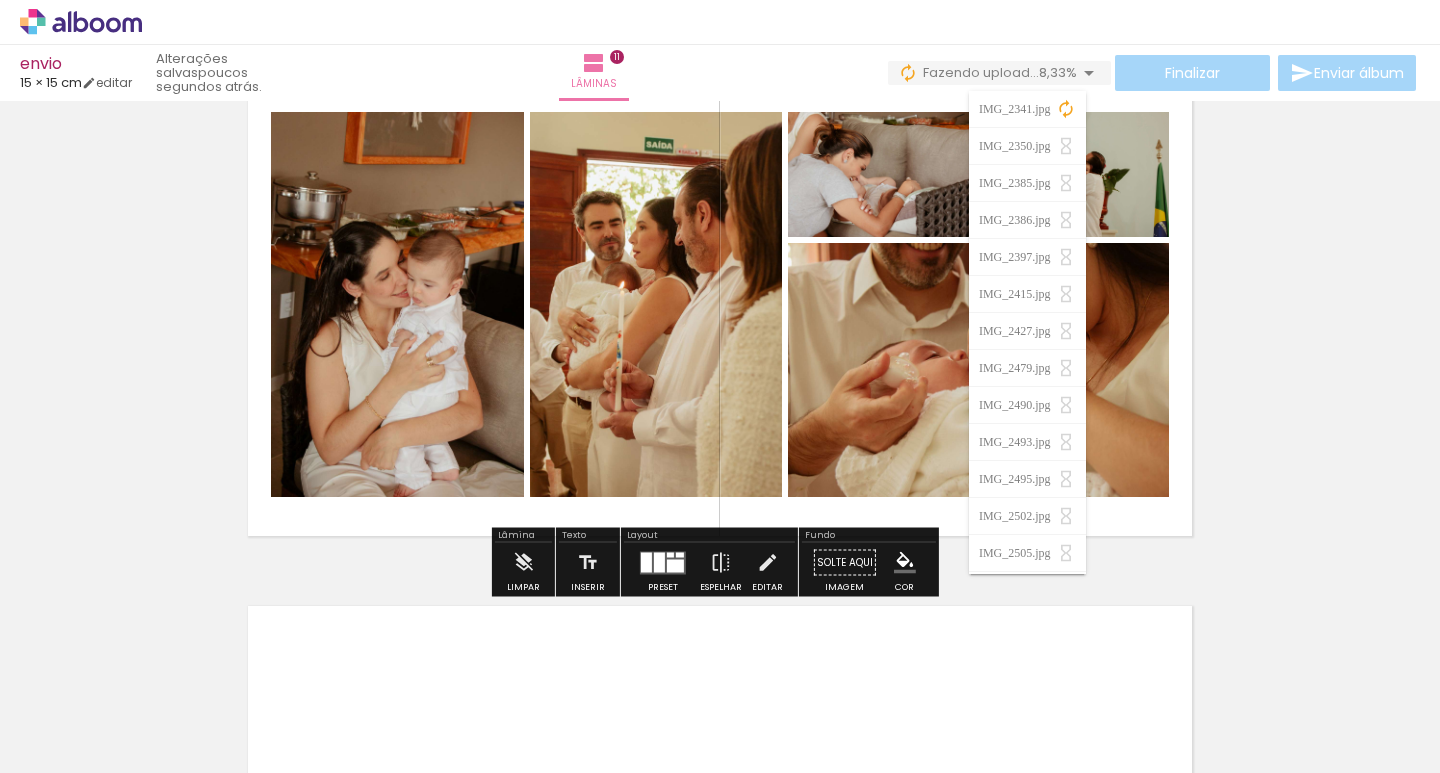 drag, startPoint x: 1400, startPoint y: 222, endPoint x: 1387, endPoint y: 217, distance: 13.928389 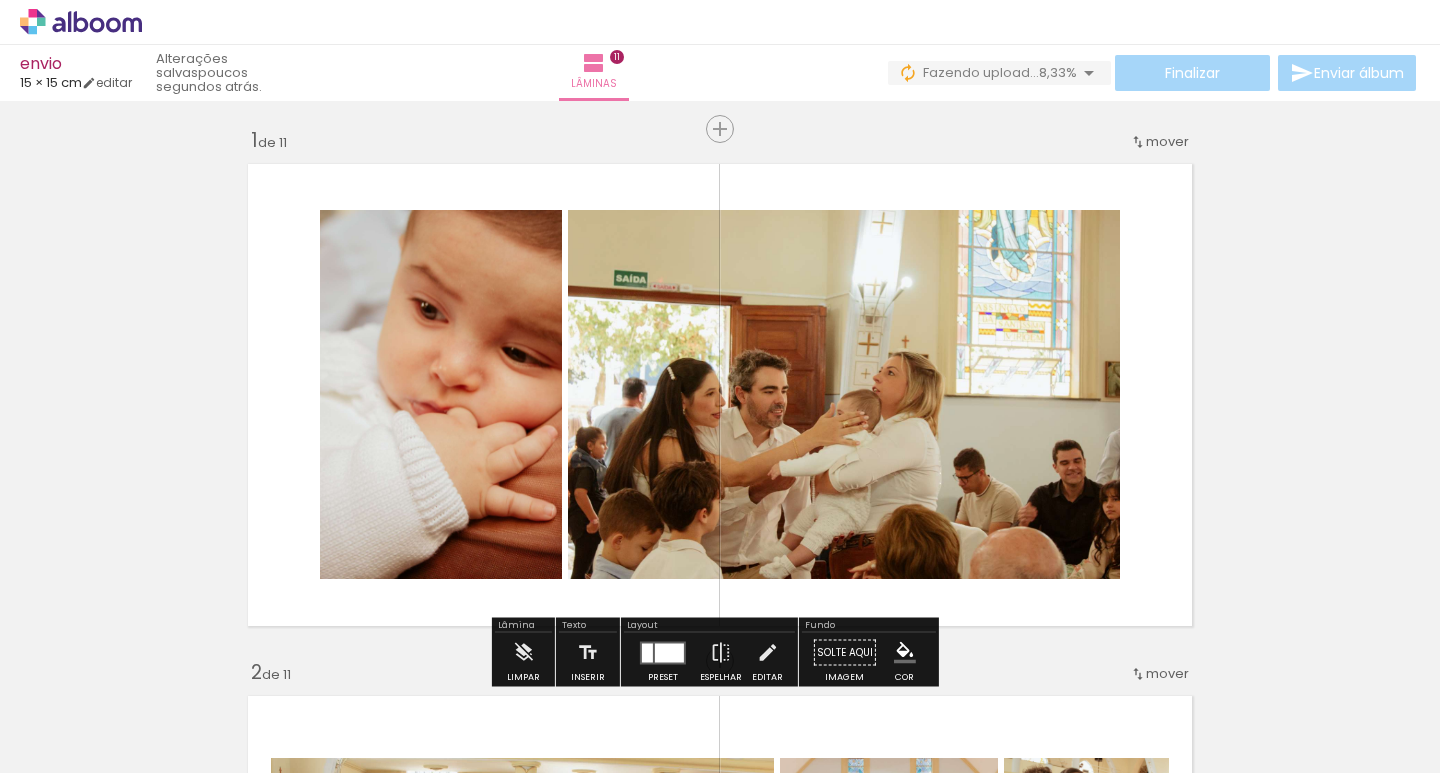 scroll, scrollTop: 0, scrollLeft: 0, axis: both 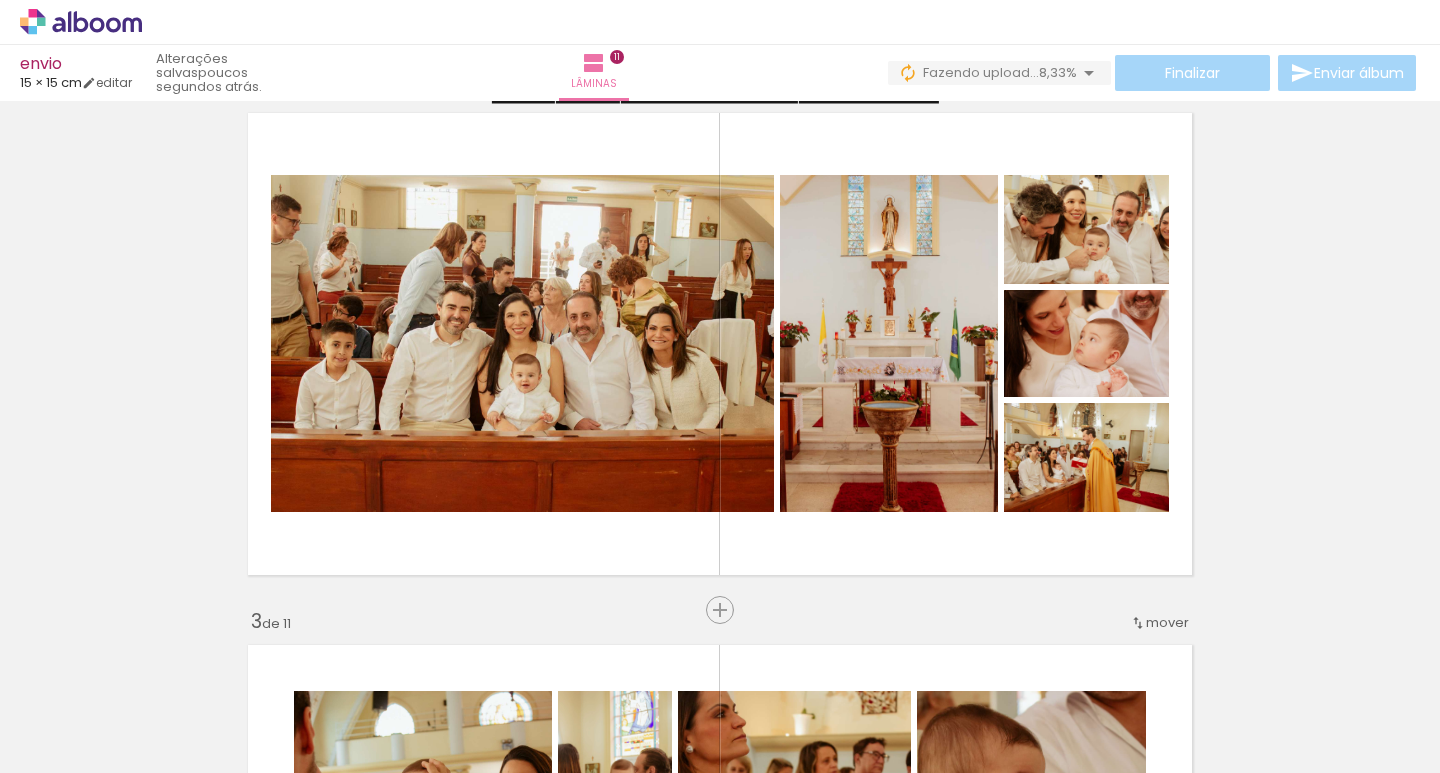 click on "Inserir lâmina 1  de 11  Inserir lâmina 2  de 11  Inserir lâmina 3  de 11  Inserir lâmina 4  de 11  Inserir lâmina 5  de 11  Inserir lâmina 6  de 11  Inserir lâmina 7  de 11  Inserir lâmina 8  de 11  Inserir lâmina 9  de 11  Inserir lâmina 10  de 11  Inserir lâmina 11  de 11" at bounding box center (720, 2712) 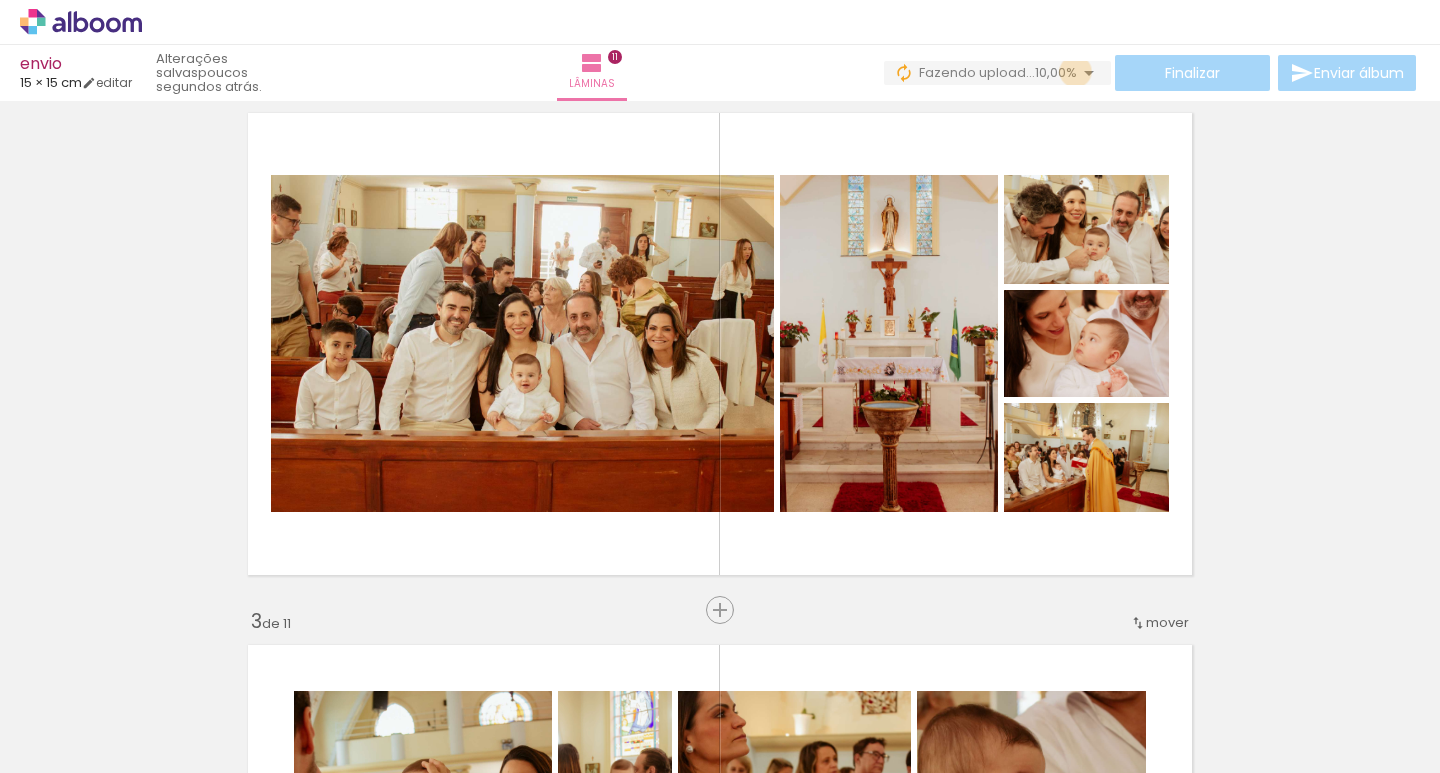 click at bounding box center [1089, 73] 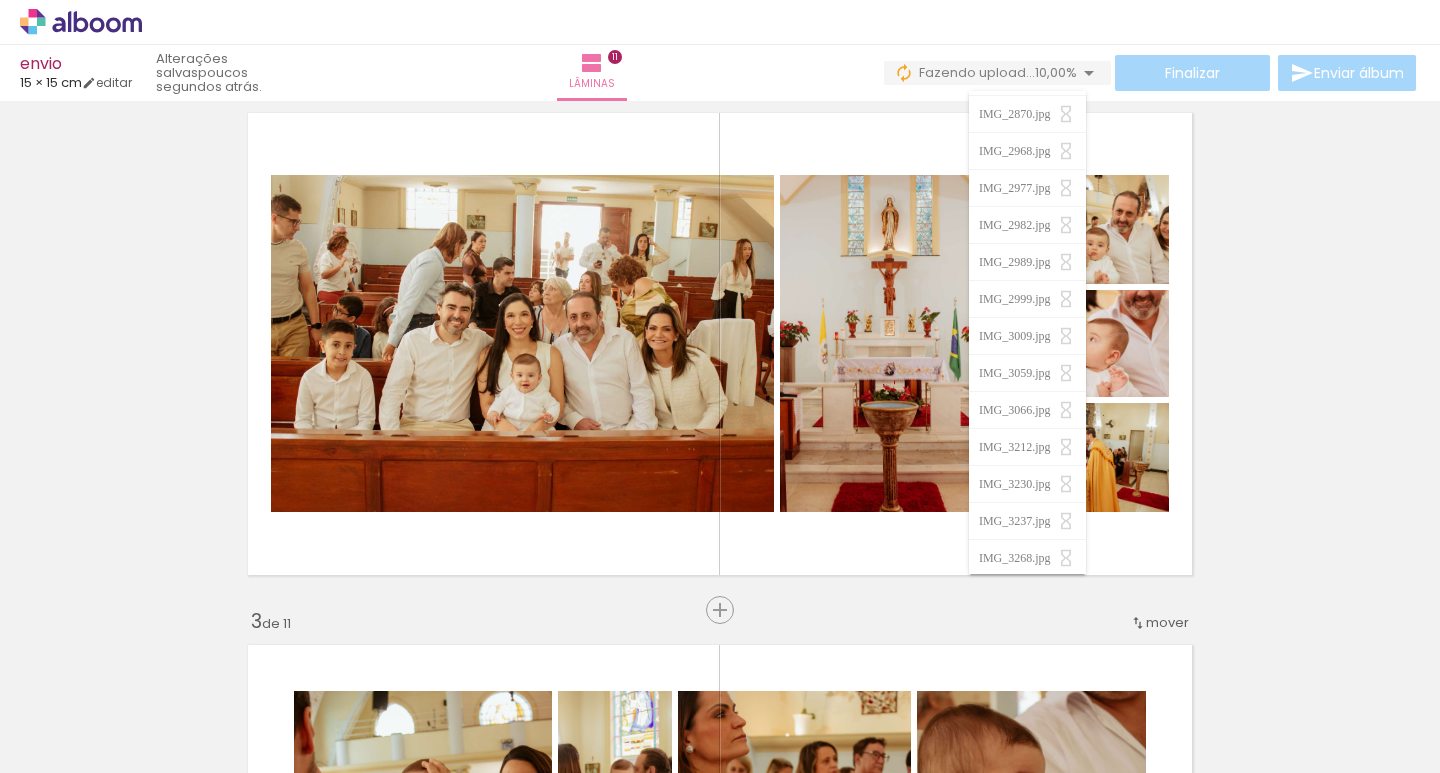 scroll, scrollTop: 1515, scrollLeft: 0, axis: vertical 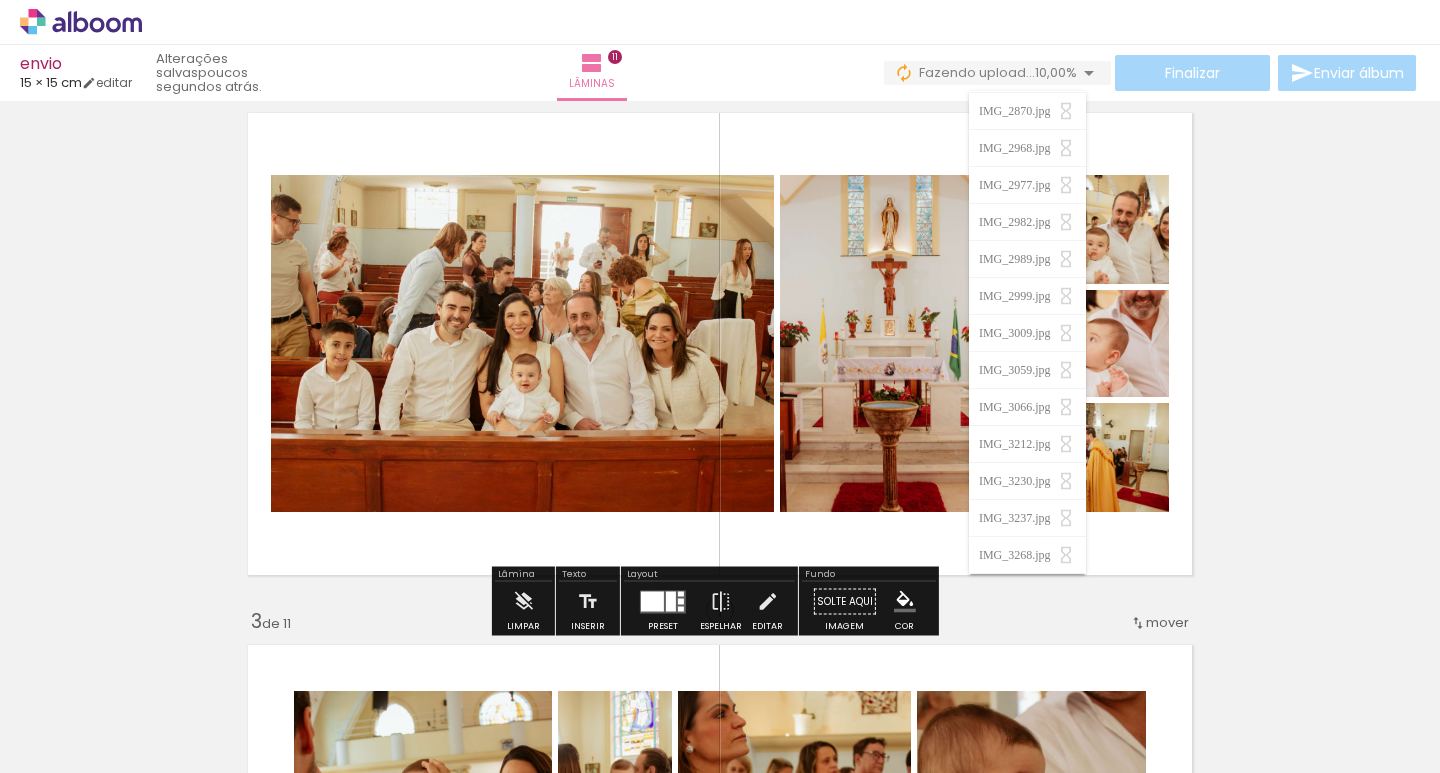 click on "Inserir lâmina 1  de 11  Inserir lâmina 2  de 11  Inserir lâmina 3  de 11  Inserir lâmina 4  de 11  Inserir lâmina 5  de 11  Inserir lâmina 6  de 11  Inserir lâmina 7  de 11  Inserir lâmina 8  de 11  Inserir lâmina 9  de 11  Inserir lâmina 10  de 11  Inserir lâmina 11  de 11" at bounding box center (720, 2712) 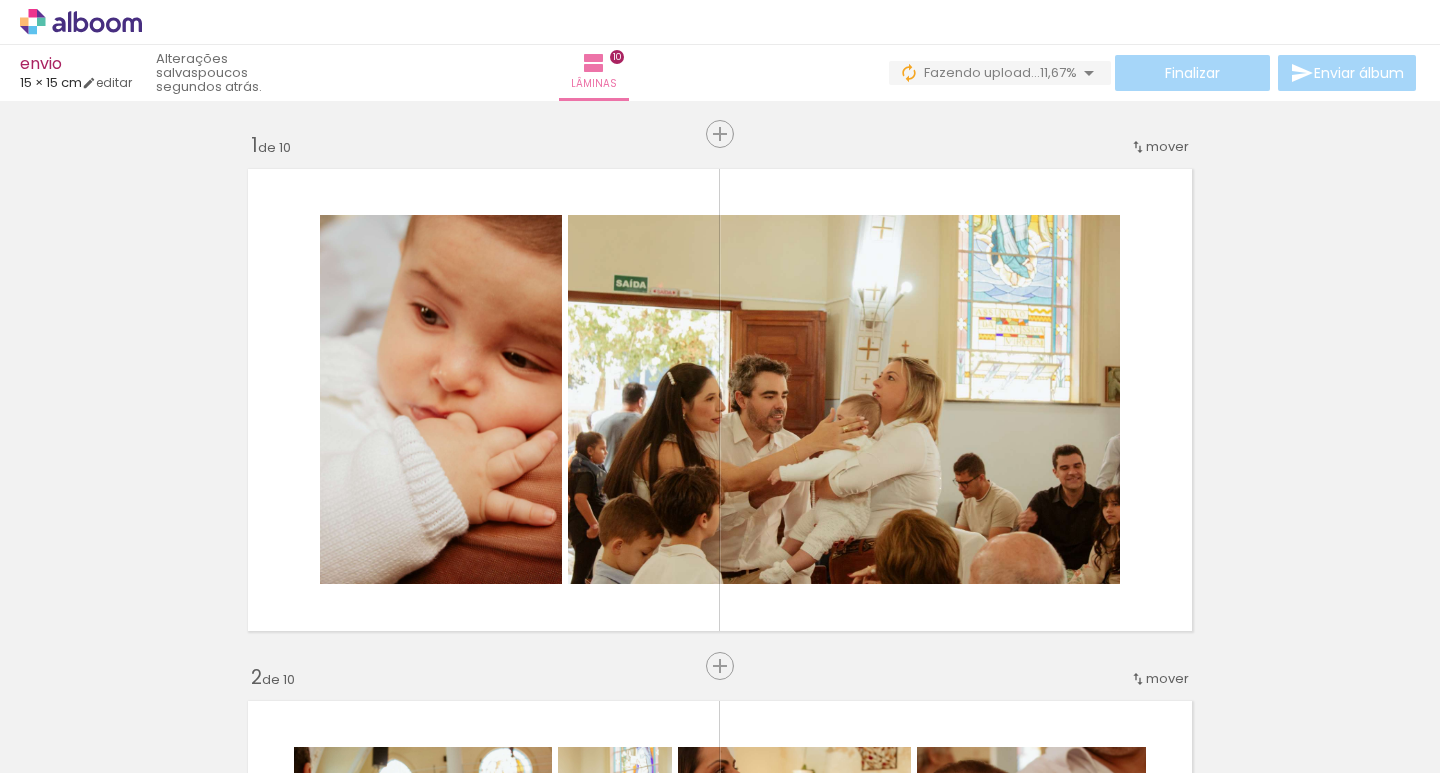scroll, scrollTop: 0, scrollLeft: 0, axis: both 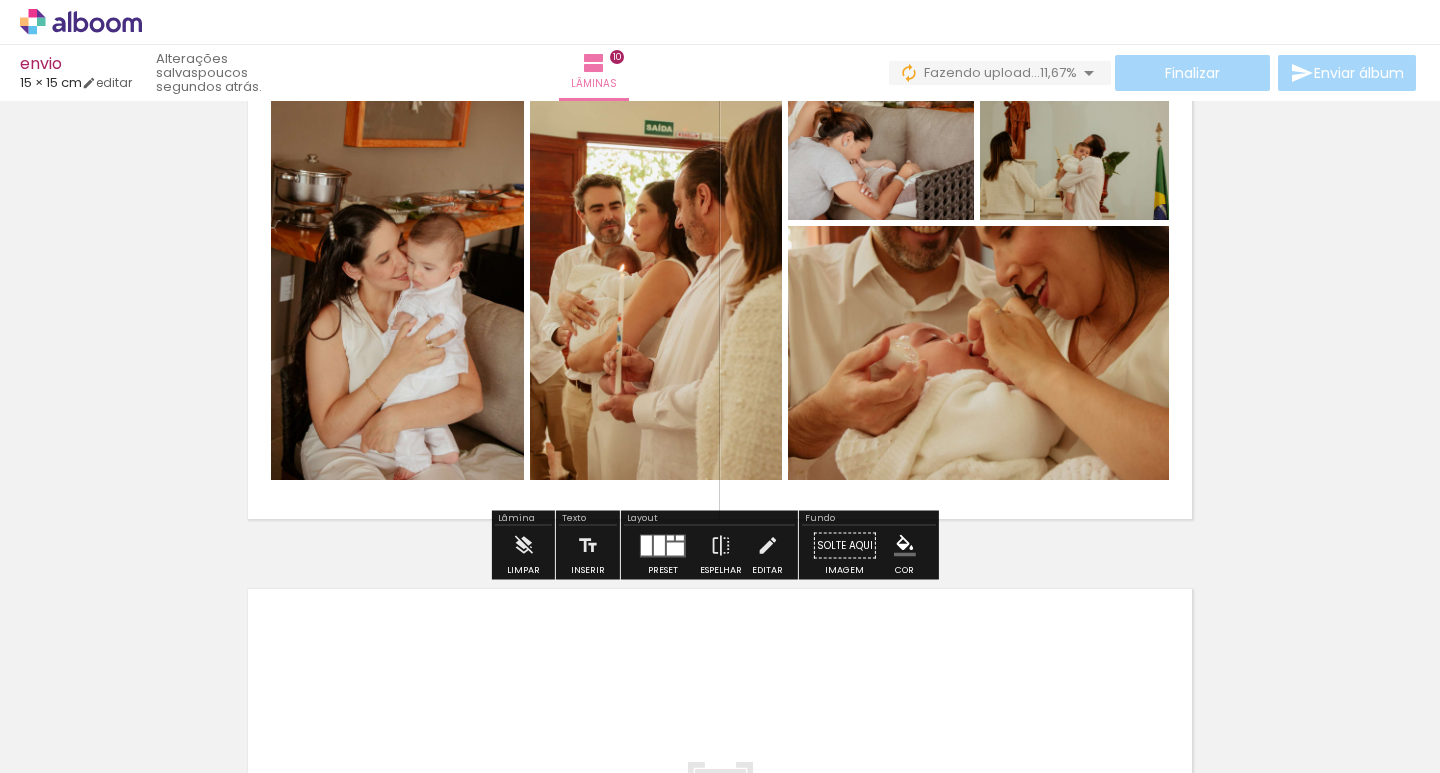 click 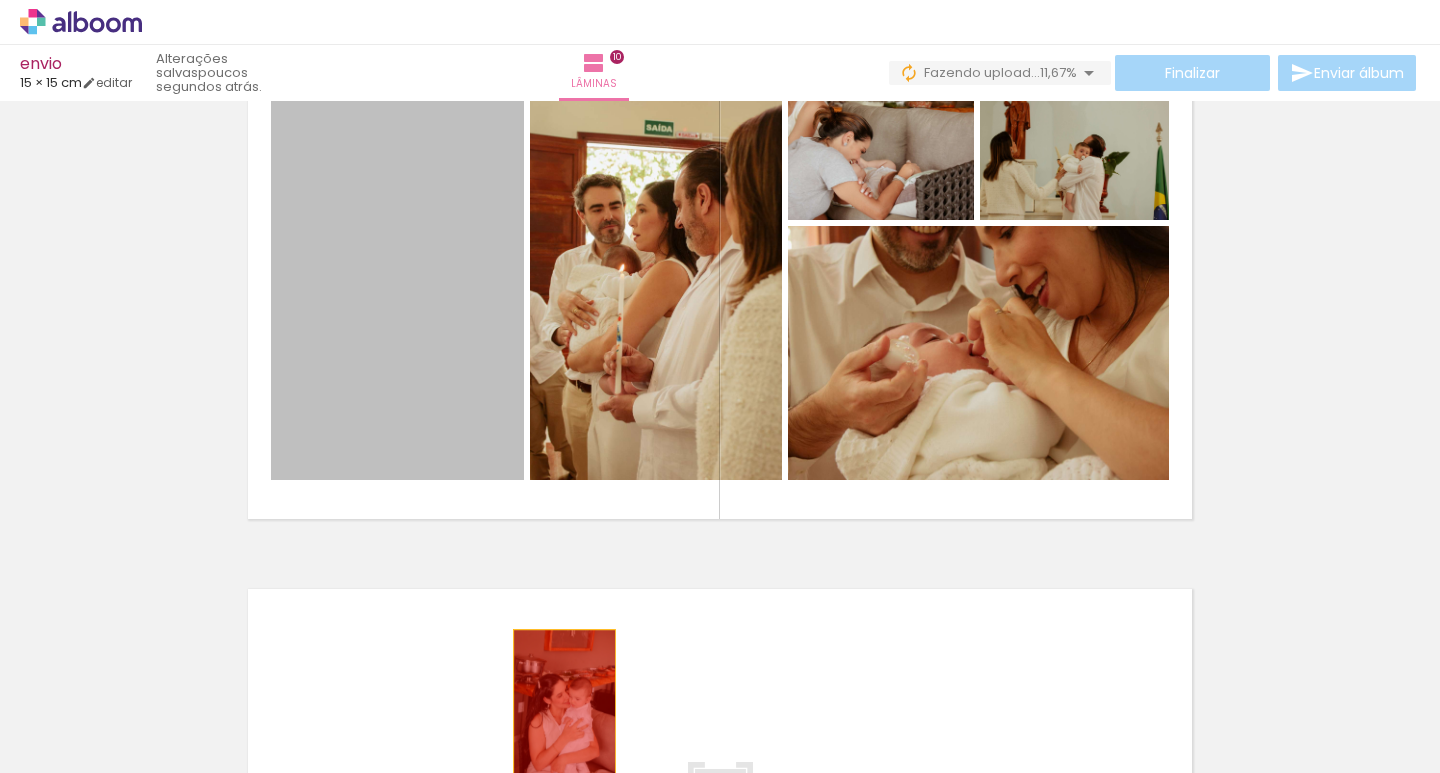 drag, startPoint x: 379, startPoint y: 325, endPoint x: 571, endPoint y: 415, distance: 212.04716 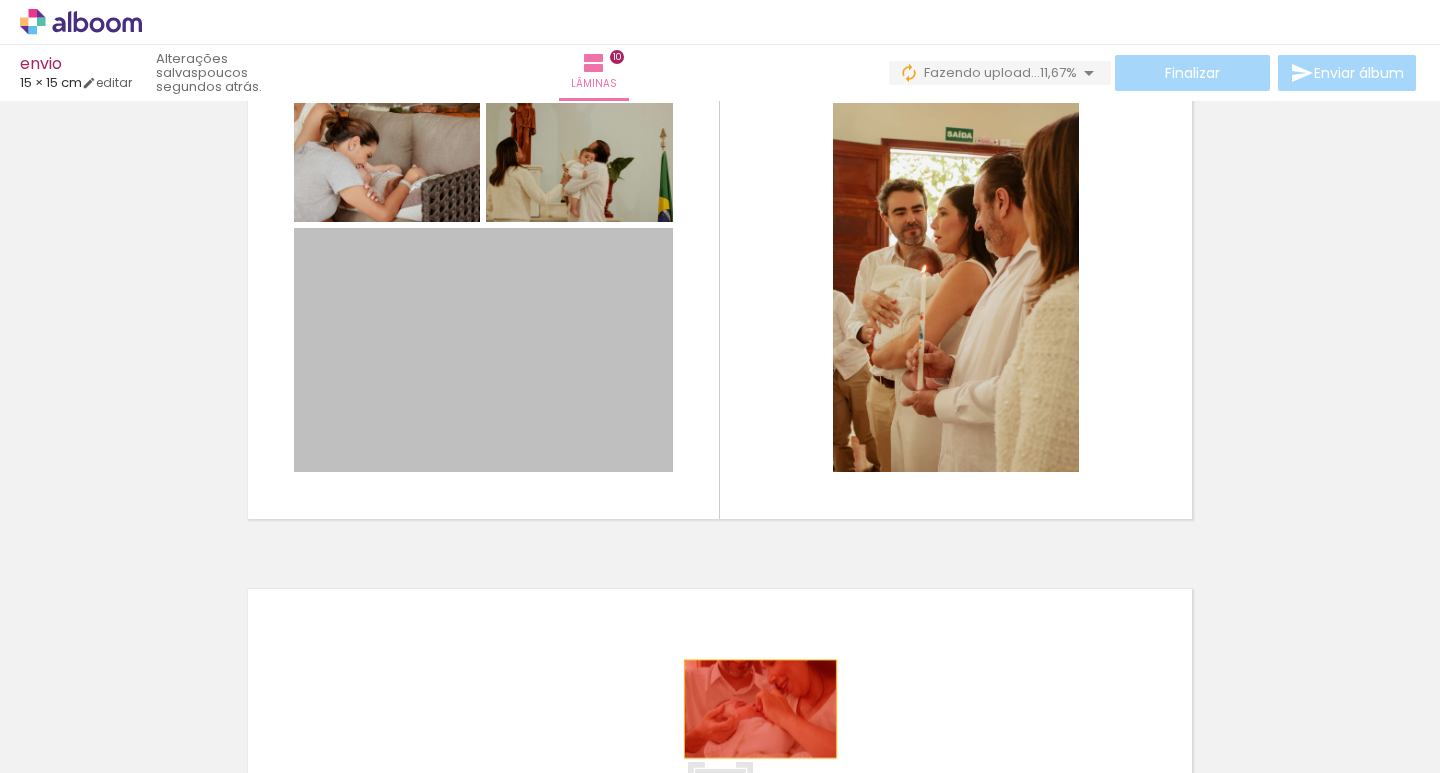 drag, startPoint x: 597, startPoint y: 350, endPoint x: 659, endPoint y: 535, distance: 195.1128 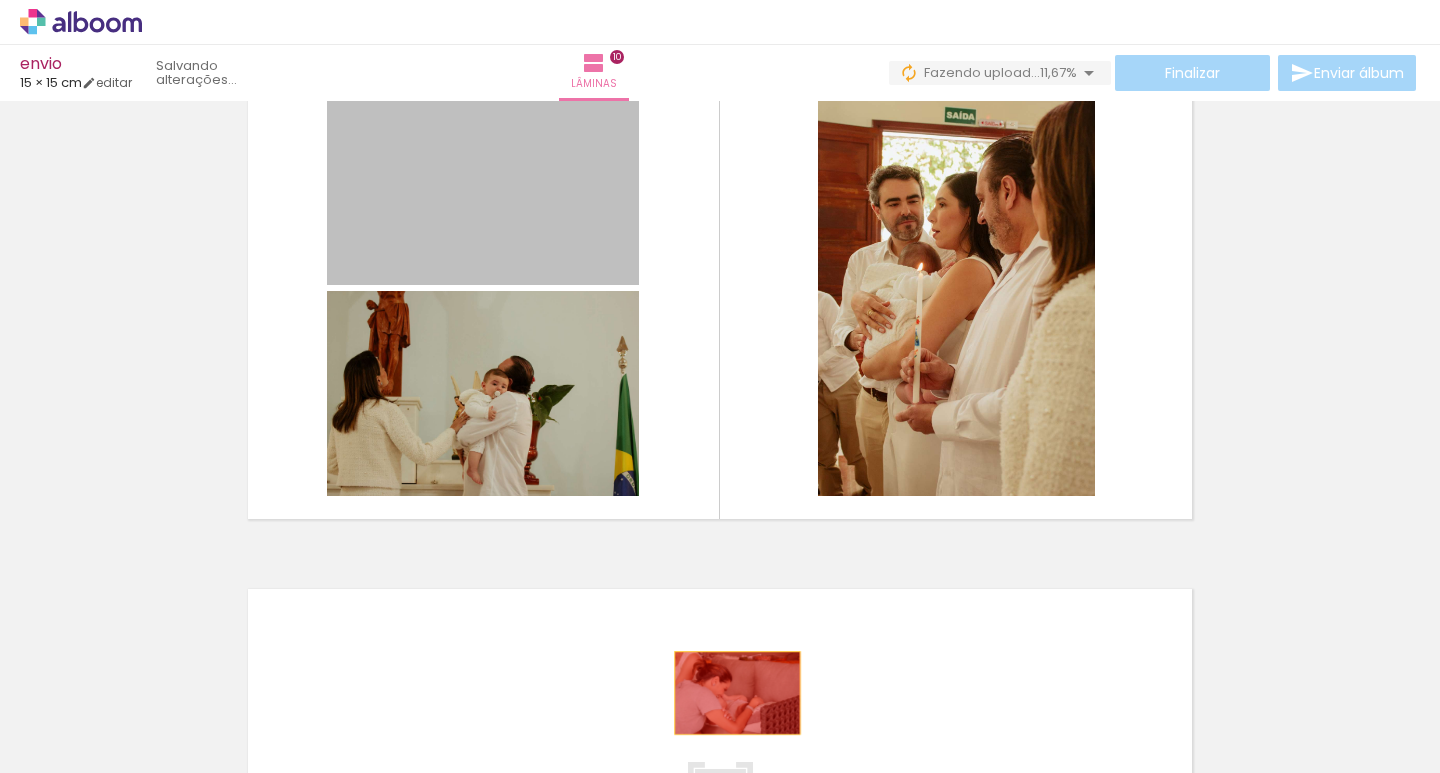 drag, startPoint x: 475, startPoint y: 256, endPoint x: 645, endPoint y: 557, distance: 345.68918 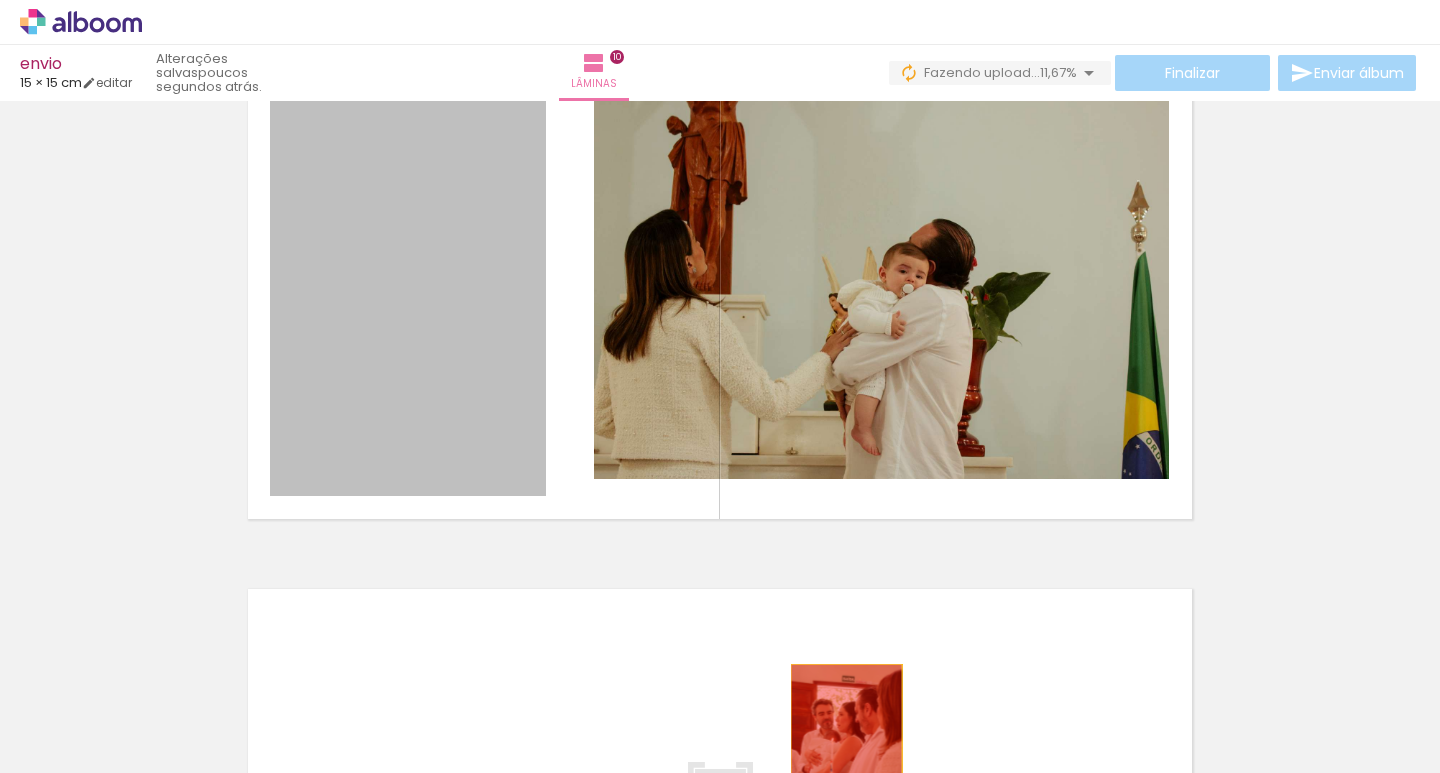 drag, startPoint x: 616, startPoint y: 548, endPoint x: 810, endPoint y: 601, distance: 201.10942 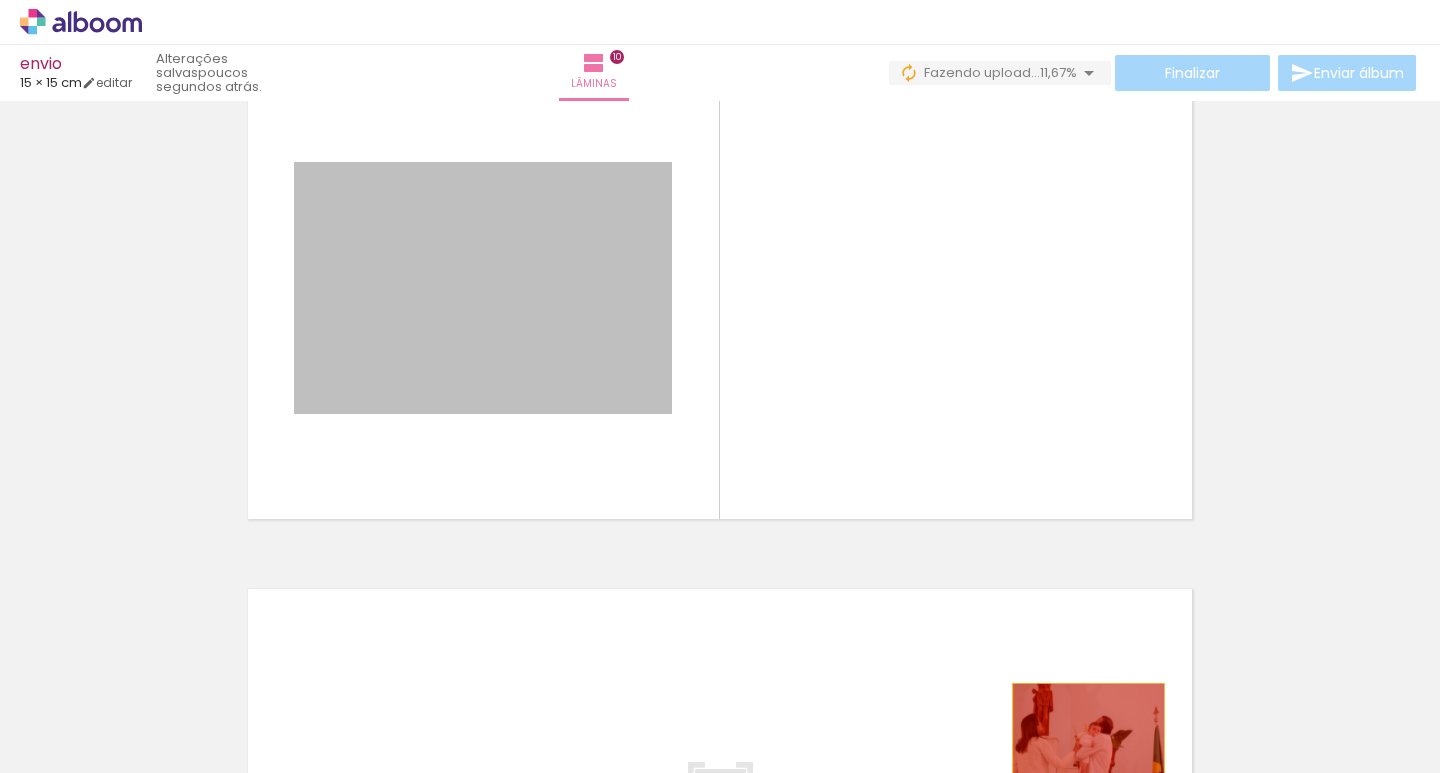 drag, startPoint x: 435, startPoint y: 357, endPoint x: 1061, endPoint y: 719, distance: 723.1321 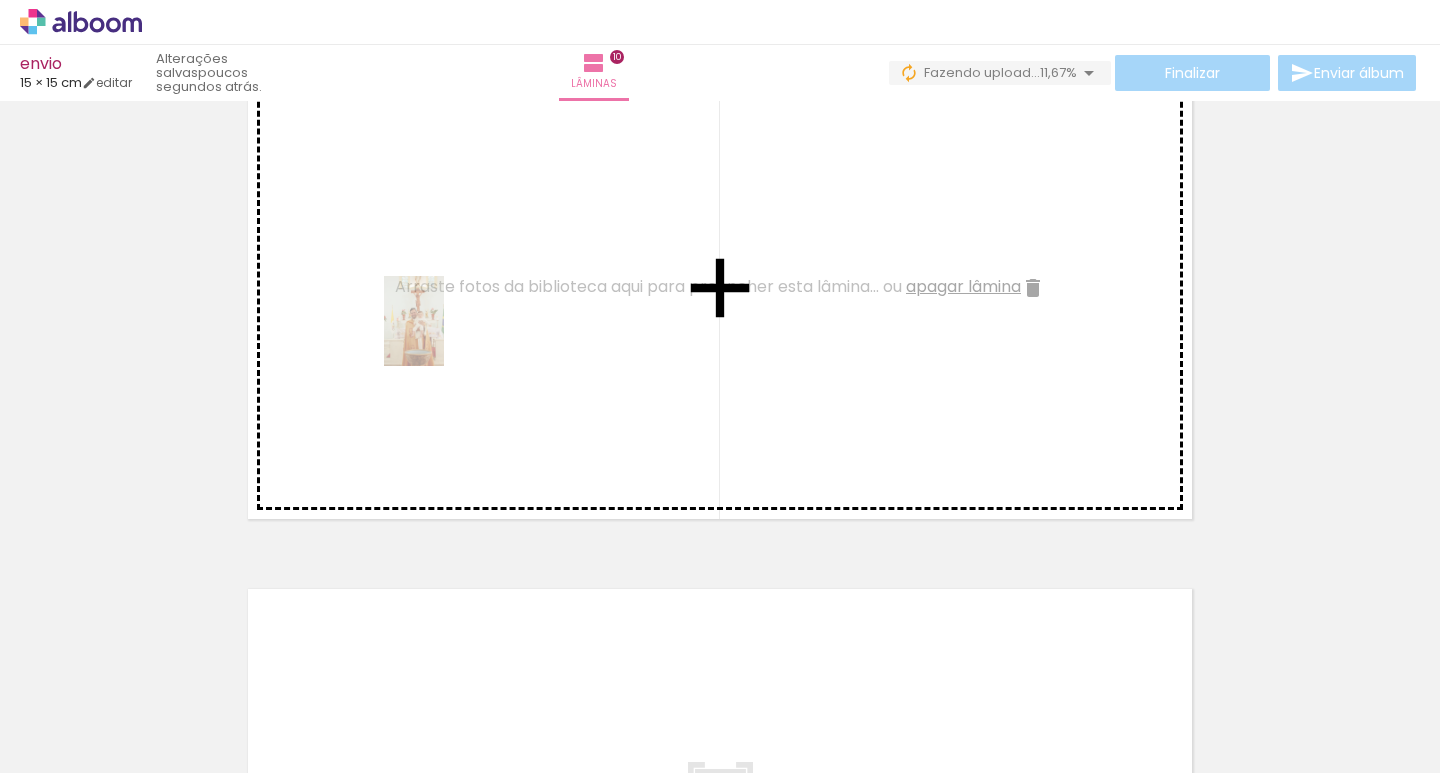 drag, startPoint x: 675, startPoint y: 724, endPoint x: 416, endPoint y: 313, distance: 485.80038 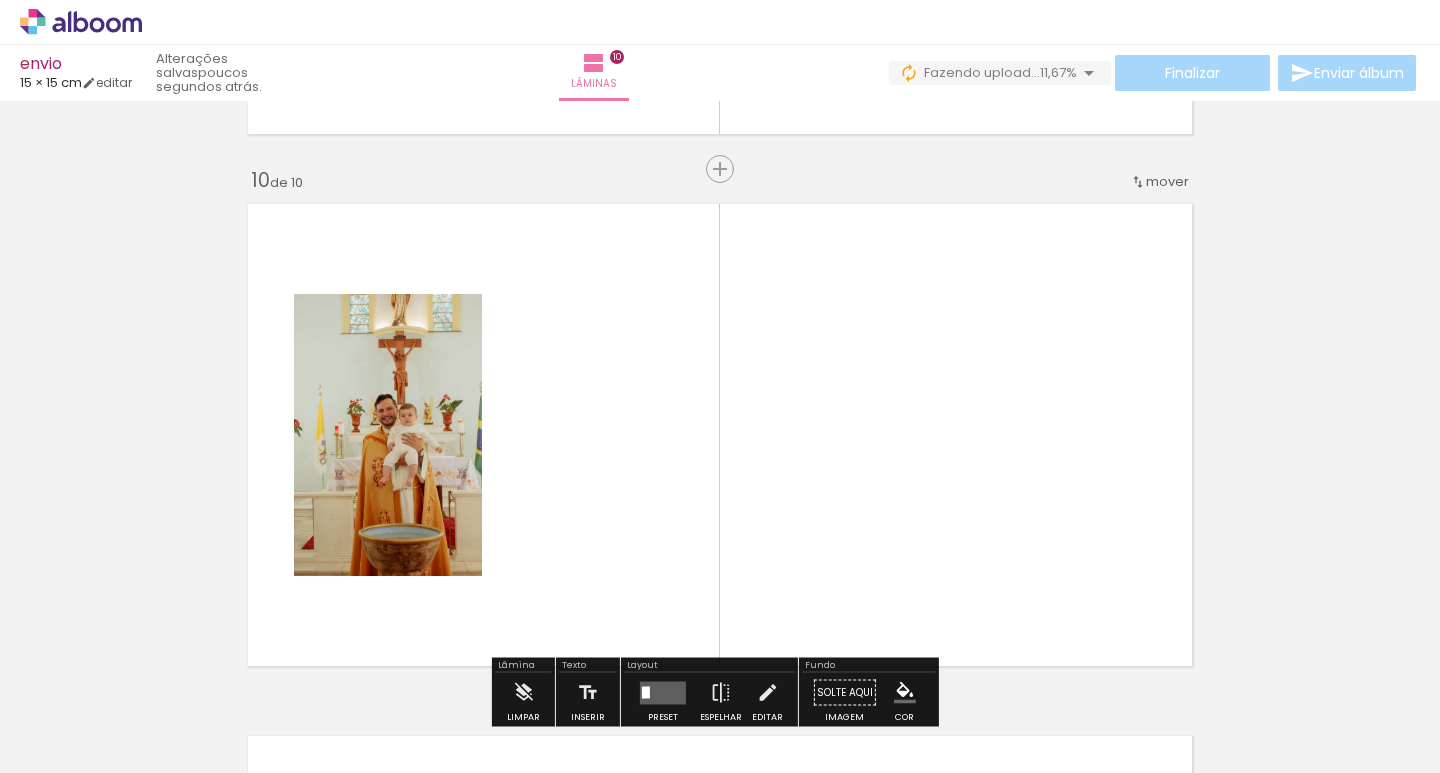 scroll, scrollTop: 5000, scrollLeft: 0, axis: vertical 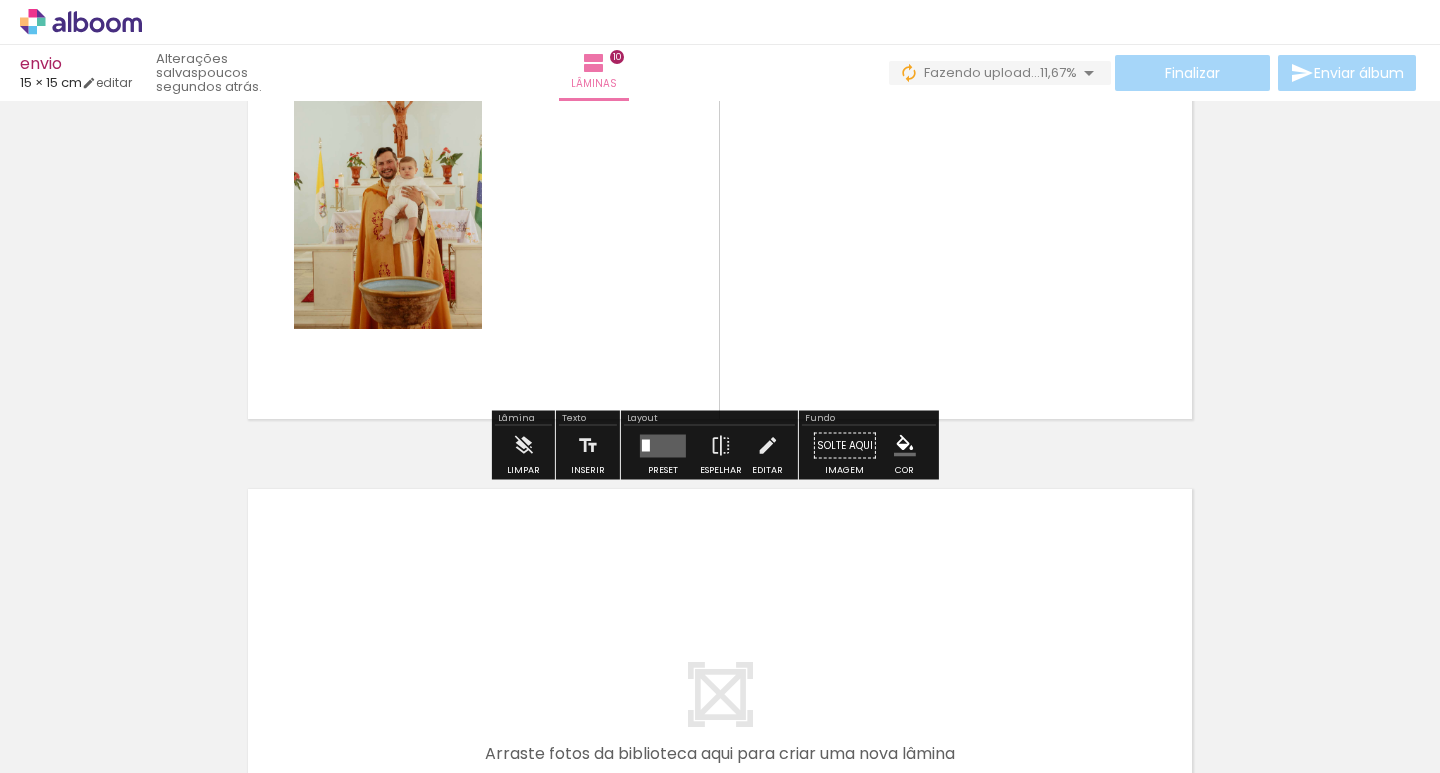 click 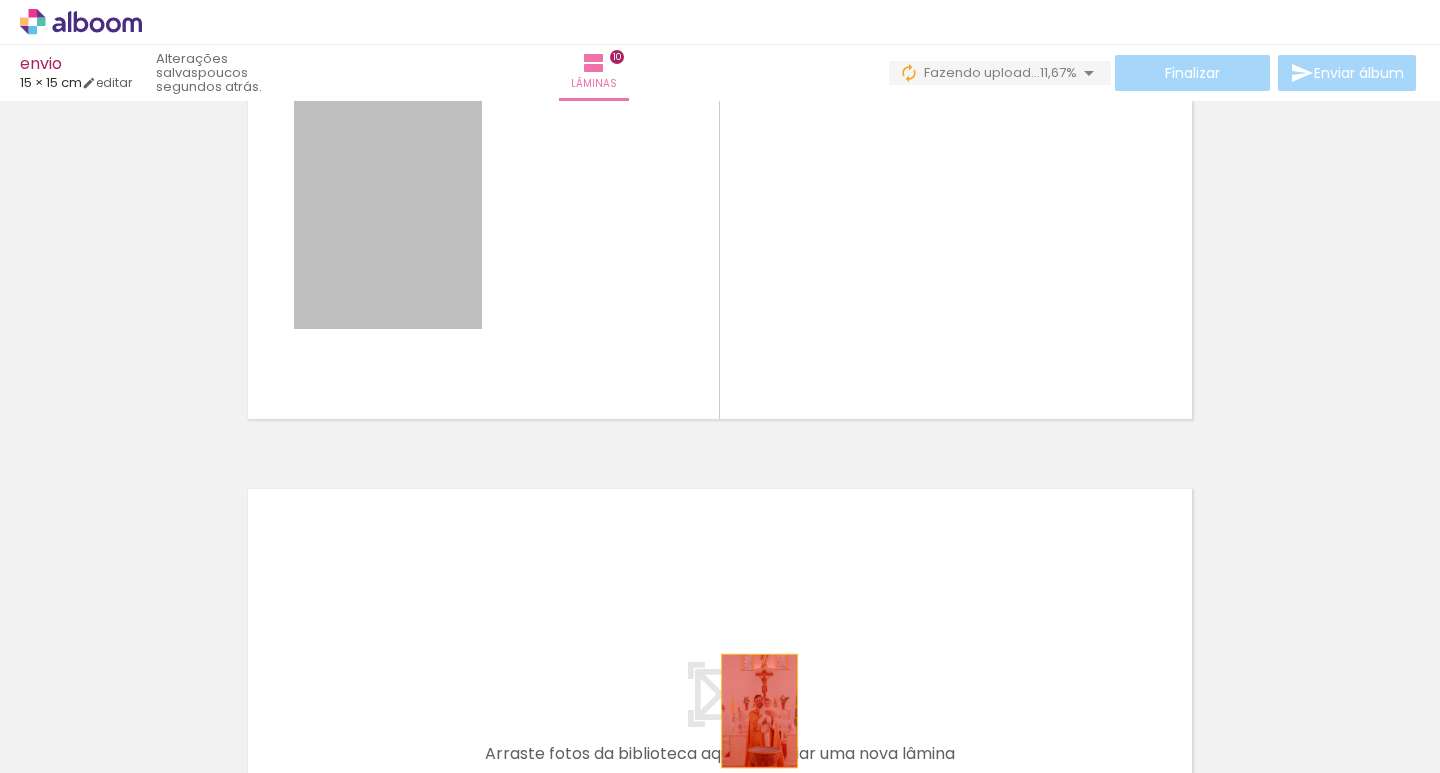 drag, startPoint x: 432, startPoint y: 283, endPoint x: 753, endPoint y: 702, distance: 527.82764 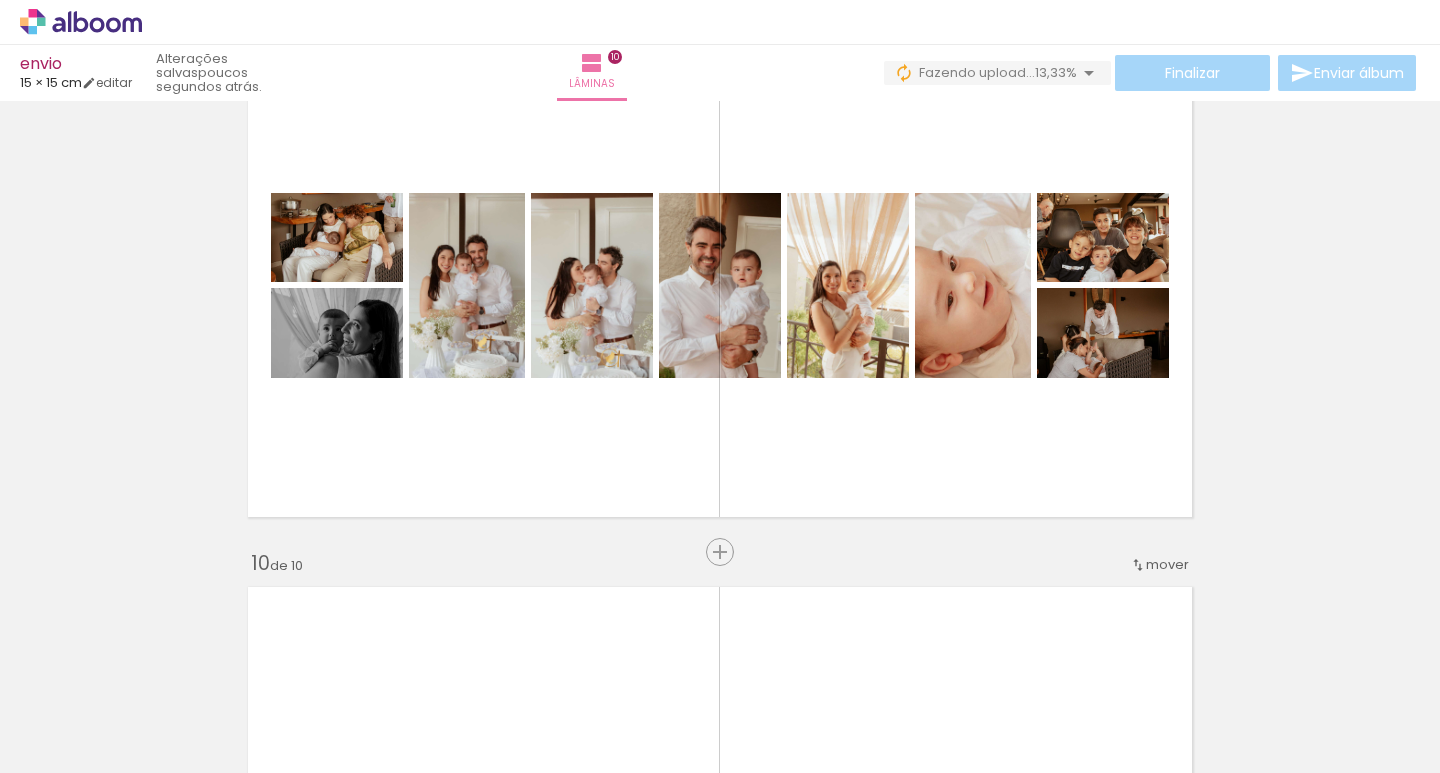 scroll, scrollTop: 4283, scrollLeft: 0, axis: vertical 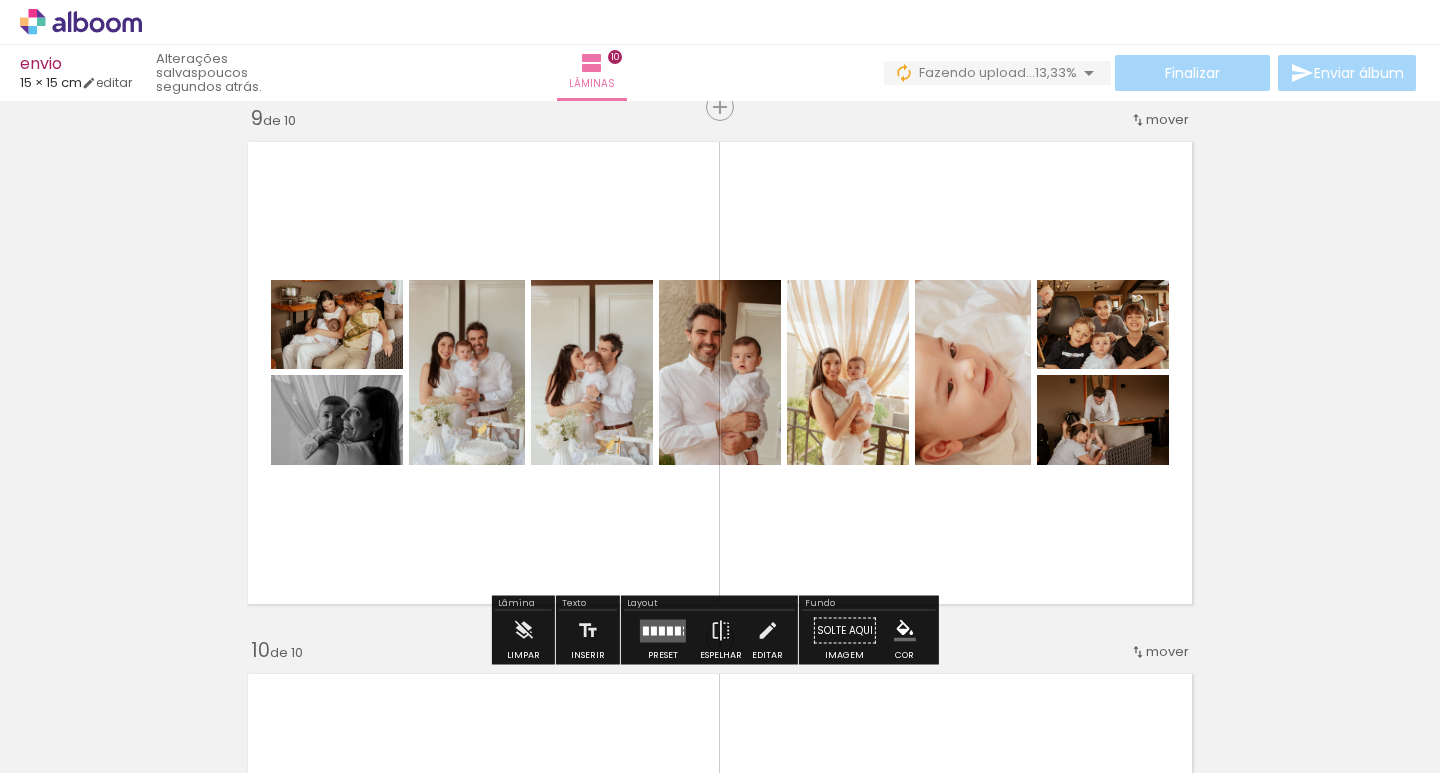 click on "13,33%" at bounding box center (1056, 72) 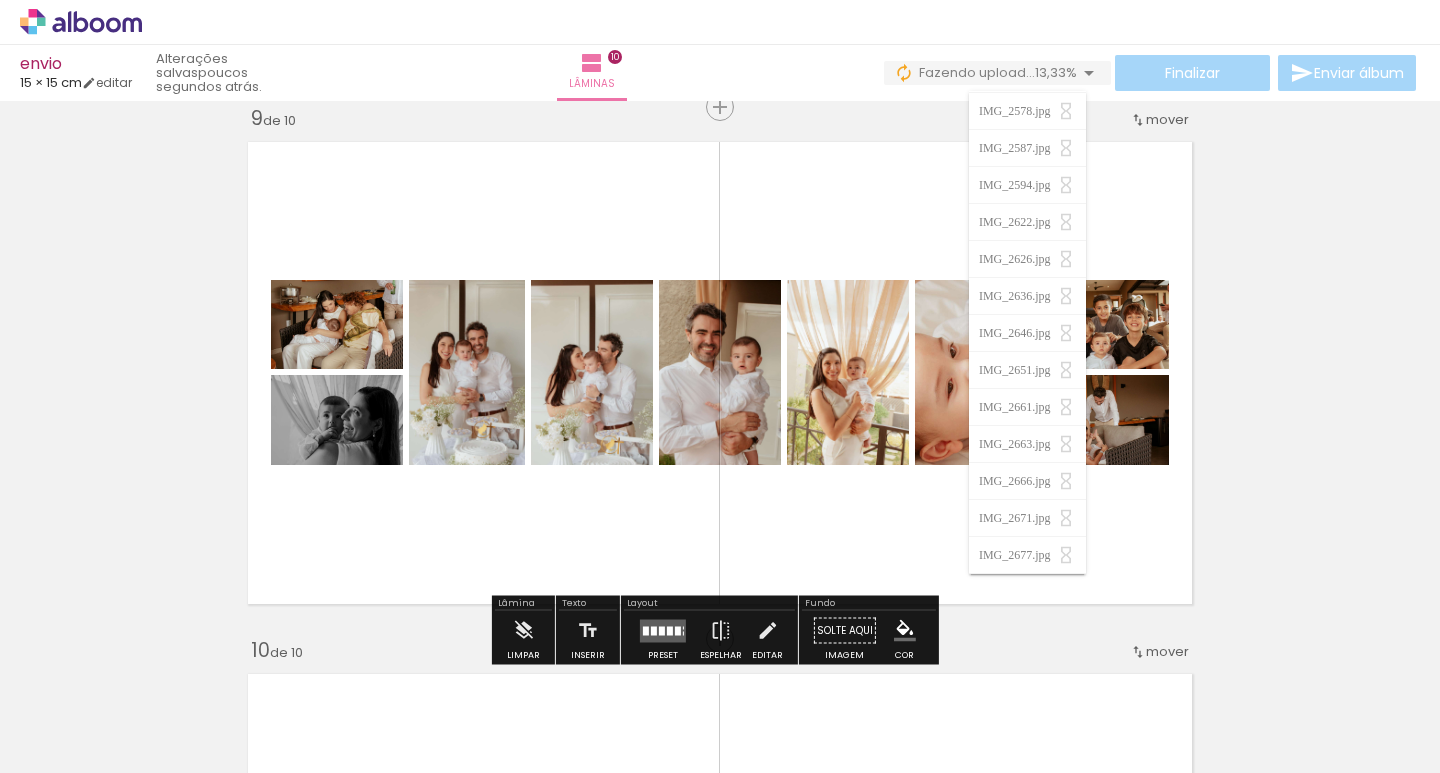 scroll, scrollTop: 241, scrollLeft: 0, axis: vertical 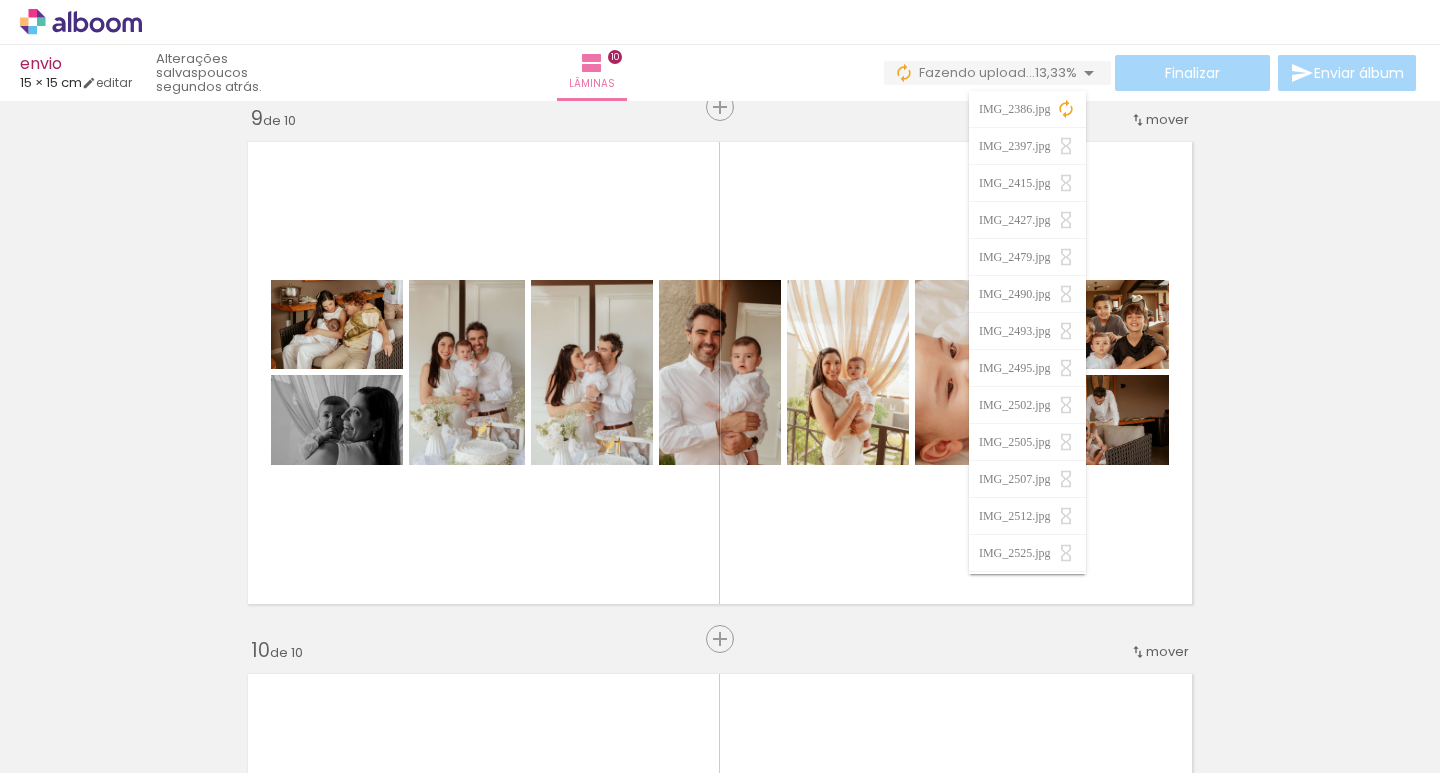 drag, startPoint x: 977, startPoint y: 251, endPoint x: 1352, endPoint y: 181, distance: 381.4774 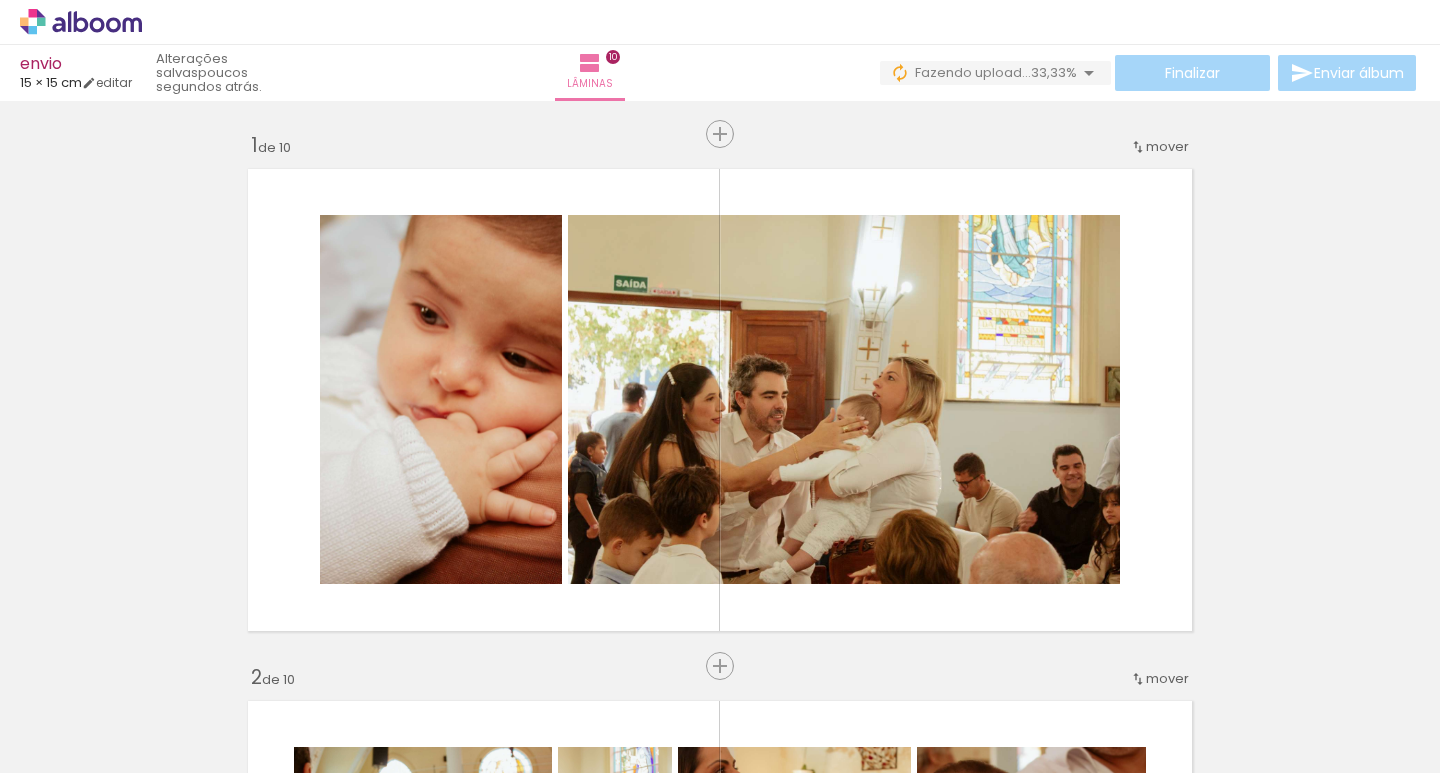 scroll, scrollTop: 0, scrollLeft: 0, axis: both 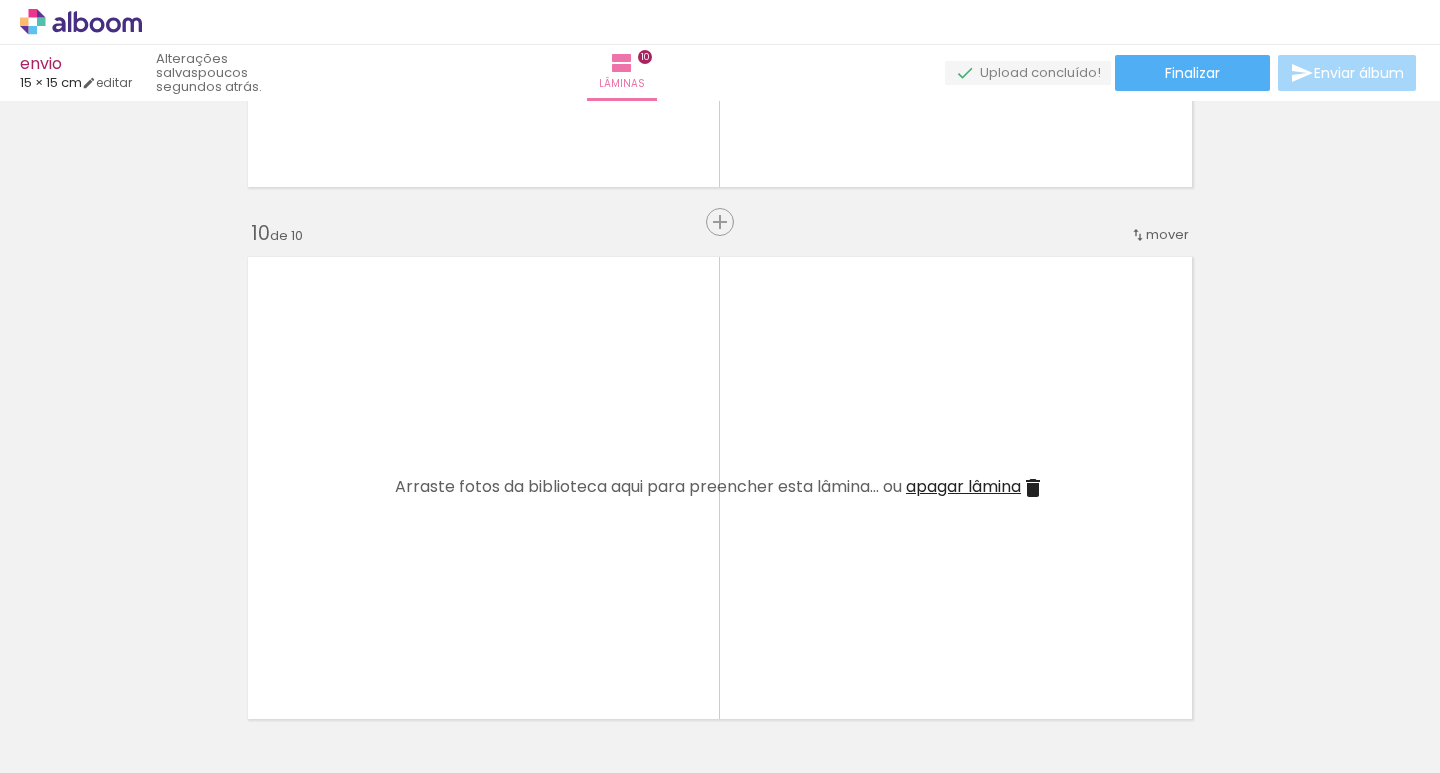 click on "apagar lâmina" at bounding box center (963, 486) 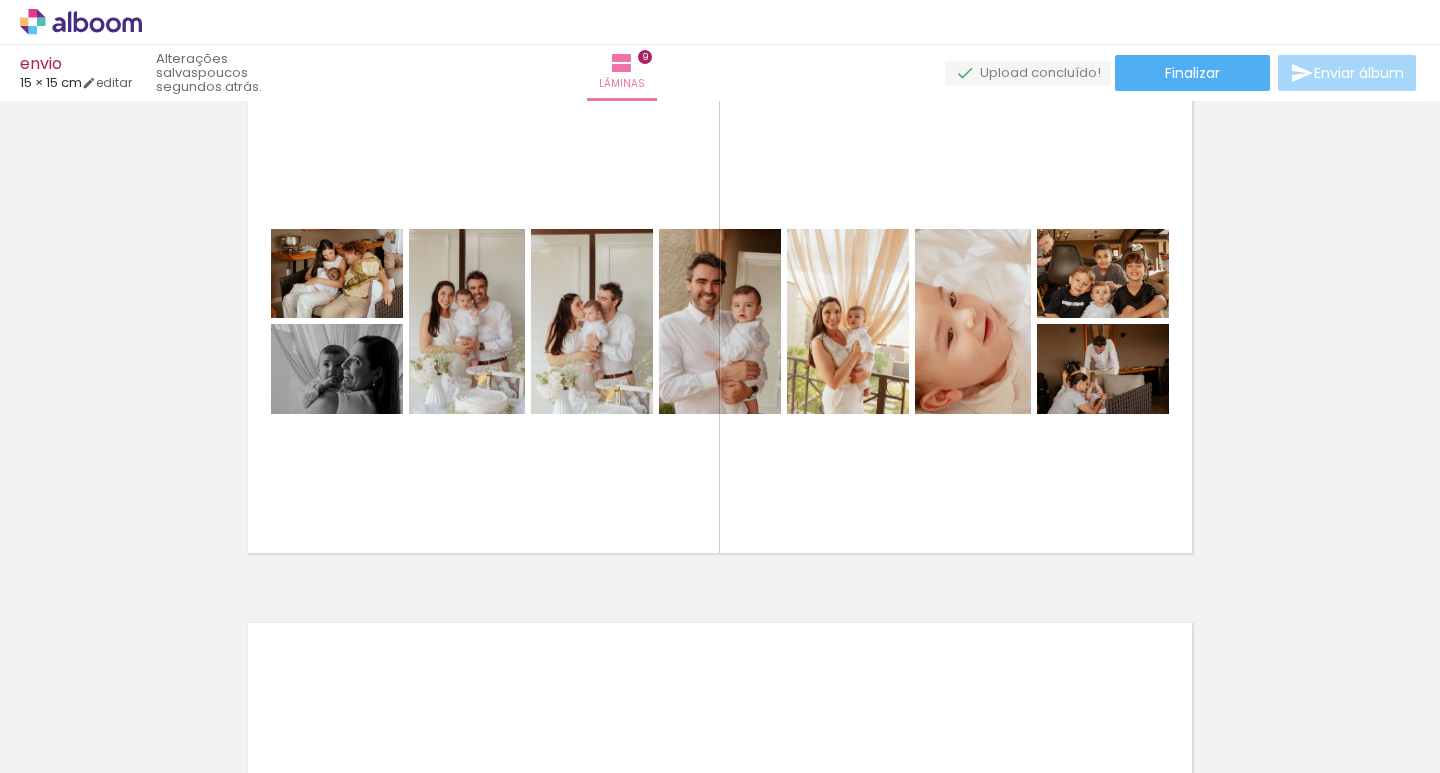 scroll, scrollTop: 4300, scrollLeft: 0, axis: vertical 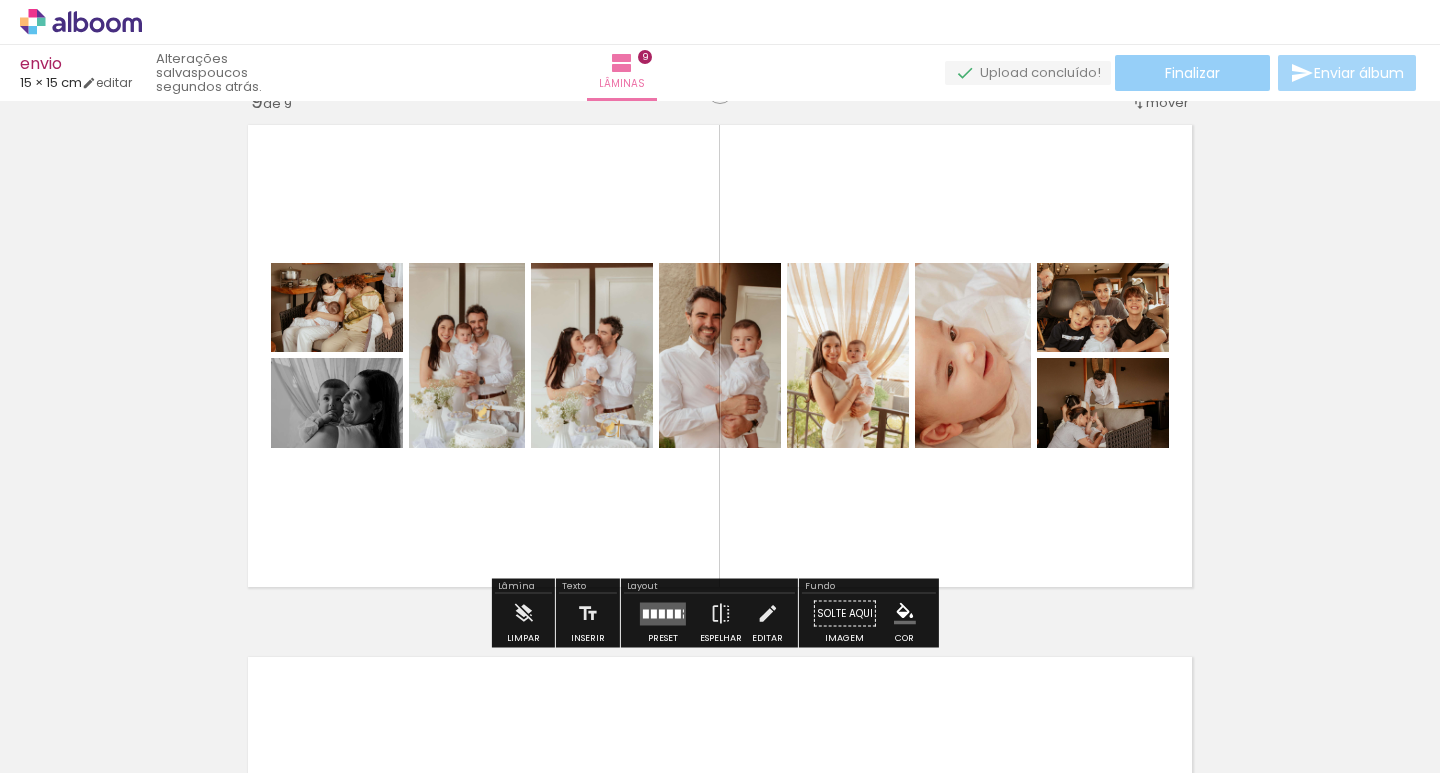click on "Finalizar" 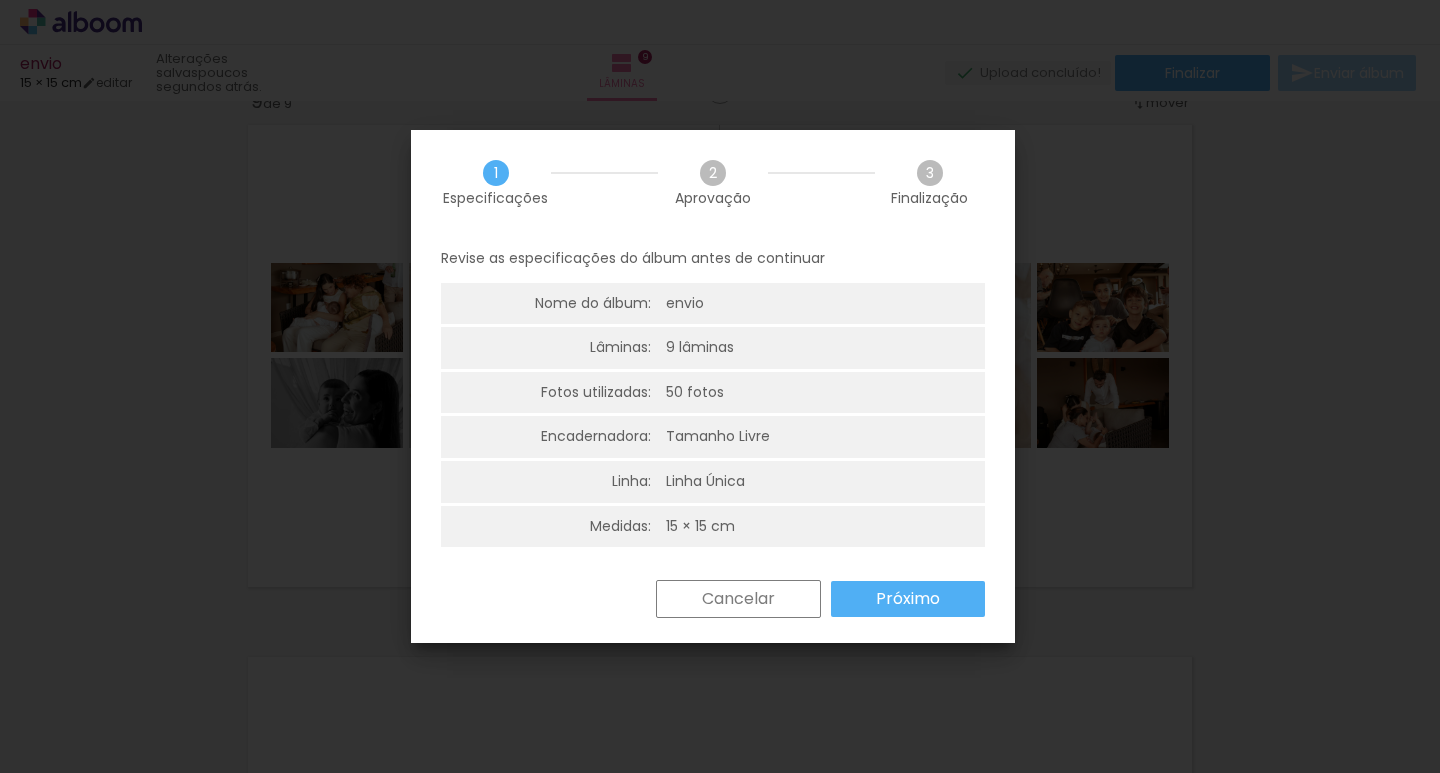 scroll, scrollTop: 5, scrollLeft: 0, axis: vertical 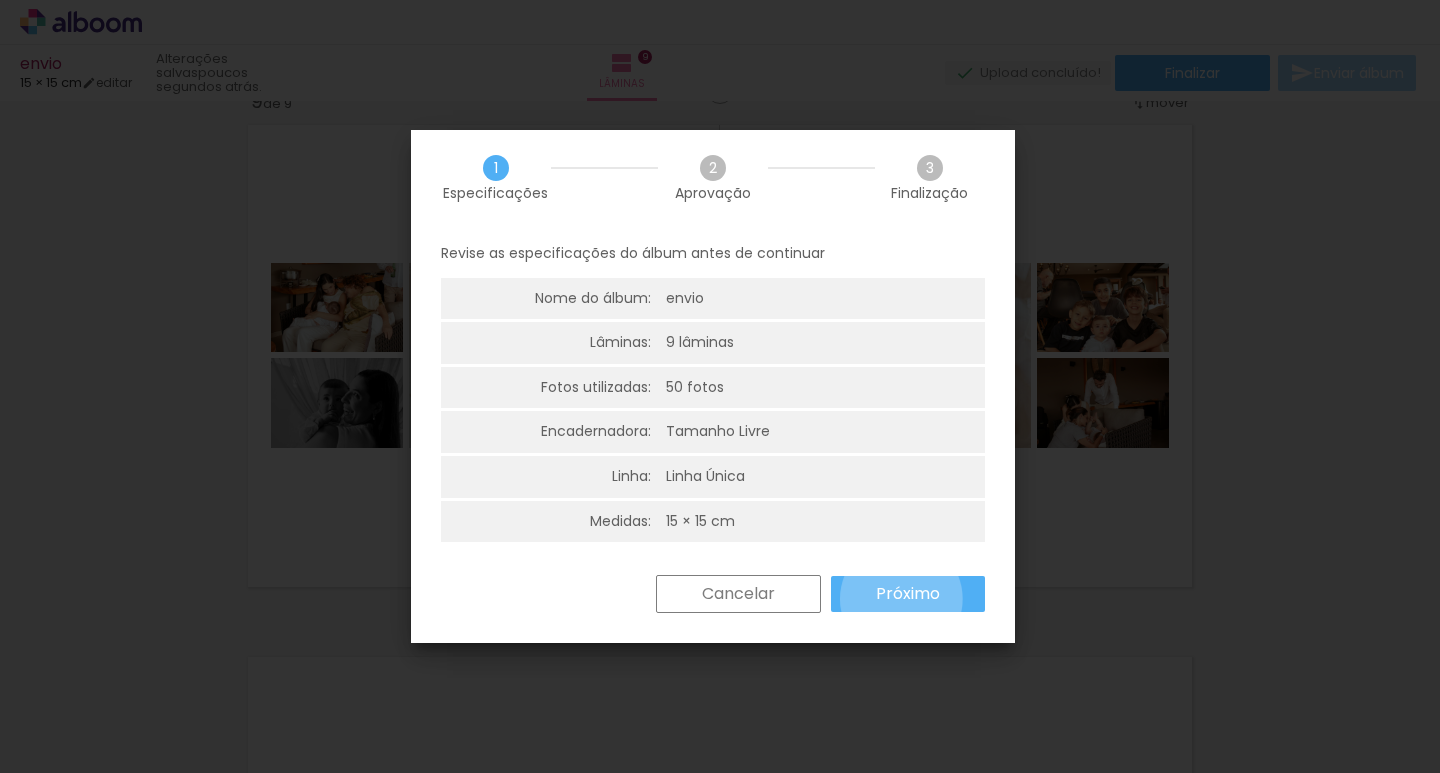 click on "Próximo" at bounding box center (0, 0) 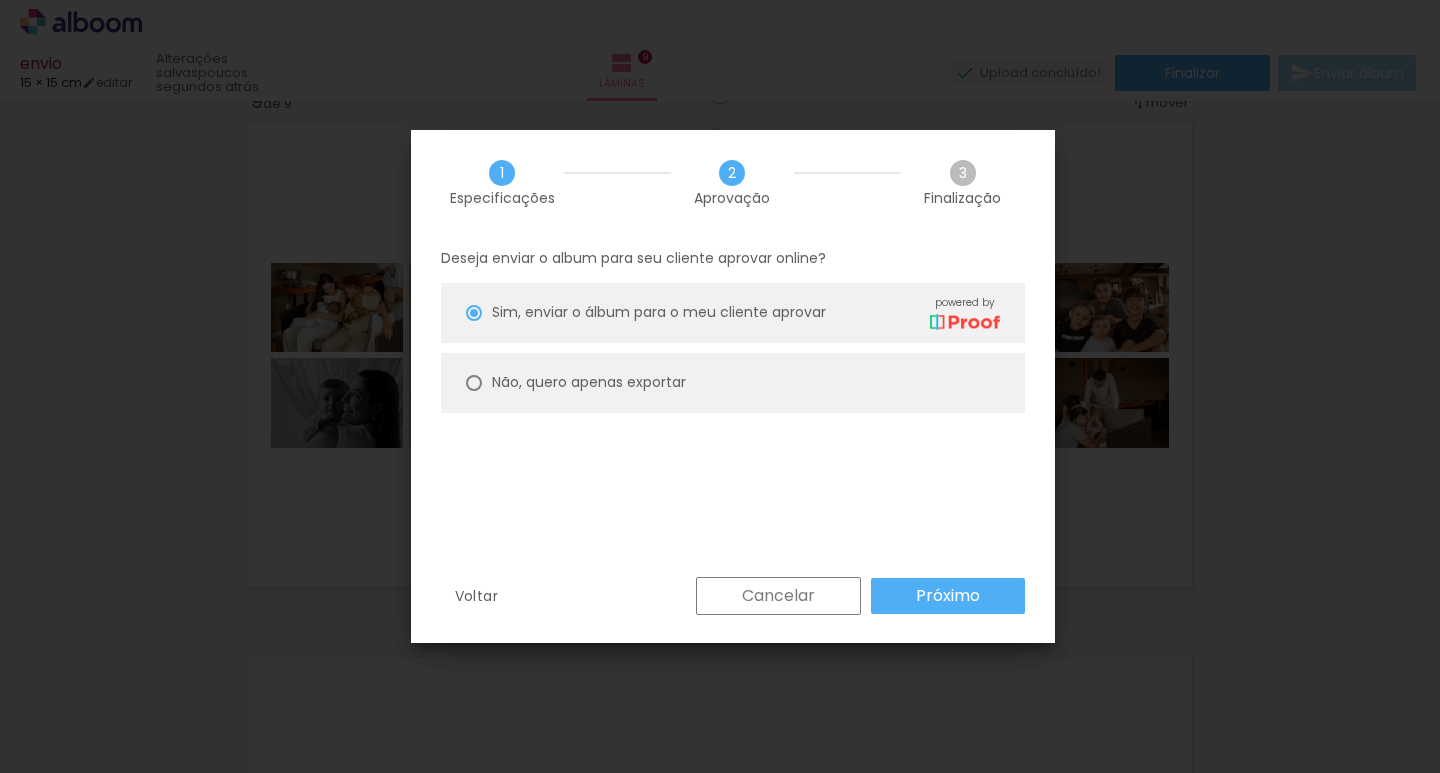 click on "Não, quero apenas exportar" at bounding box center [0, 0] 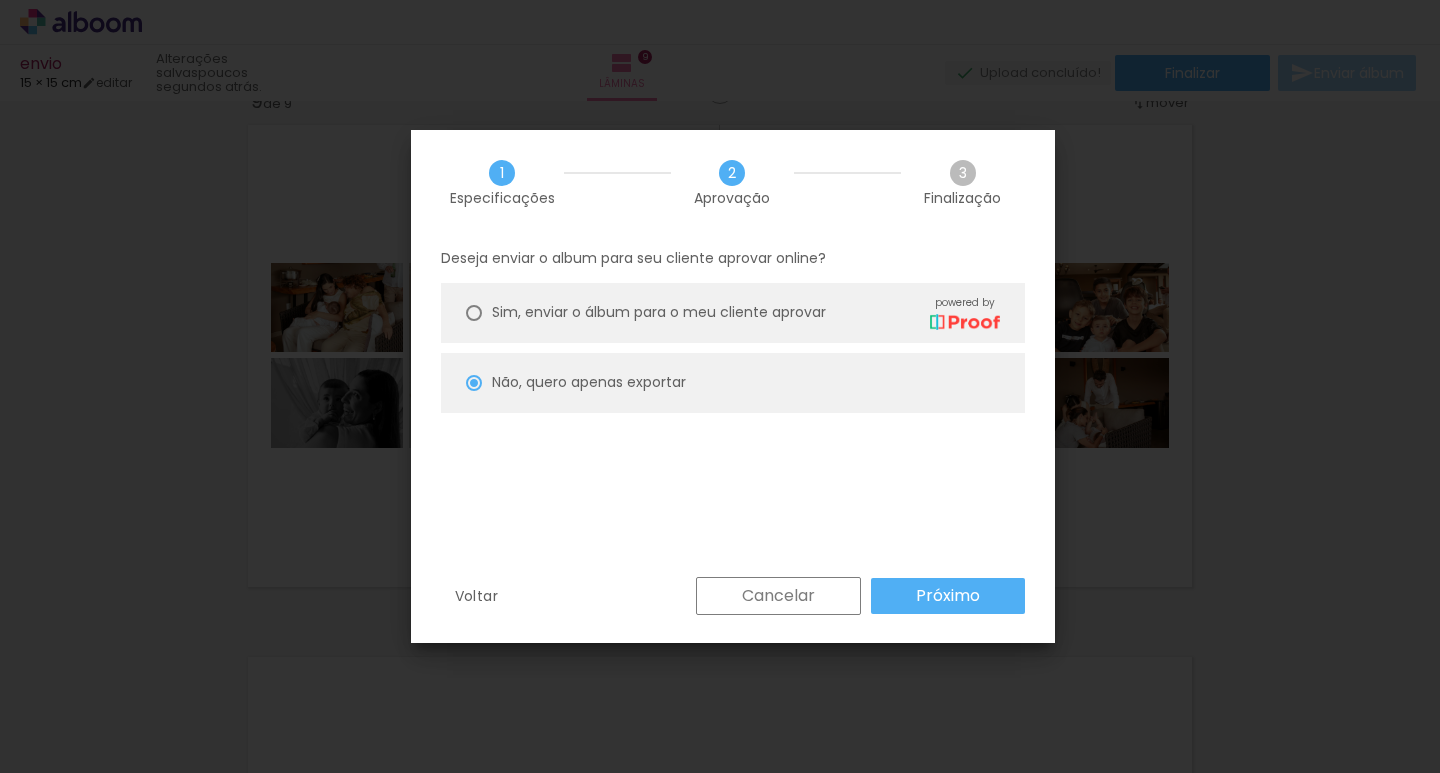 click on "Próximo" at bounding box center (948, 596) 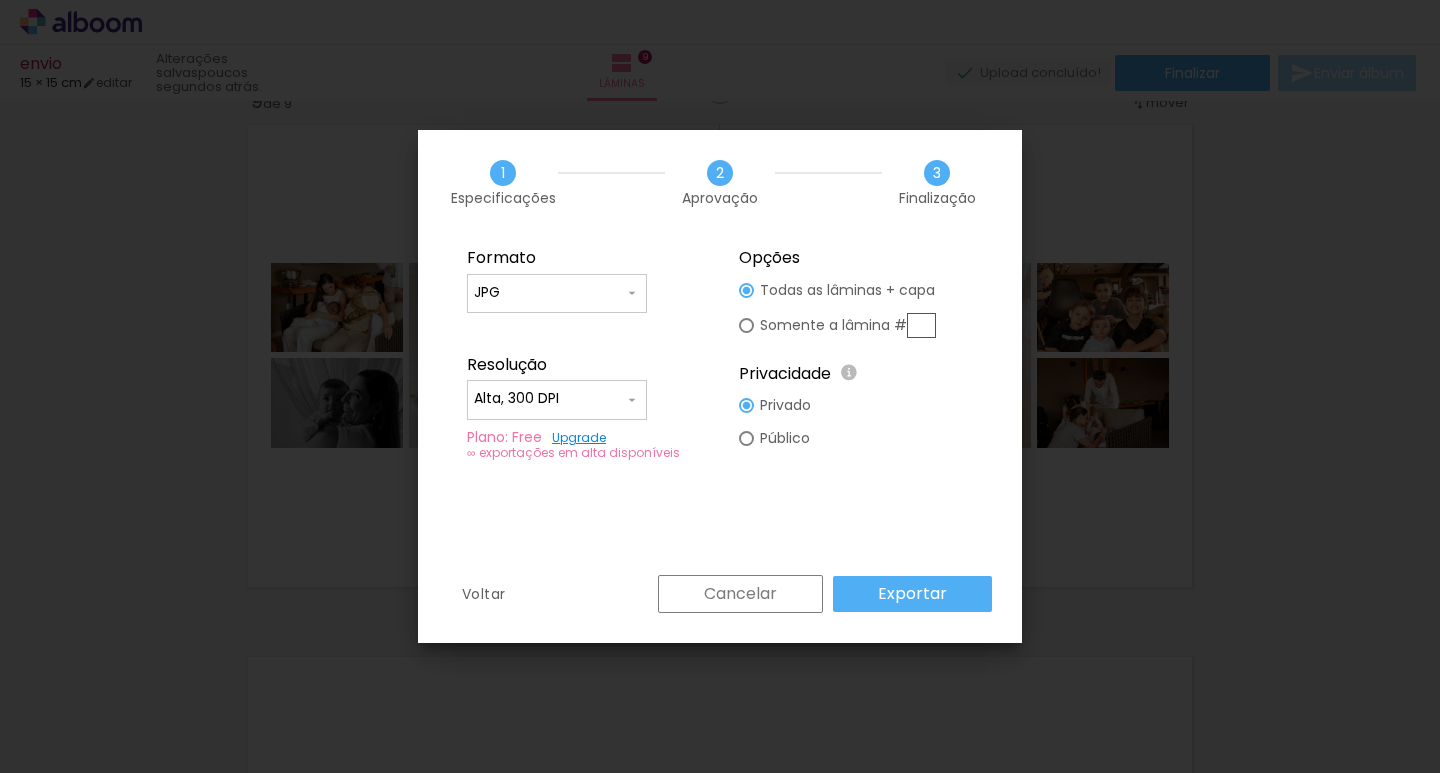click 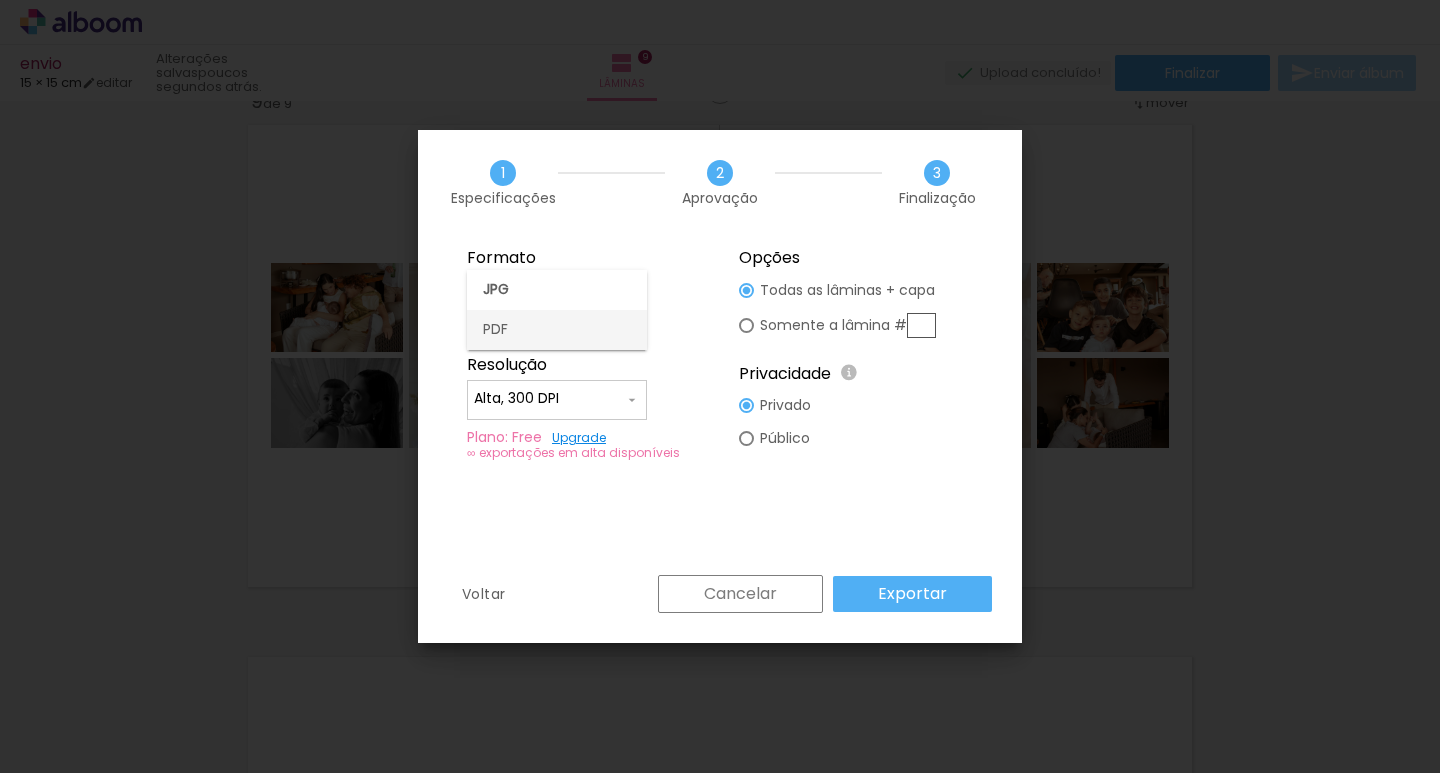 click on "PDF" at bounding box center [557, 330] 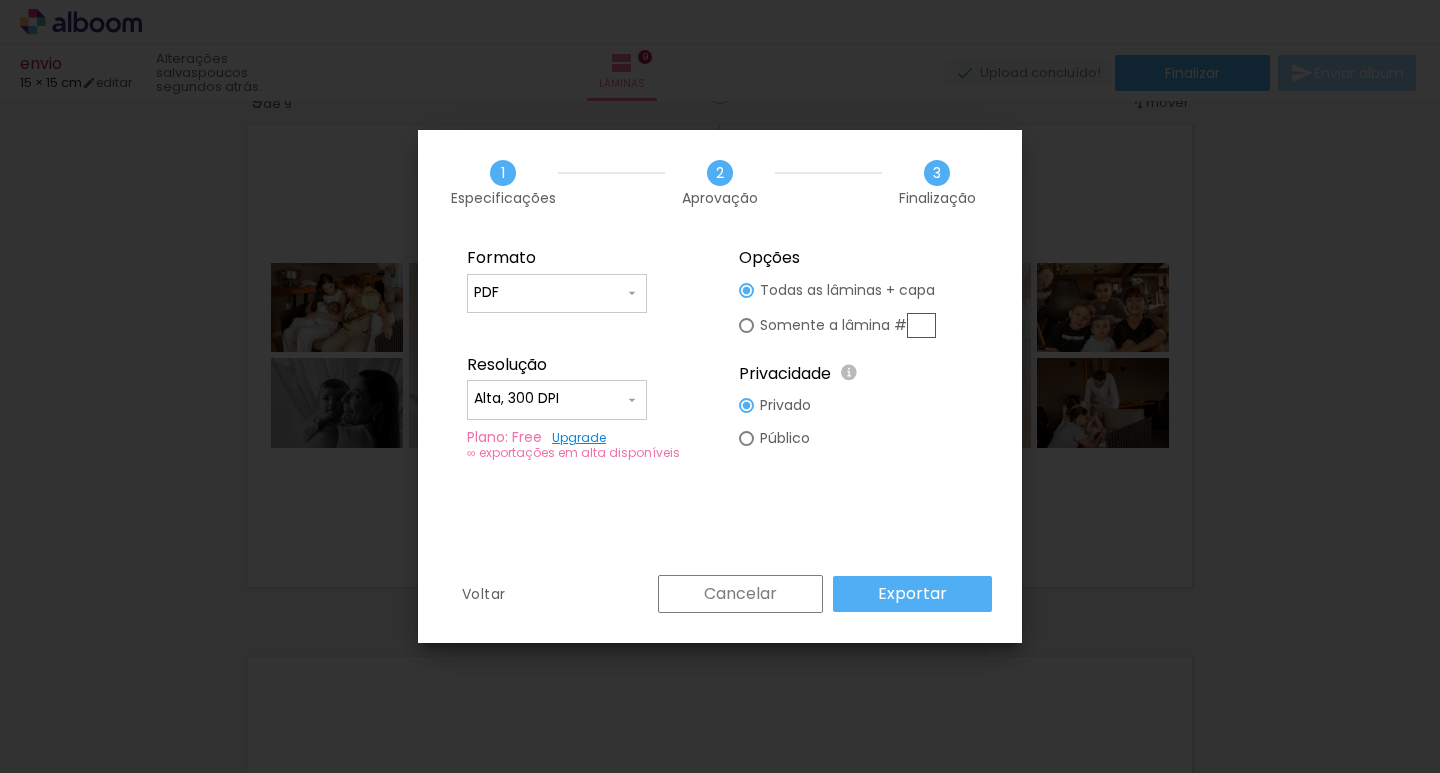 click at bounding box center (746, 290) 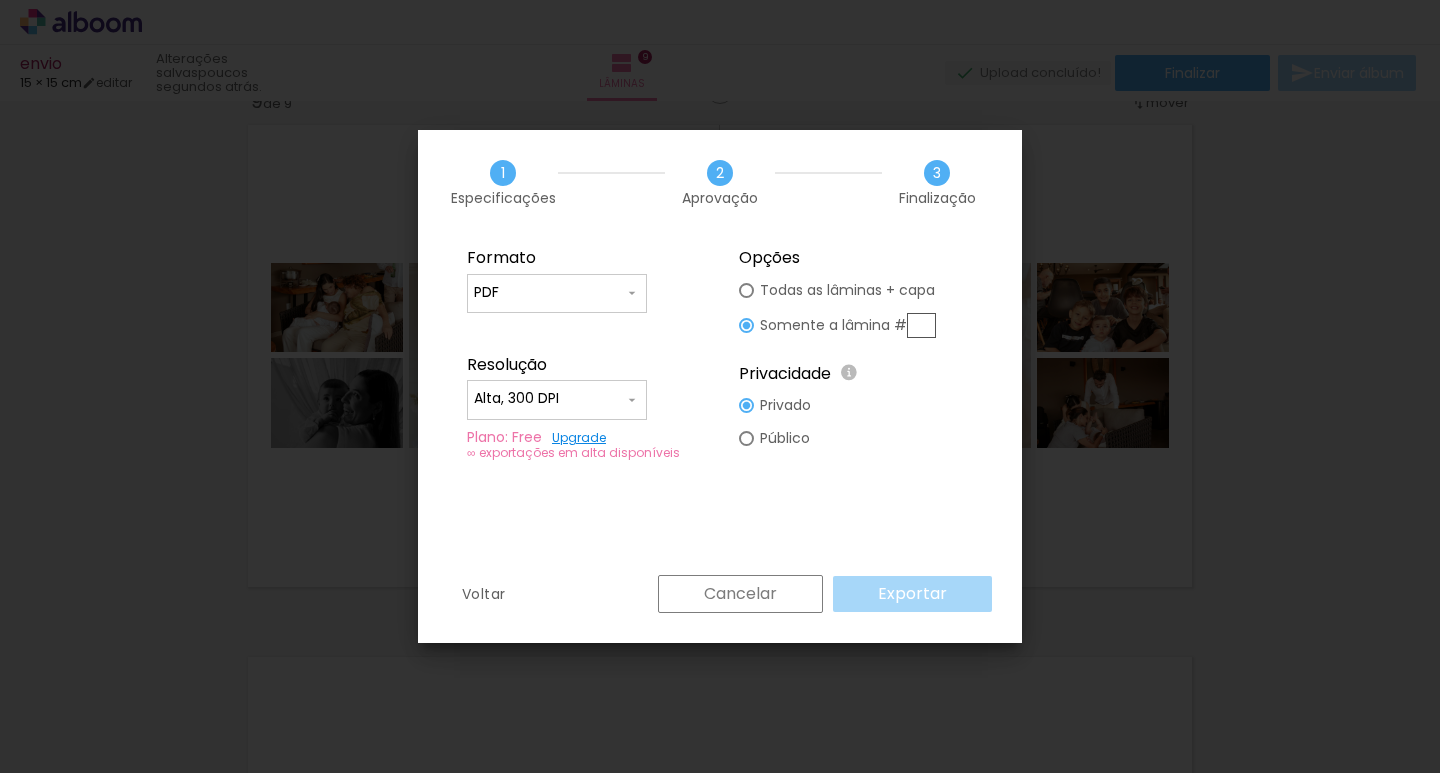 click at bounding box center (921, 325) 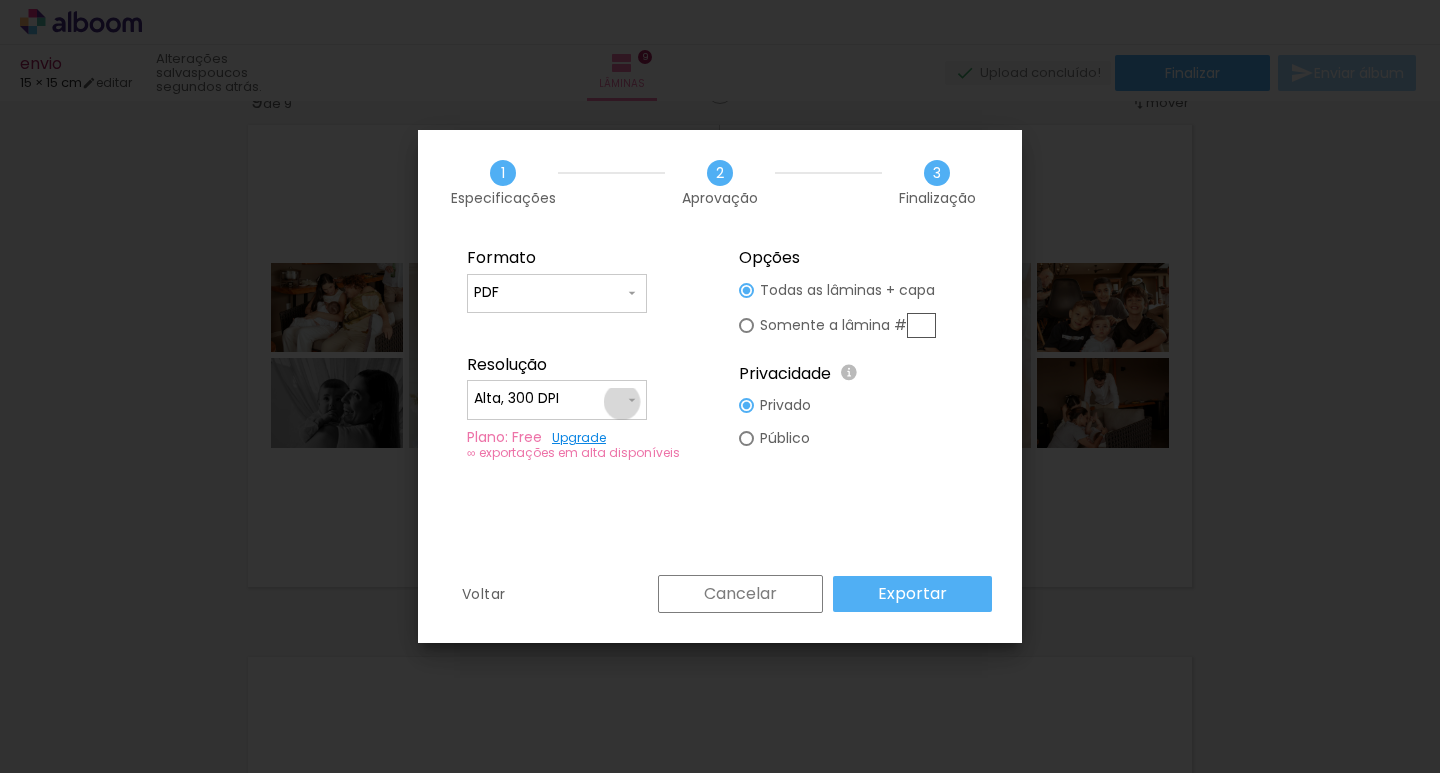 click on "Alta, 300 DPI" at bounding box center (549, 399) 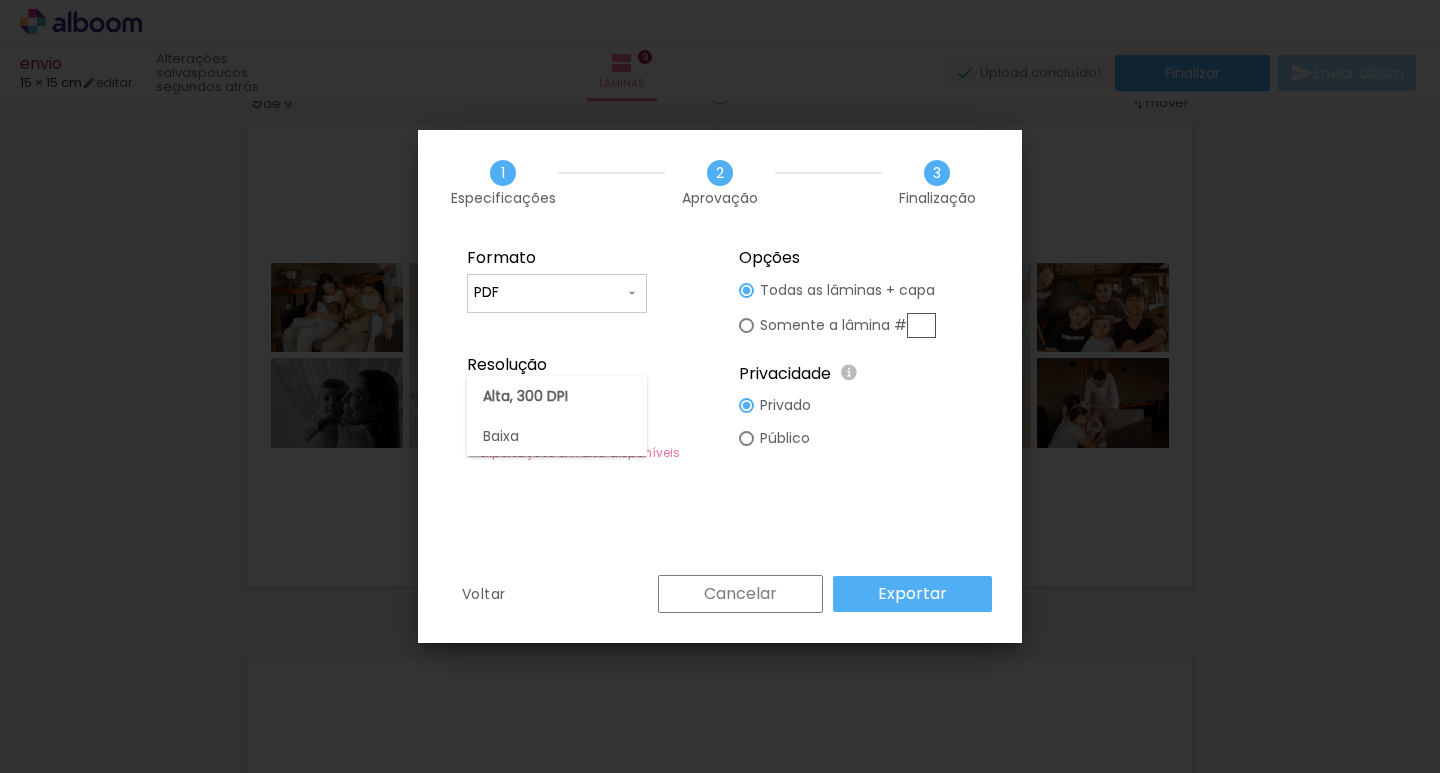 click on "Alta, 300 DPI" at bounding box center (557, 396) 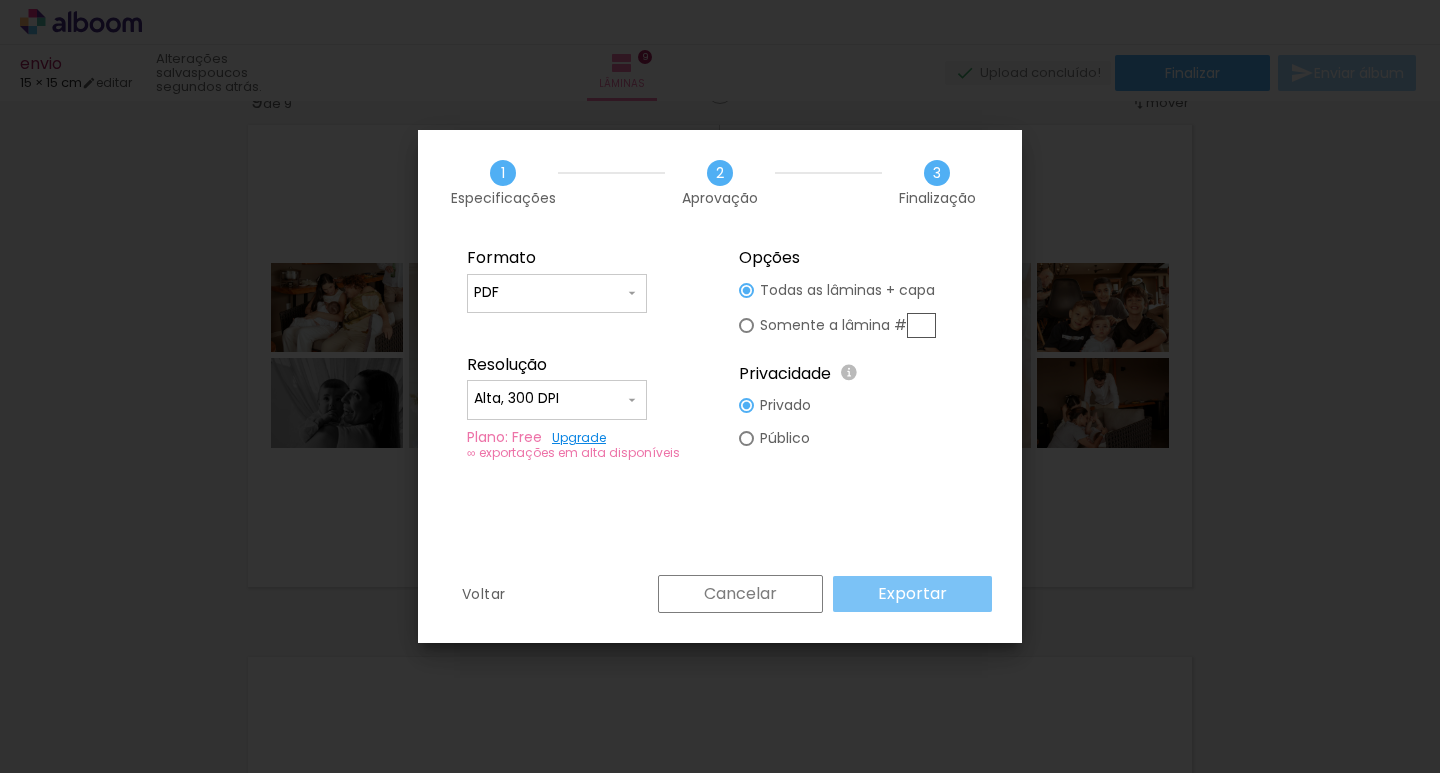 drag, startPoint x: 923, startPoint y: 606, endPoint x: 722, endPoint y: 413, distance: 278.6575 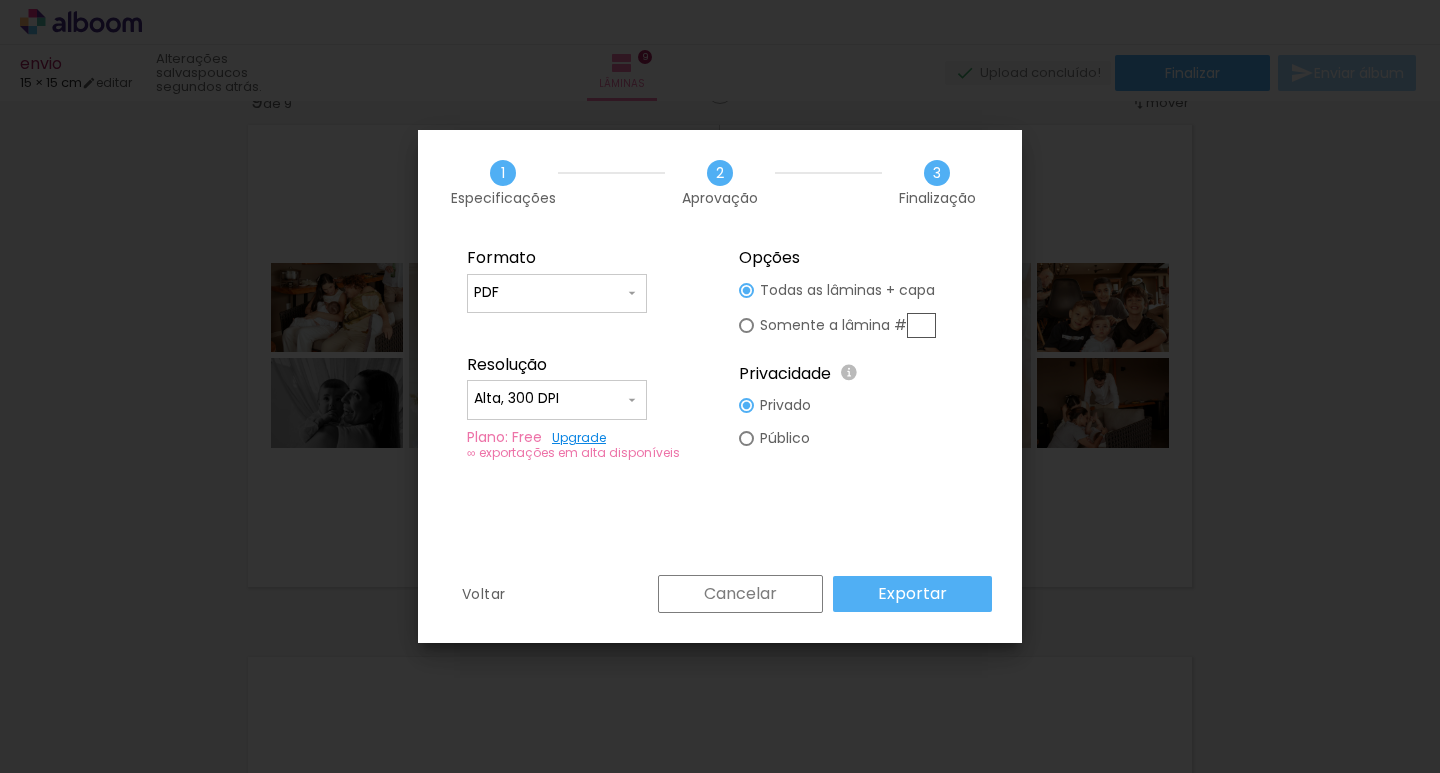 click at bounding box center (746, 290) 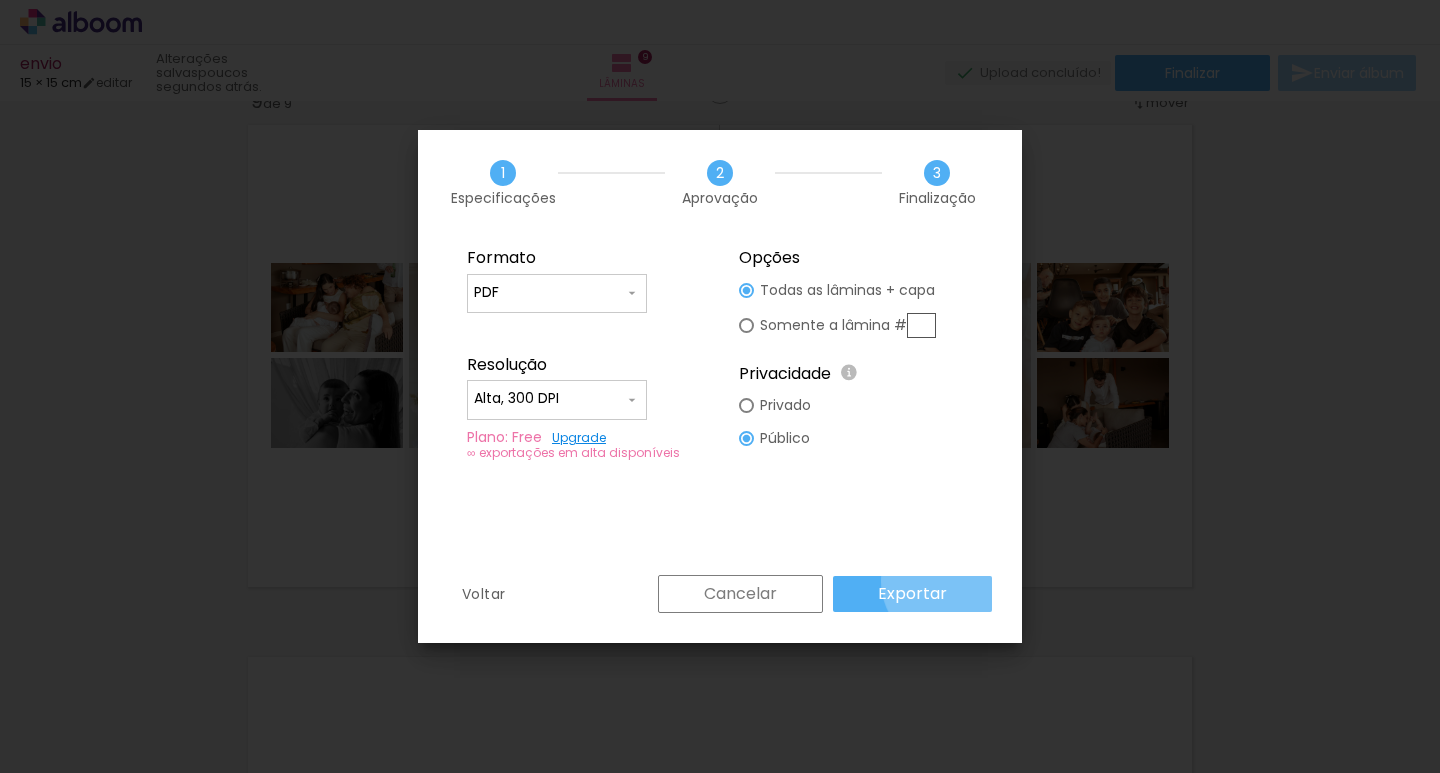 click on "Exportar" at bounding box center [912, 594] 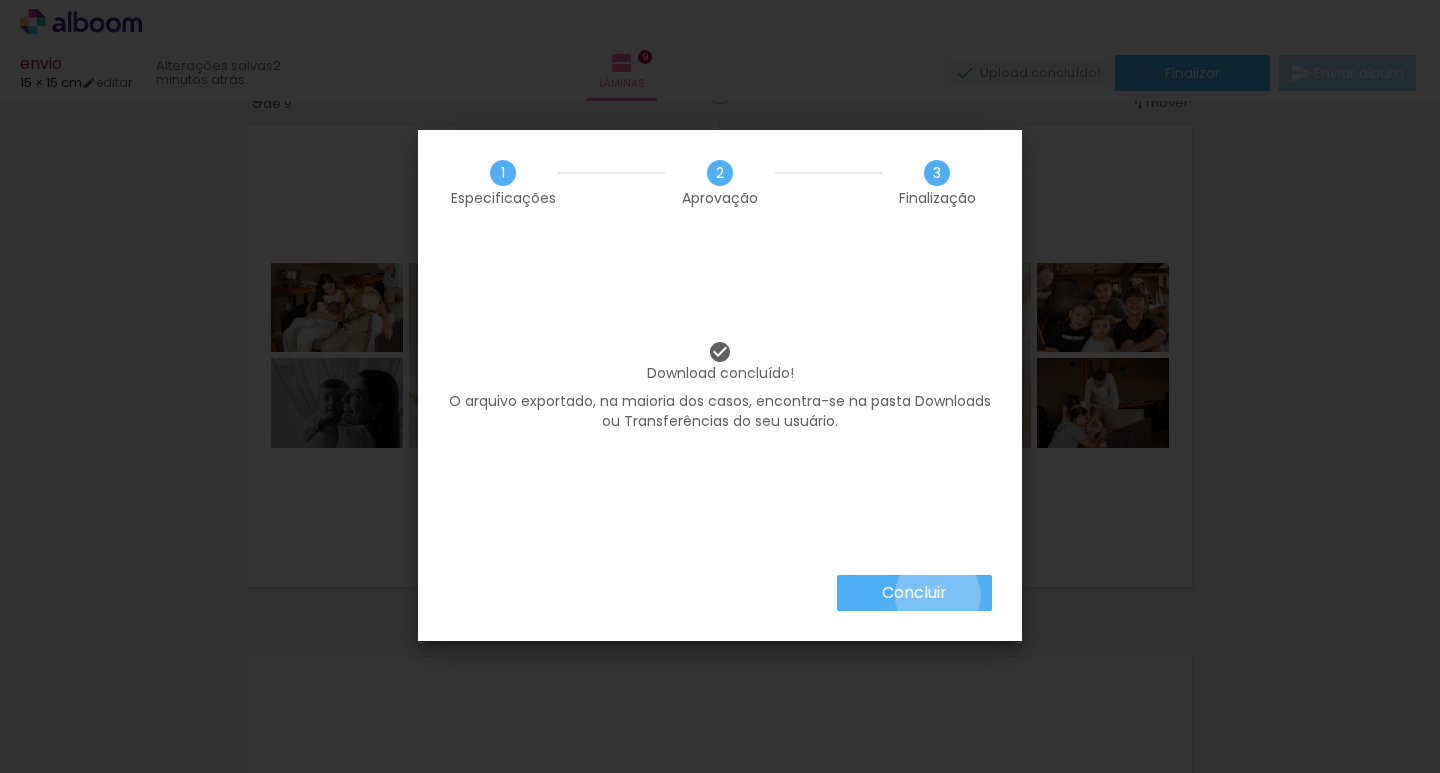 click on "Concluir" at bounding box center (0, 0) 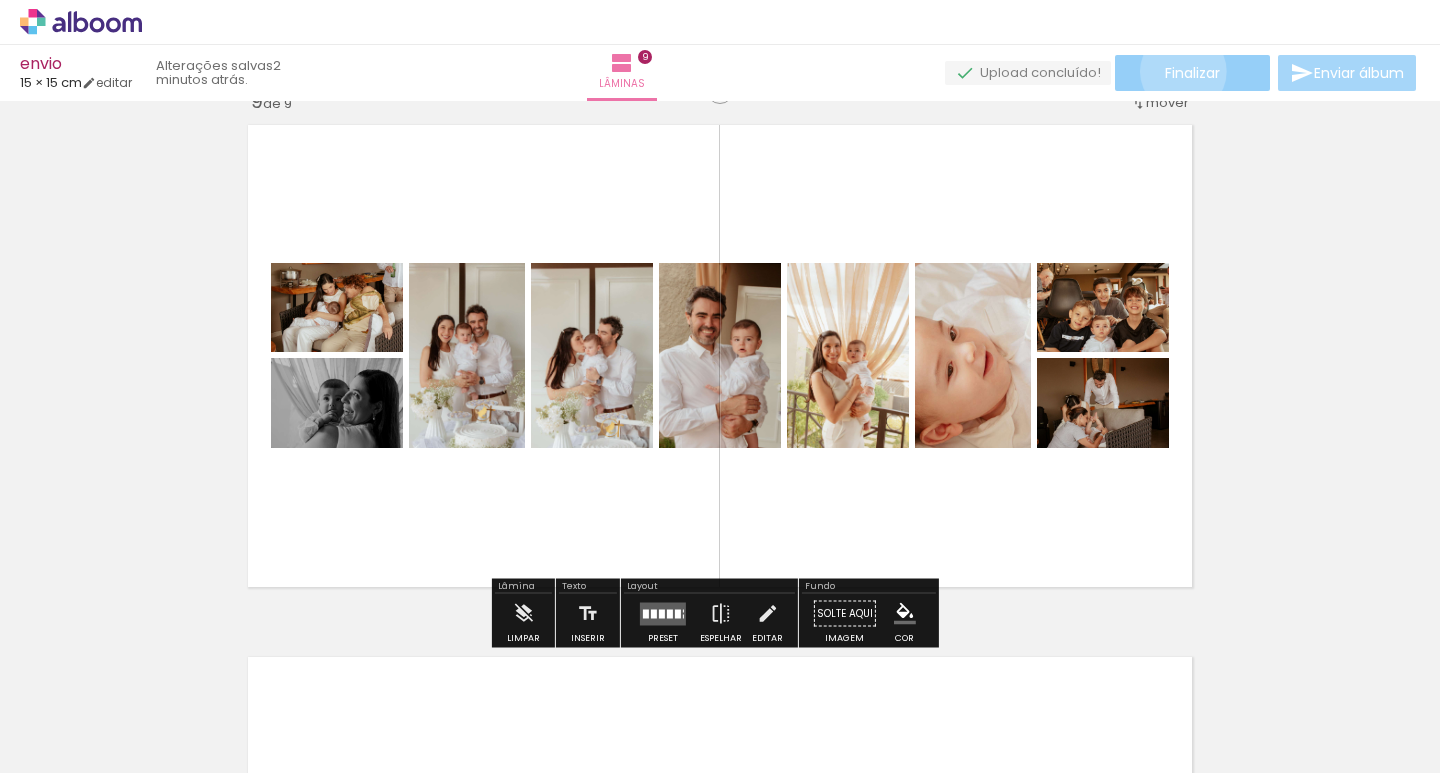 click on "Finalizar" 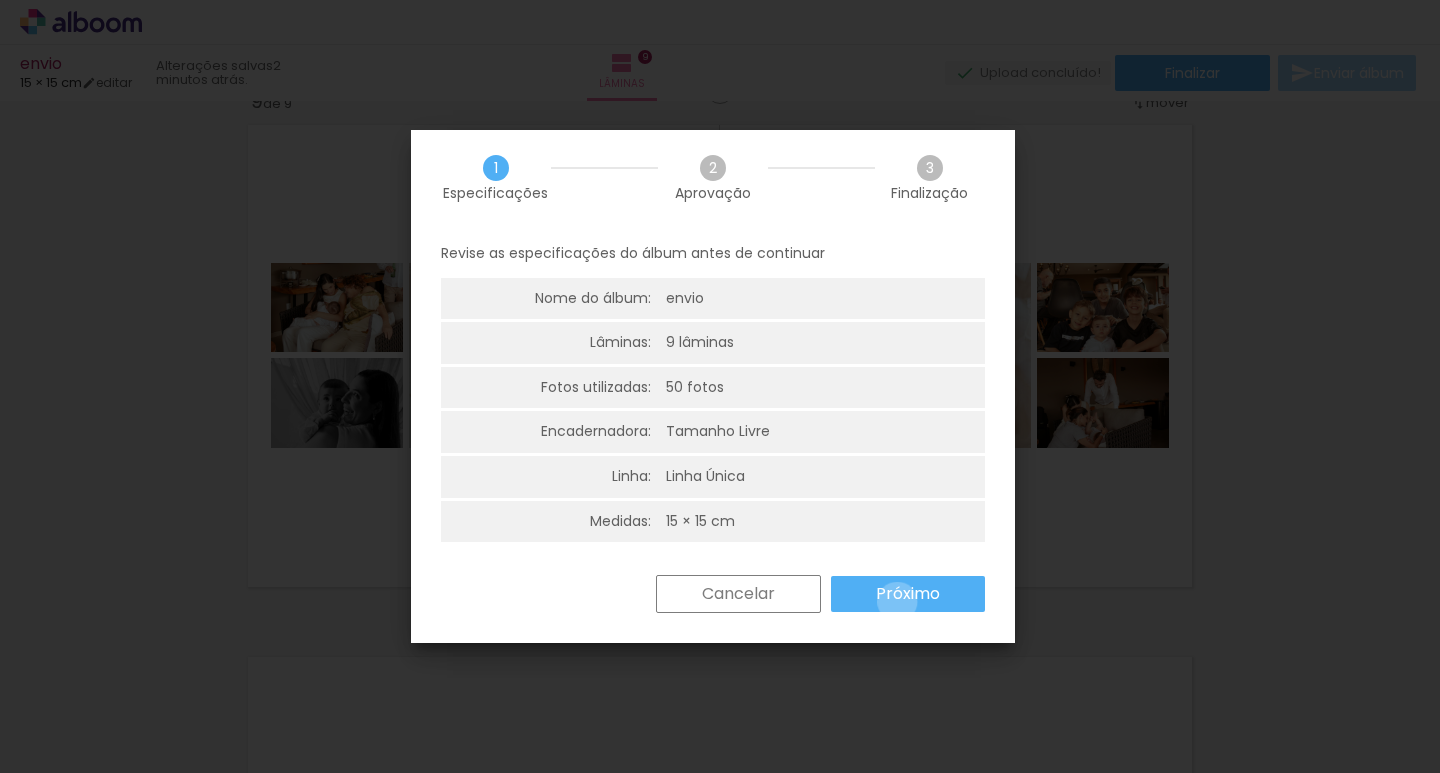 click on "Próximo" at bounding box center (0, 0) 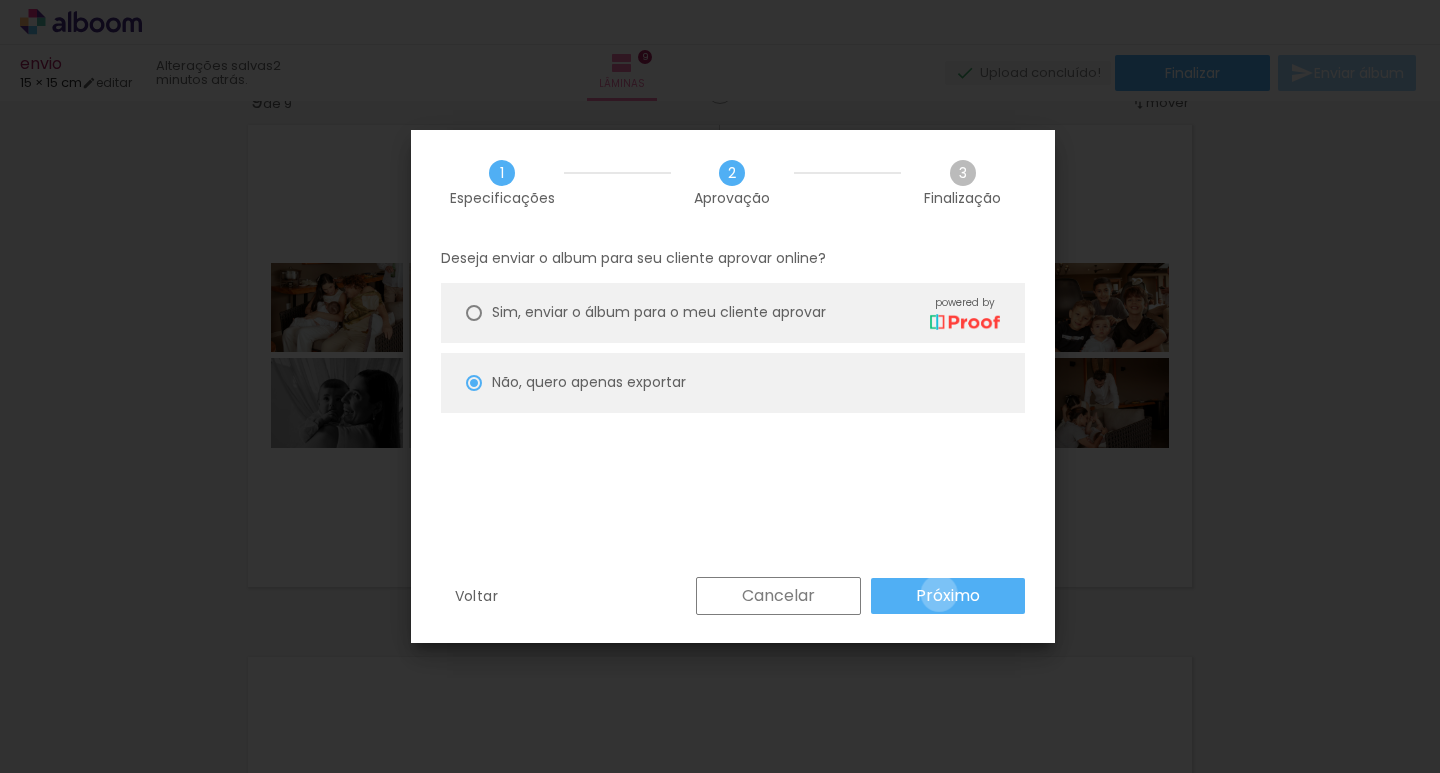 click on "Próximo" at bounding box center [0, 0] 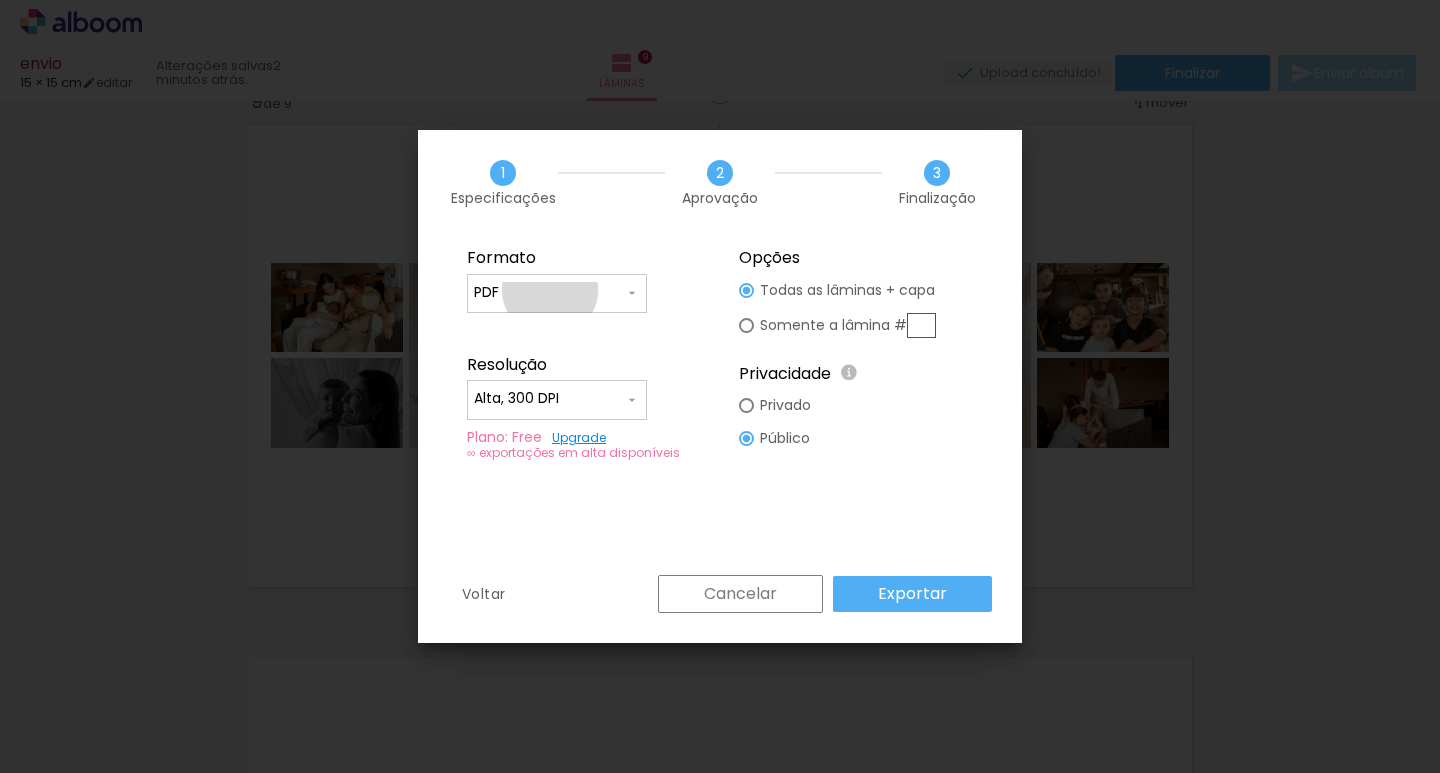 click on "PDF" at bounding box center (549, 293) 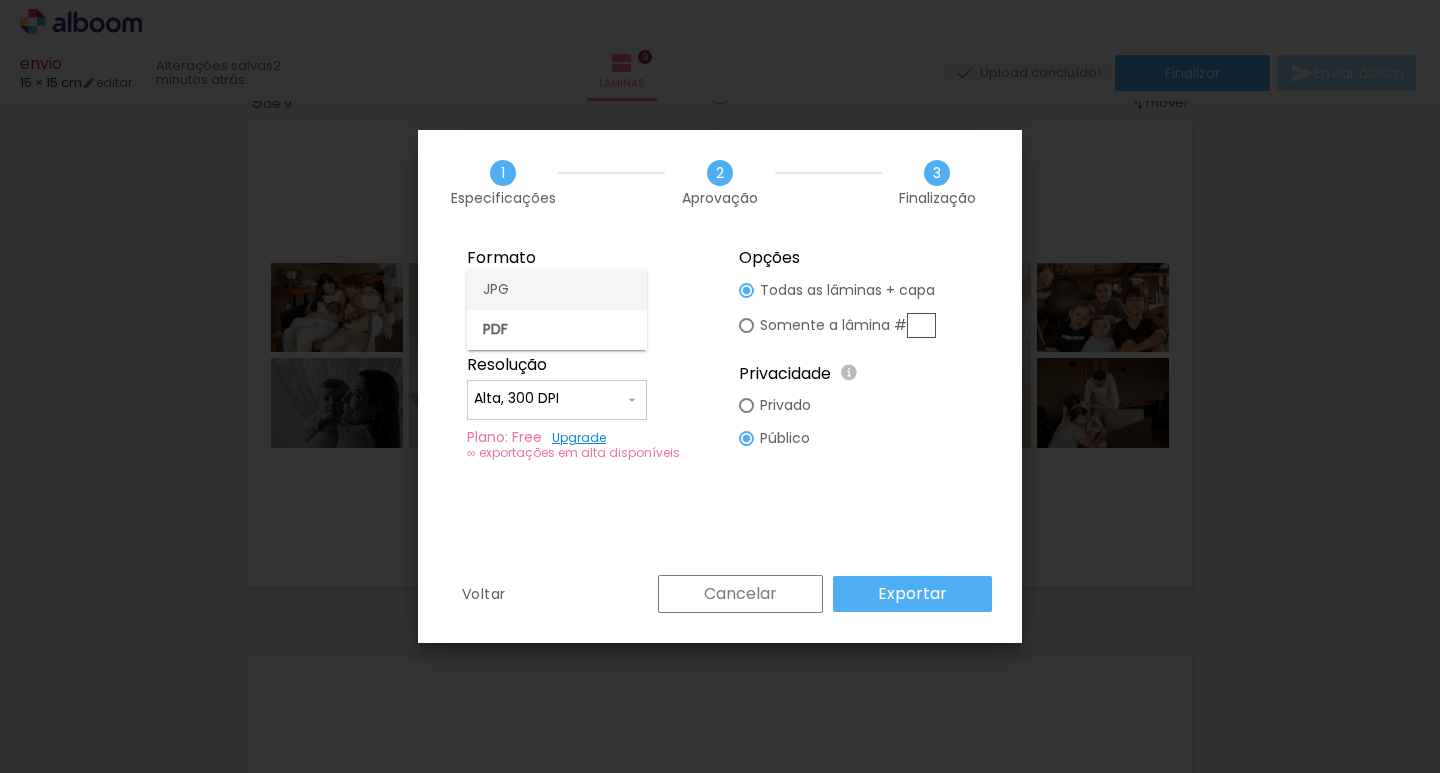 click on "JPG" at bounding box center (557, 290) 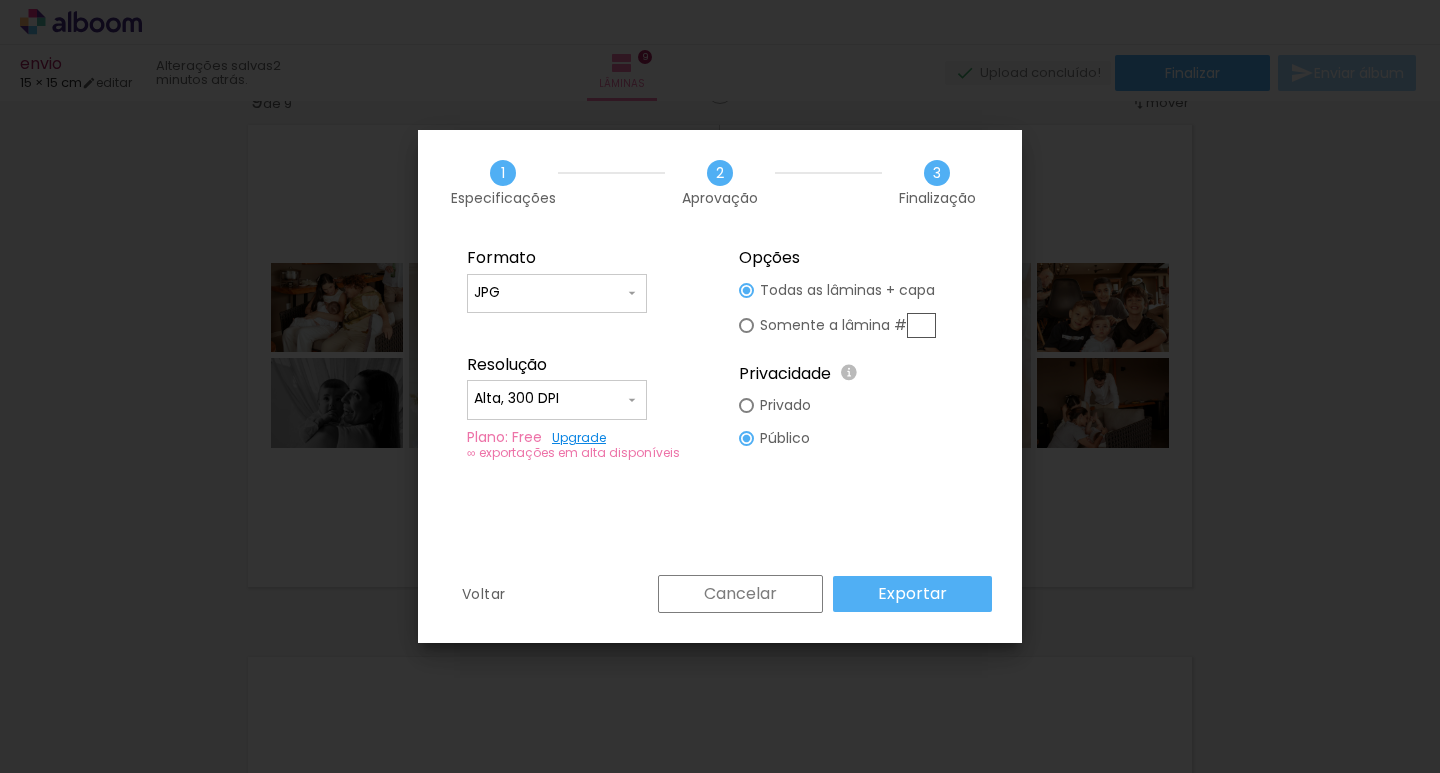 click on "Exportar" at bounding box center (0, 0) 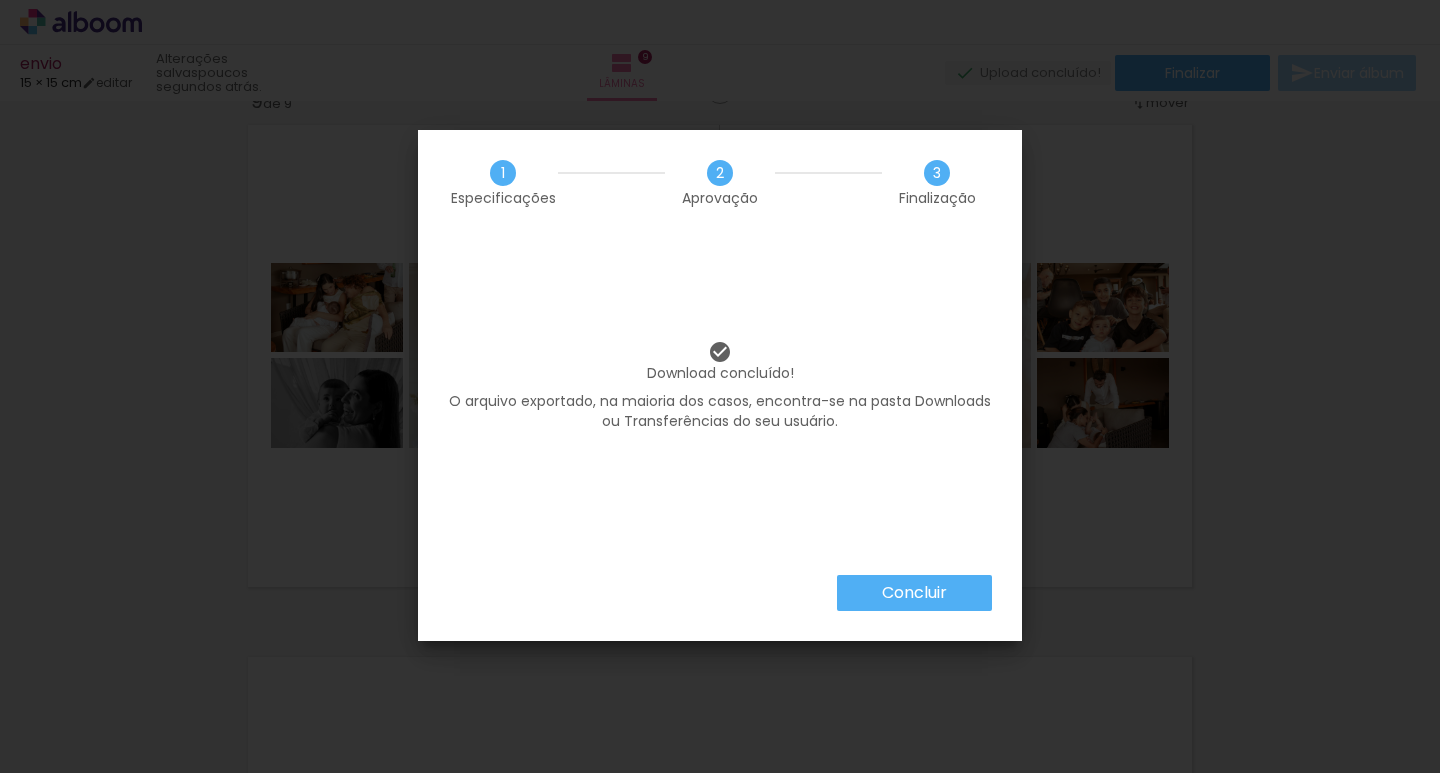 click on "Concluir" at bounding box center [0, 0] 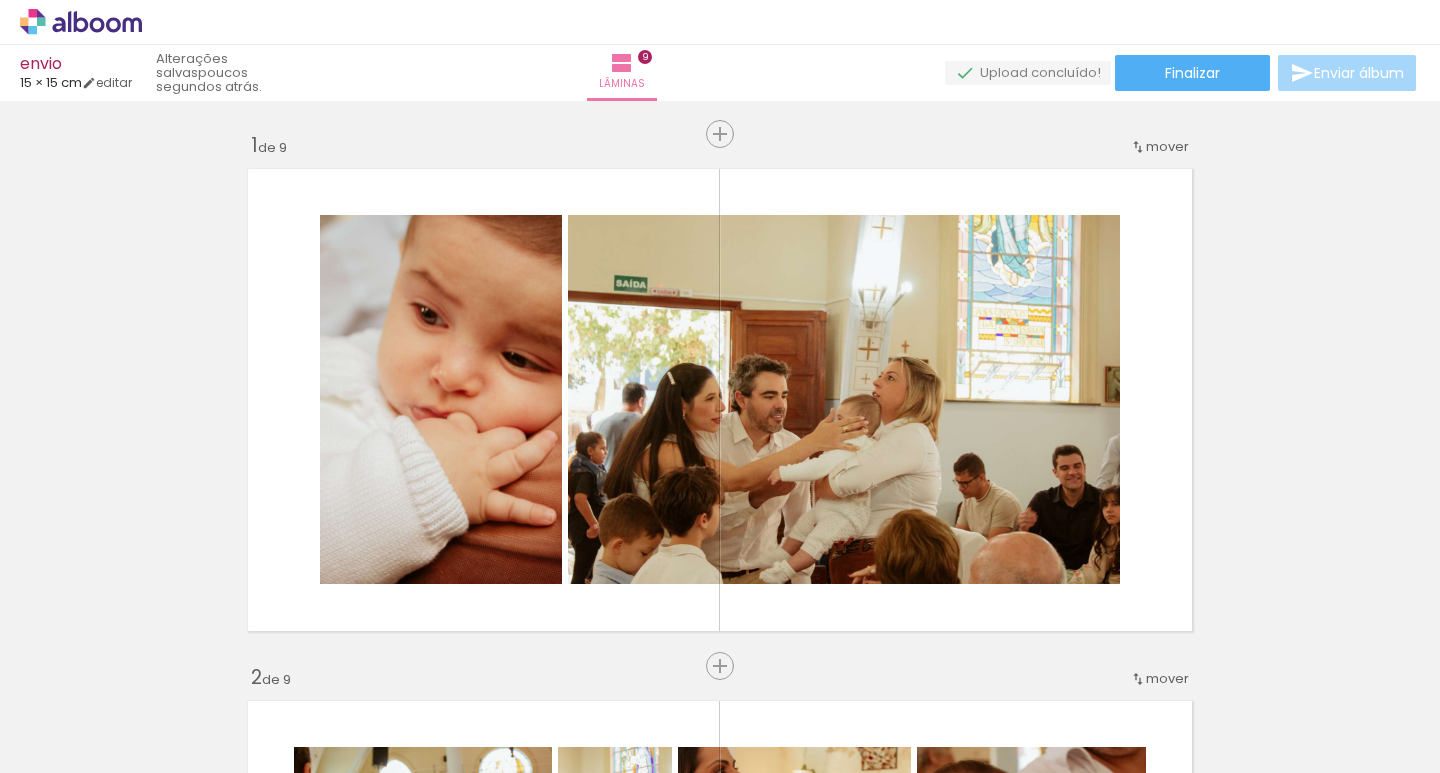 scroll, scrollTop: 0, scrollLeft: 0, axis: both 